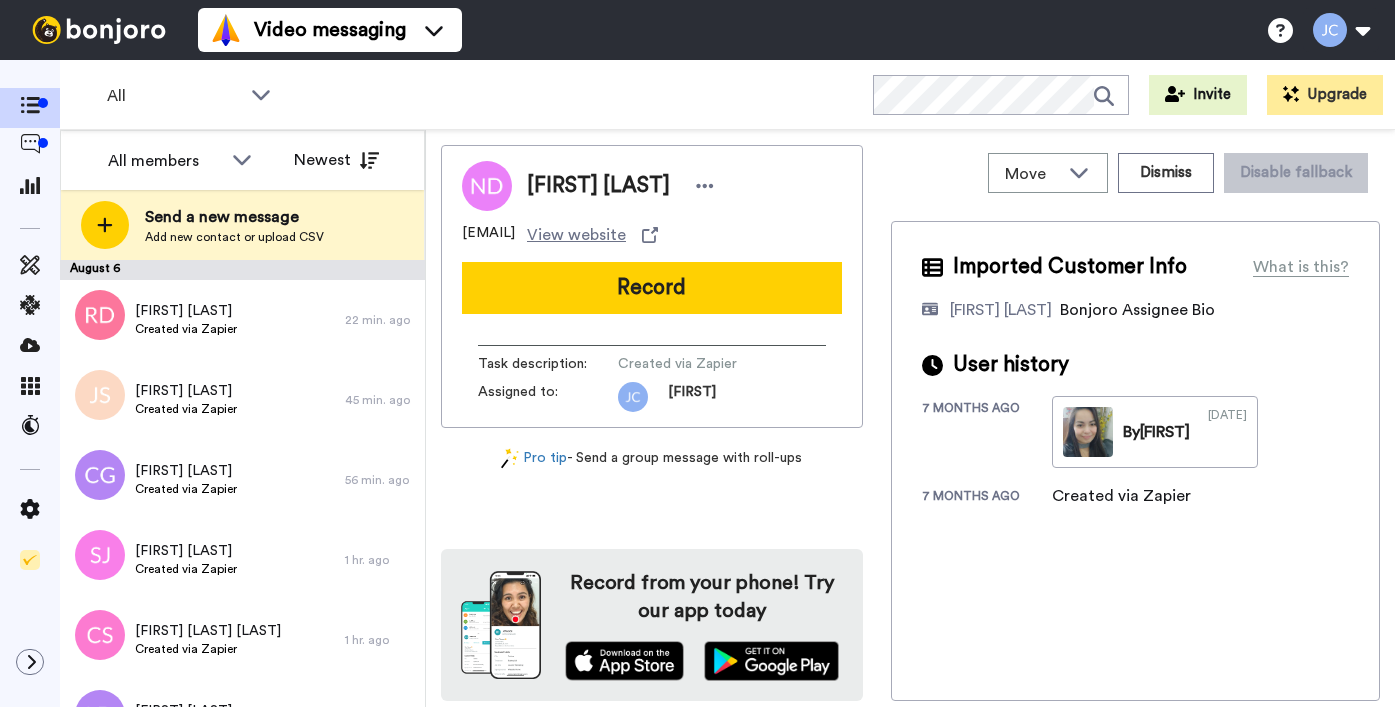 scroll, scrollTop: 0, scrollLeft: 0, axis: both 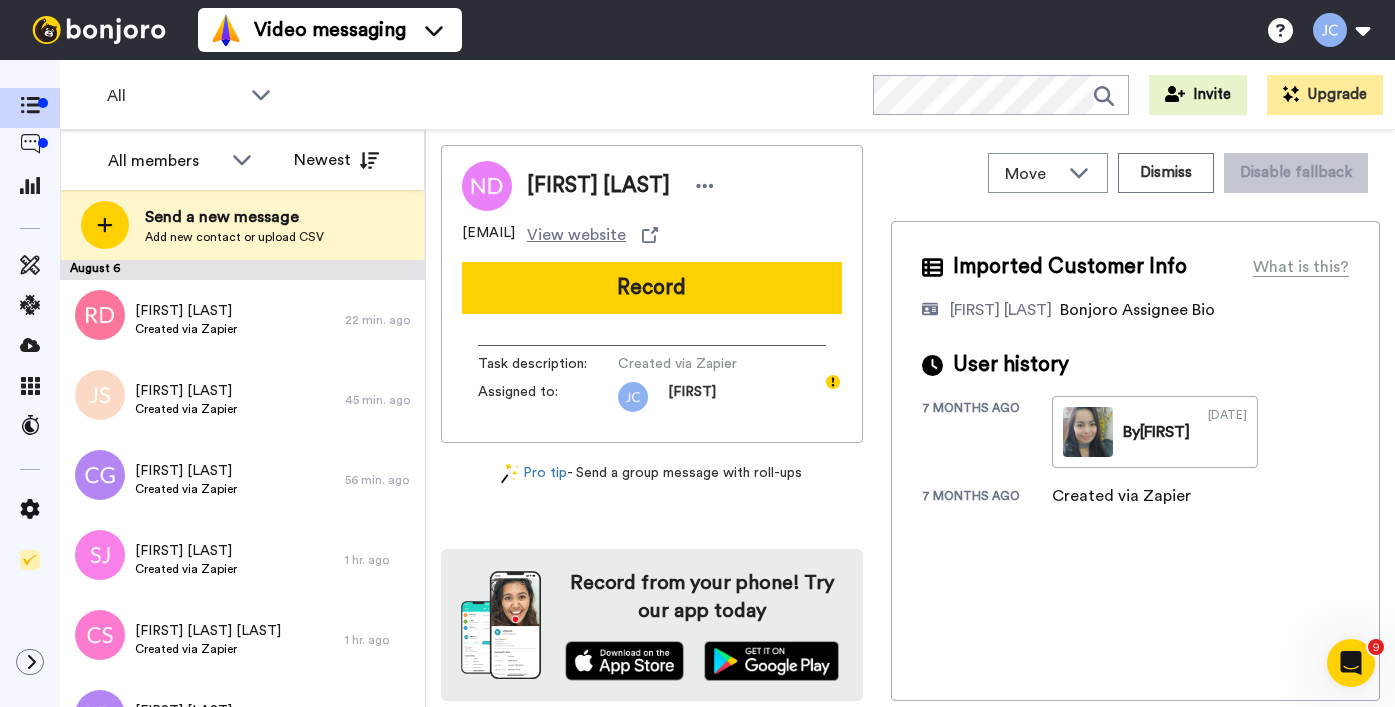 click on "August 6" at bounding box center [242, 270] 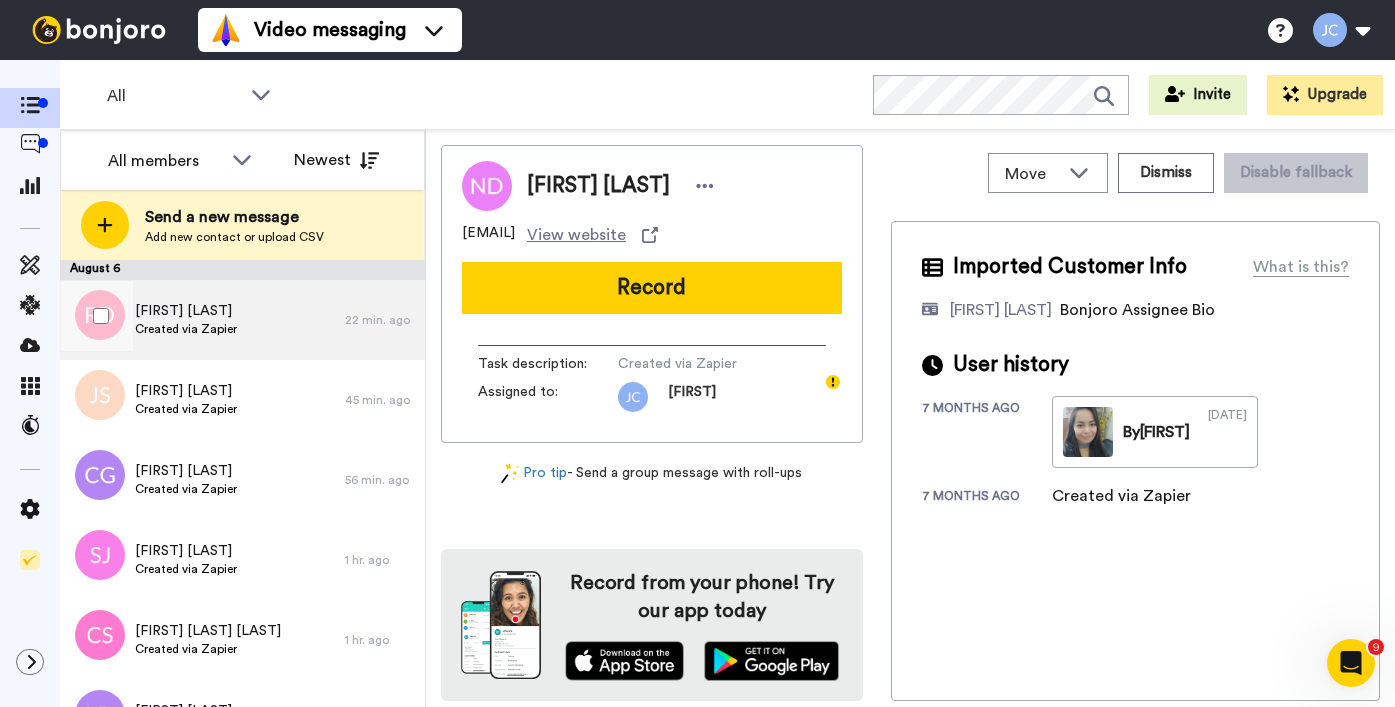 click on "Ruth Draper Created via Zapier" at bounding box center (202, 320) 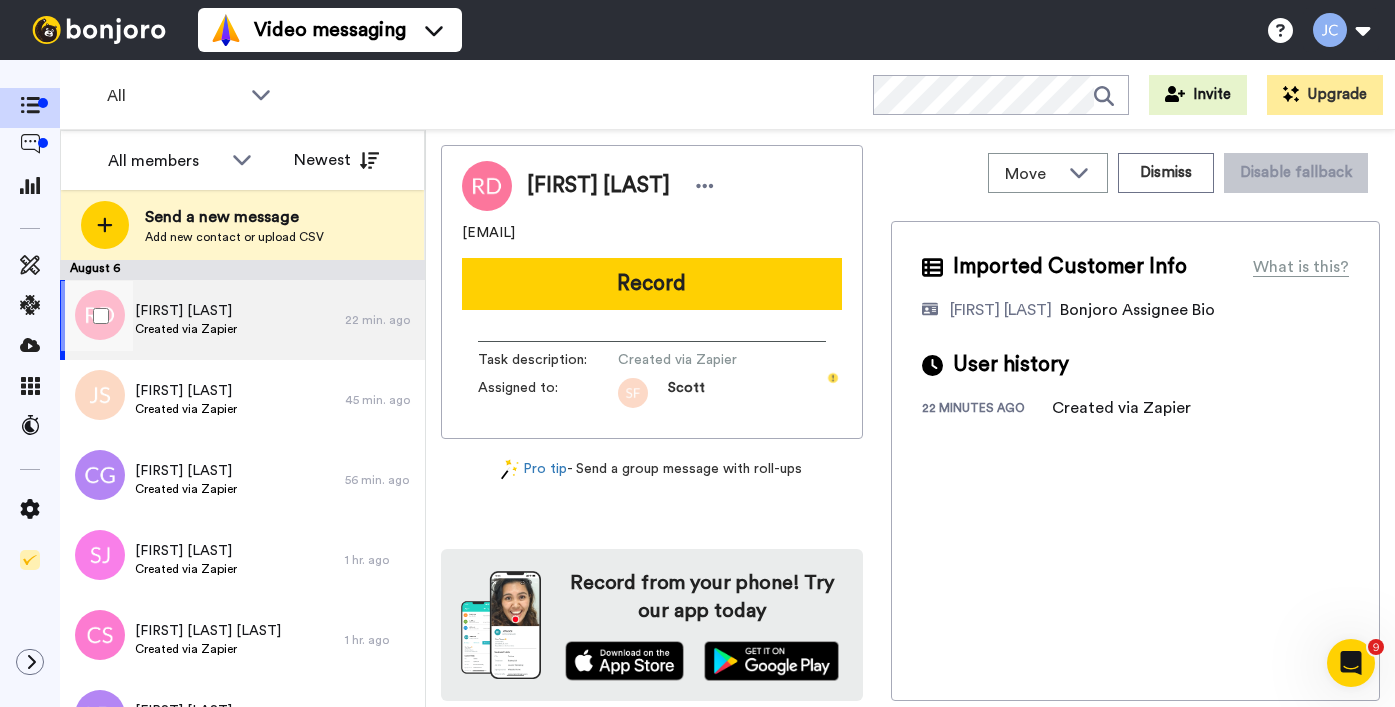 click on "Ruth Draper Created via Zapier" at bounding box center (202, 320) 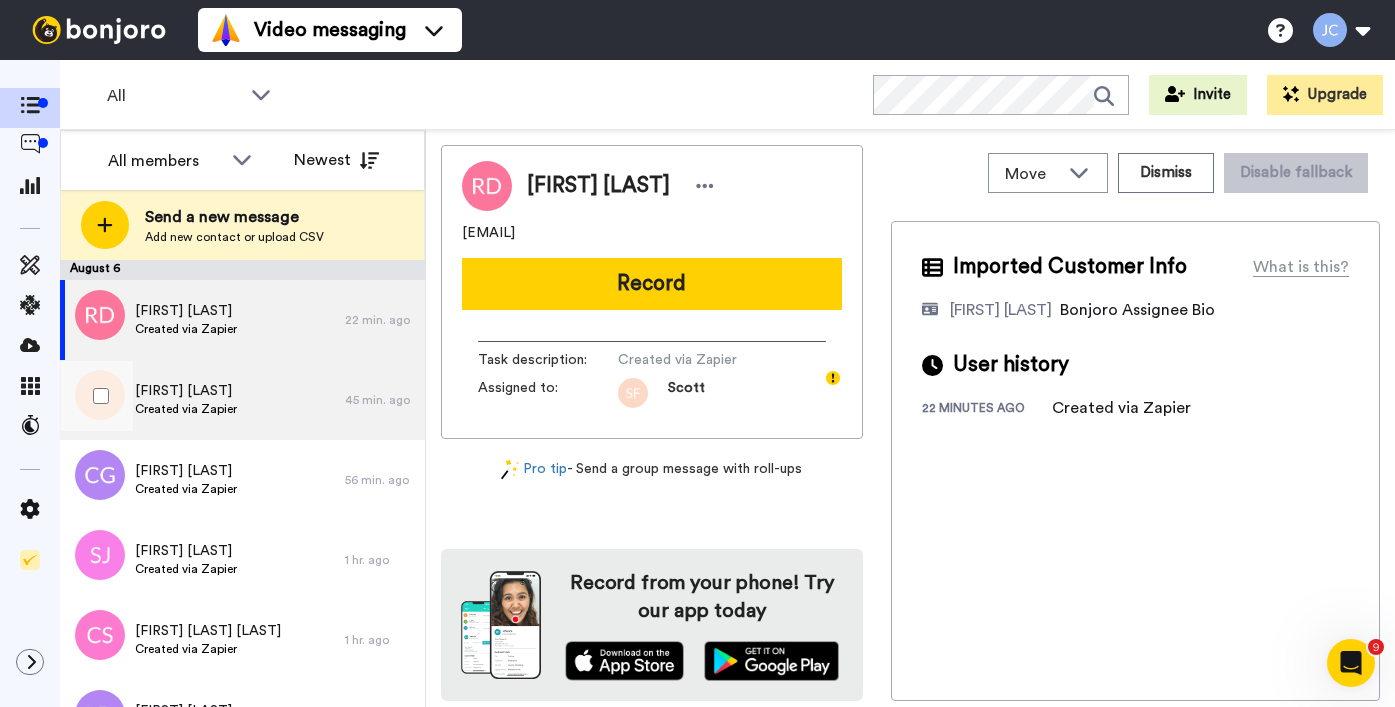 click on "Jerry Savage Created via Zapier" at bounding box center [202, 400] 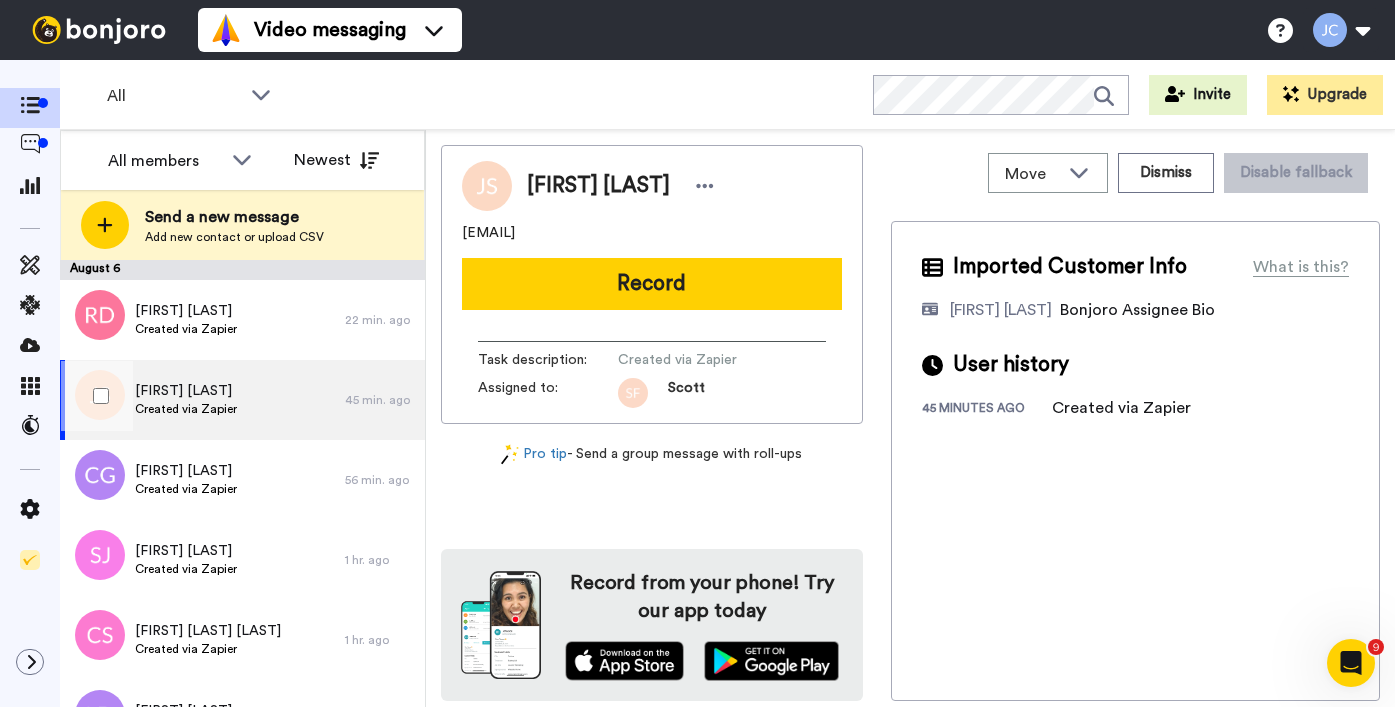 scroll, scrollTop: 4, scrollLeft: 0, axis: vertical 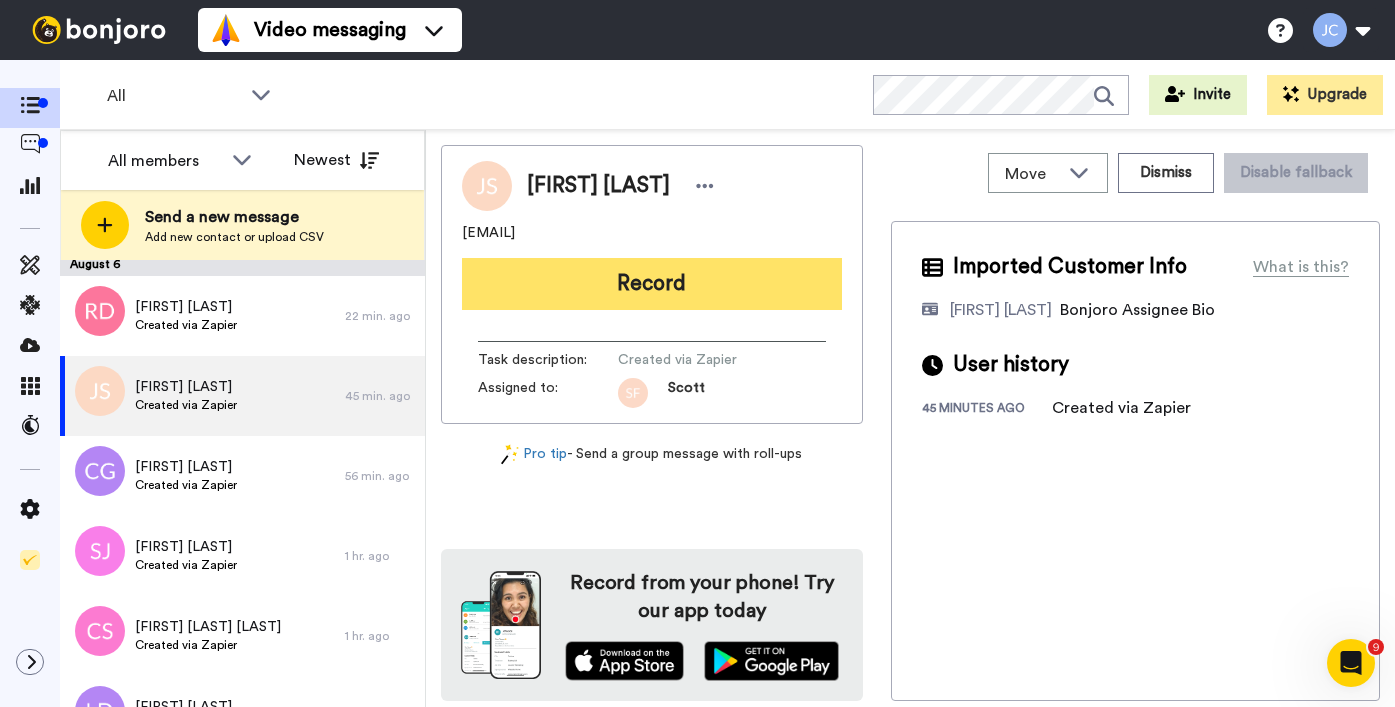 click on "Record" at bounding box center [652, 284] 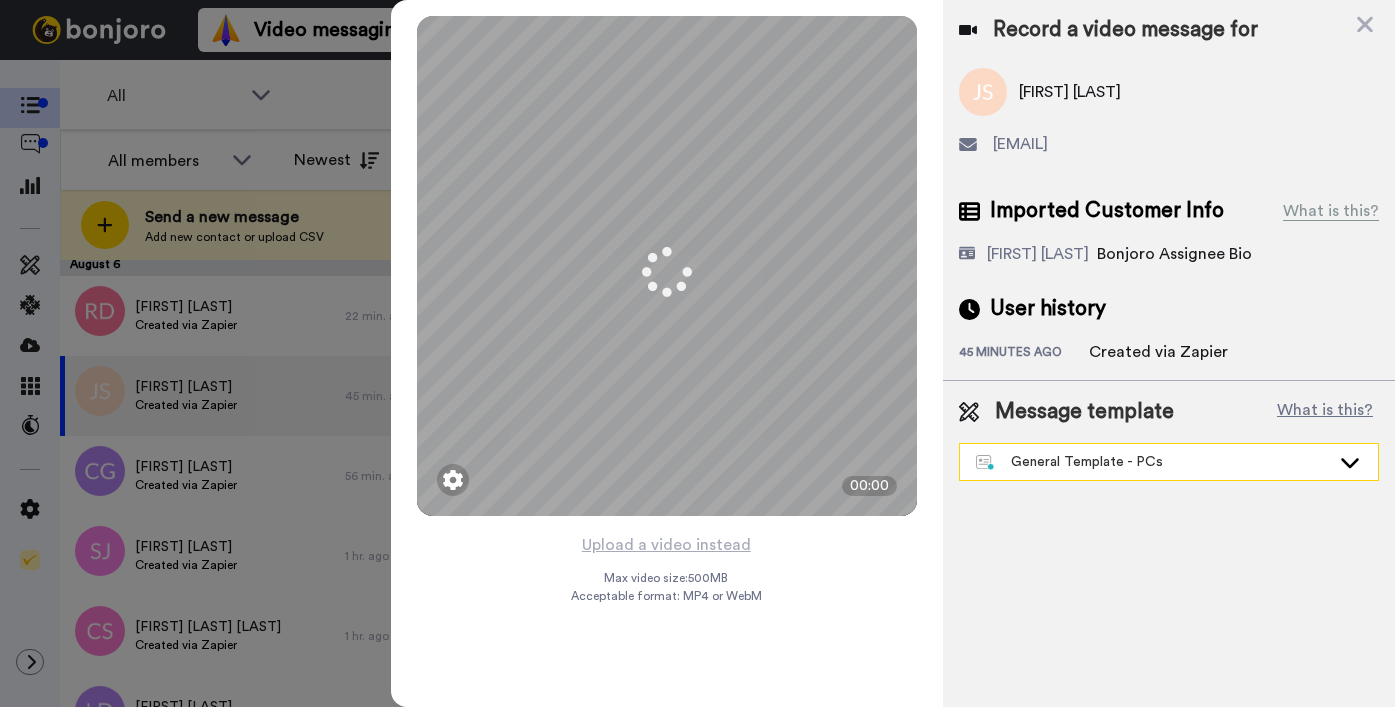 click on "General Template - PCs" at bounding box center [1153, 462] 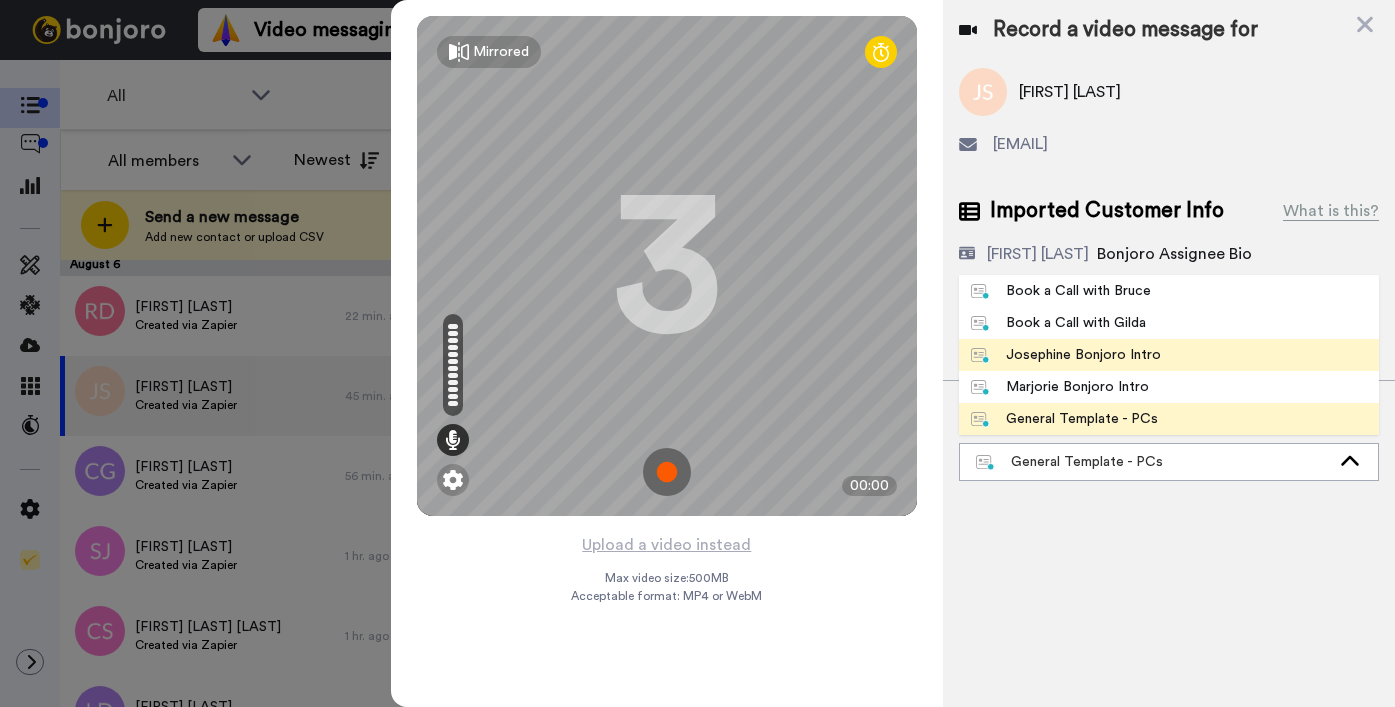 click on "Josephine Bonjoro Intro" at bounding box center (1066, 355) 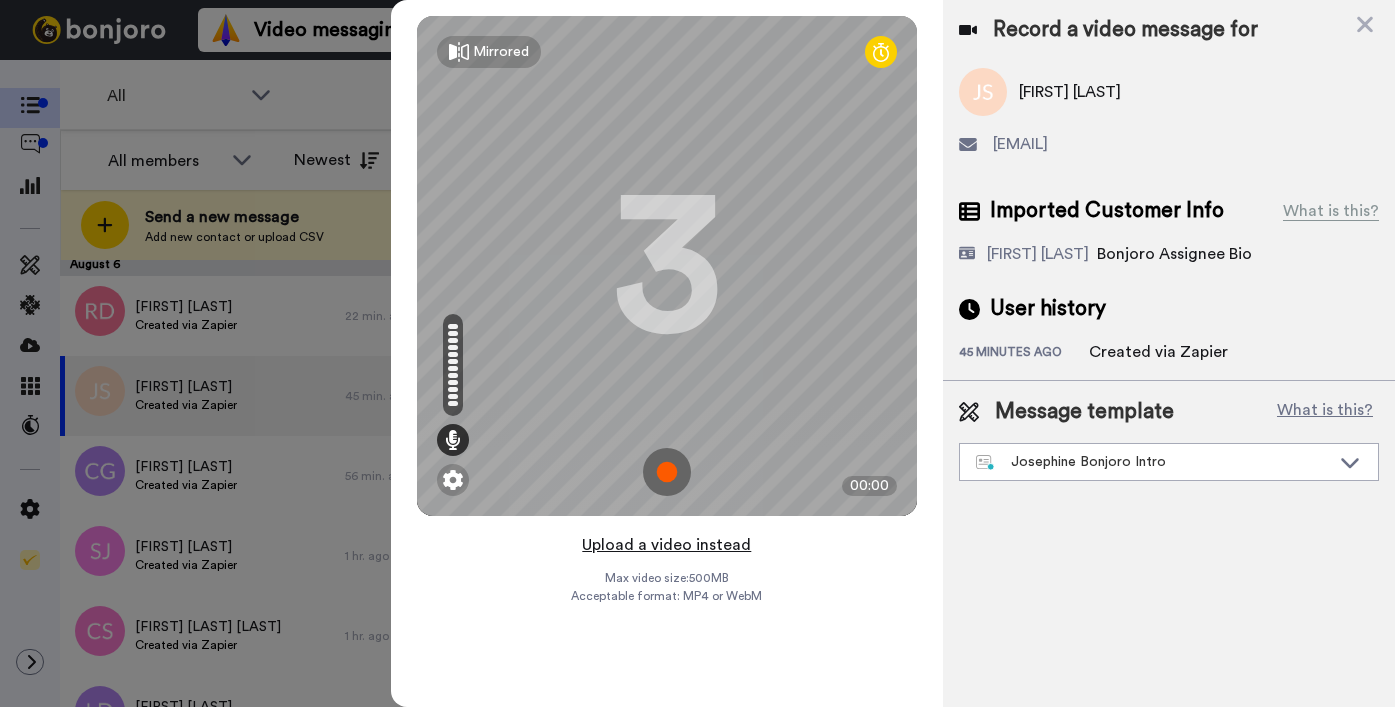click on "Upload a video instead" at bounding box center [666, 545] 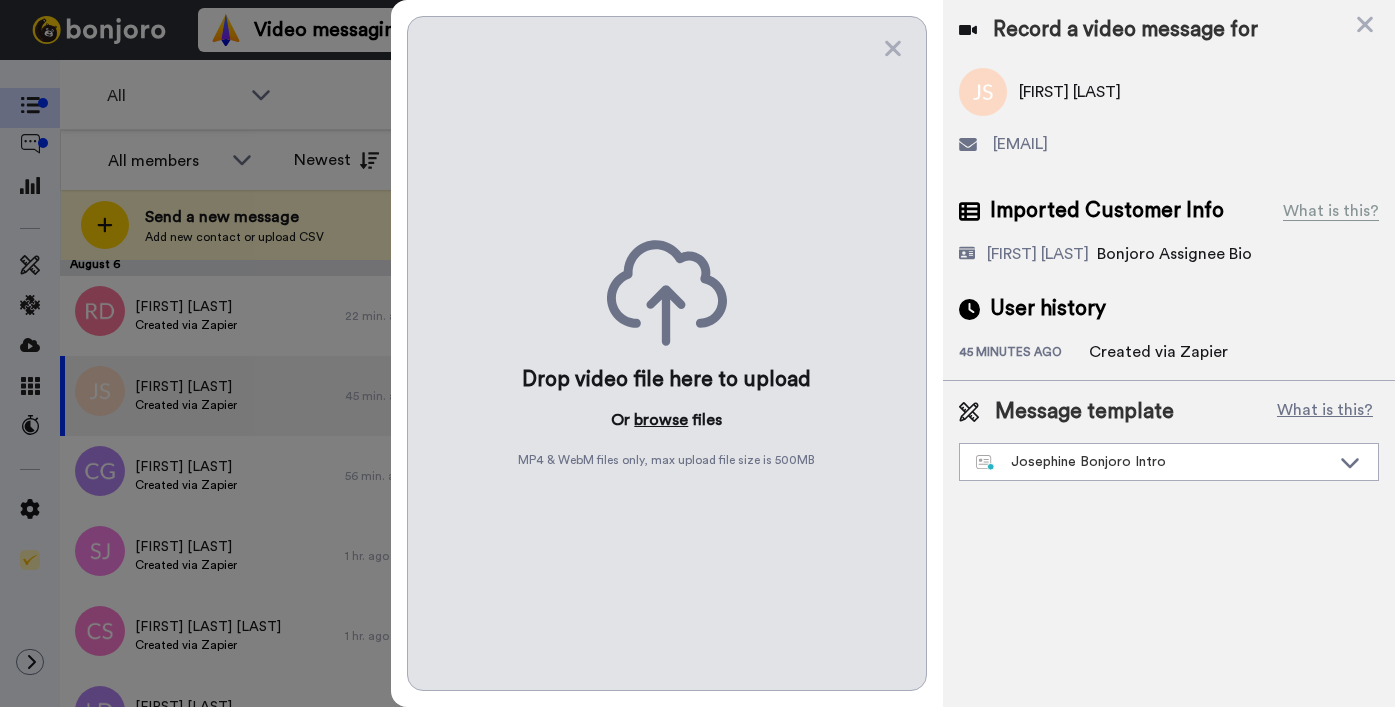 click on "browse" at bounding box center (661, 420) 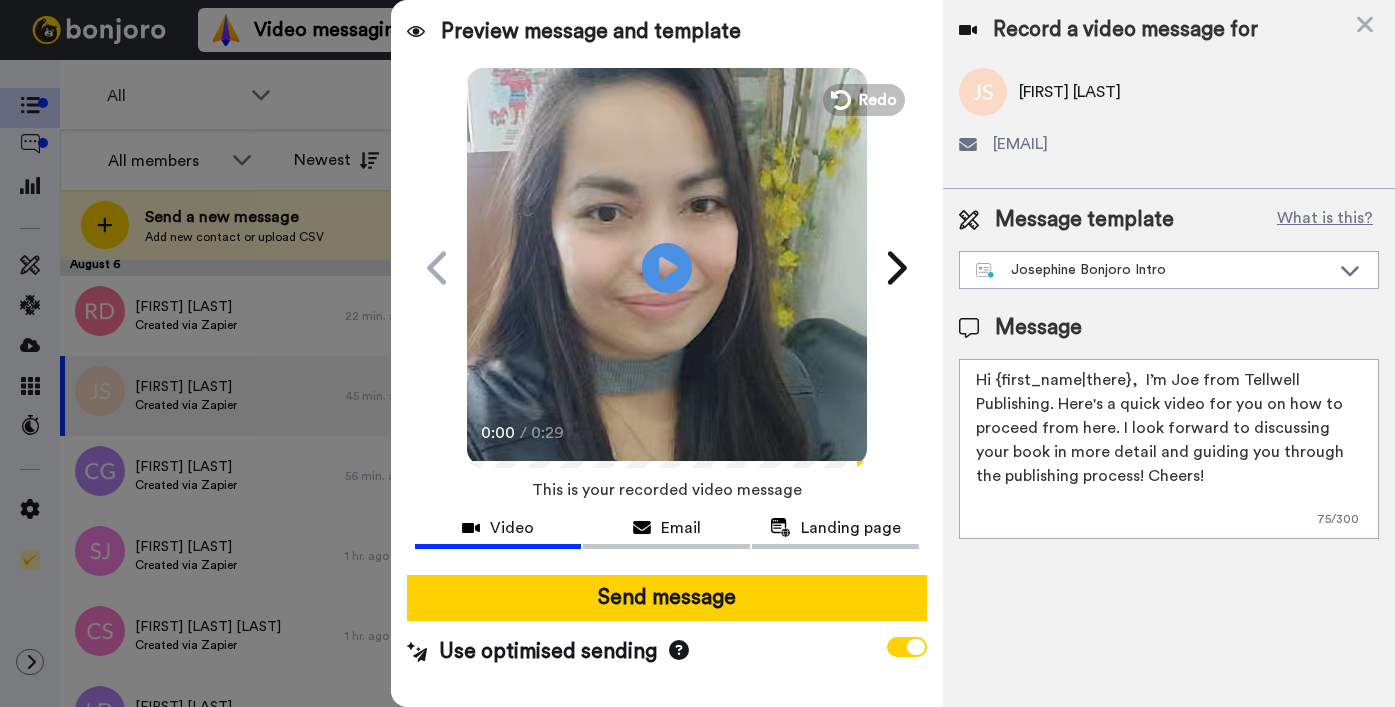 drag, startPoint x: 999, startPoint y: 378, endPoint x: 1146, endPoint y: 390, distance: 147.48898 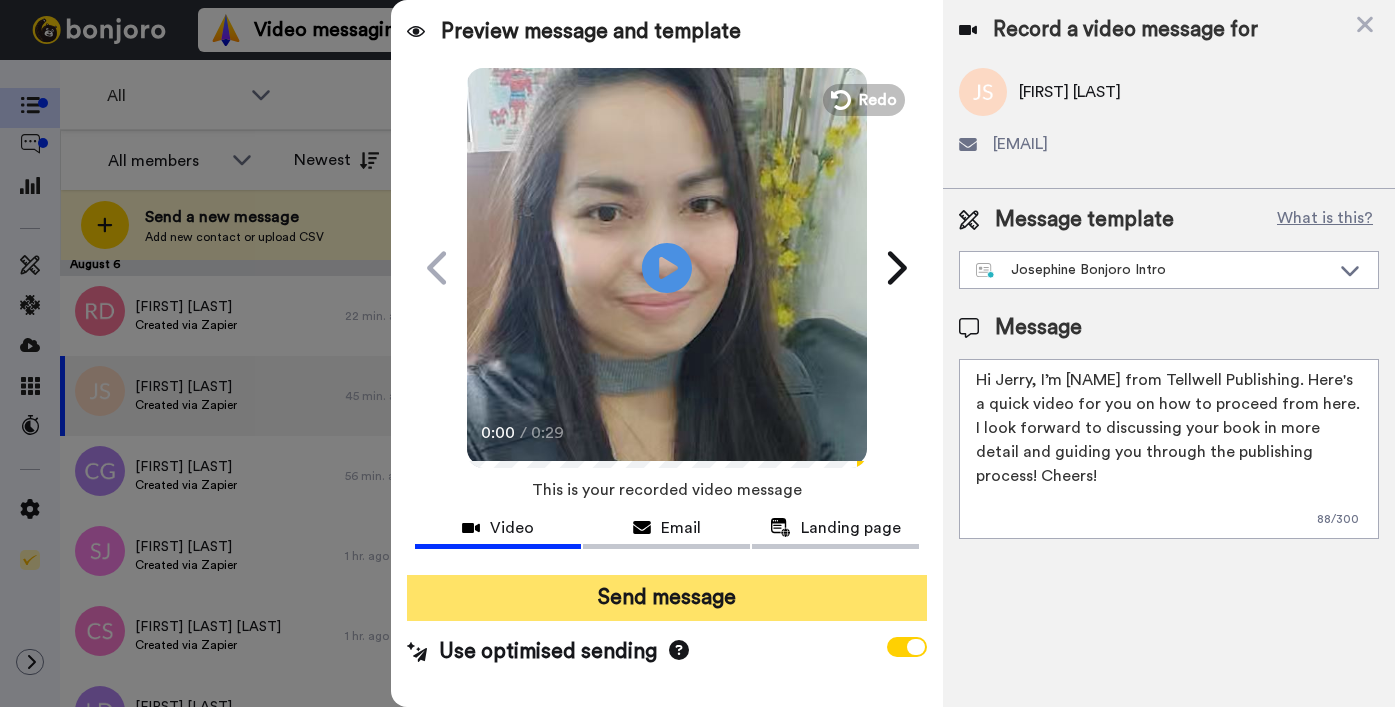 type on "Hi Jerry,  I’m Joe from Tellwell Publishing. Here's a quick video for you on how to proceed from here. I look forward to discussing your book in more detail and guiding you through the publishing process! Cheers!" 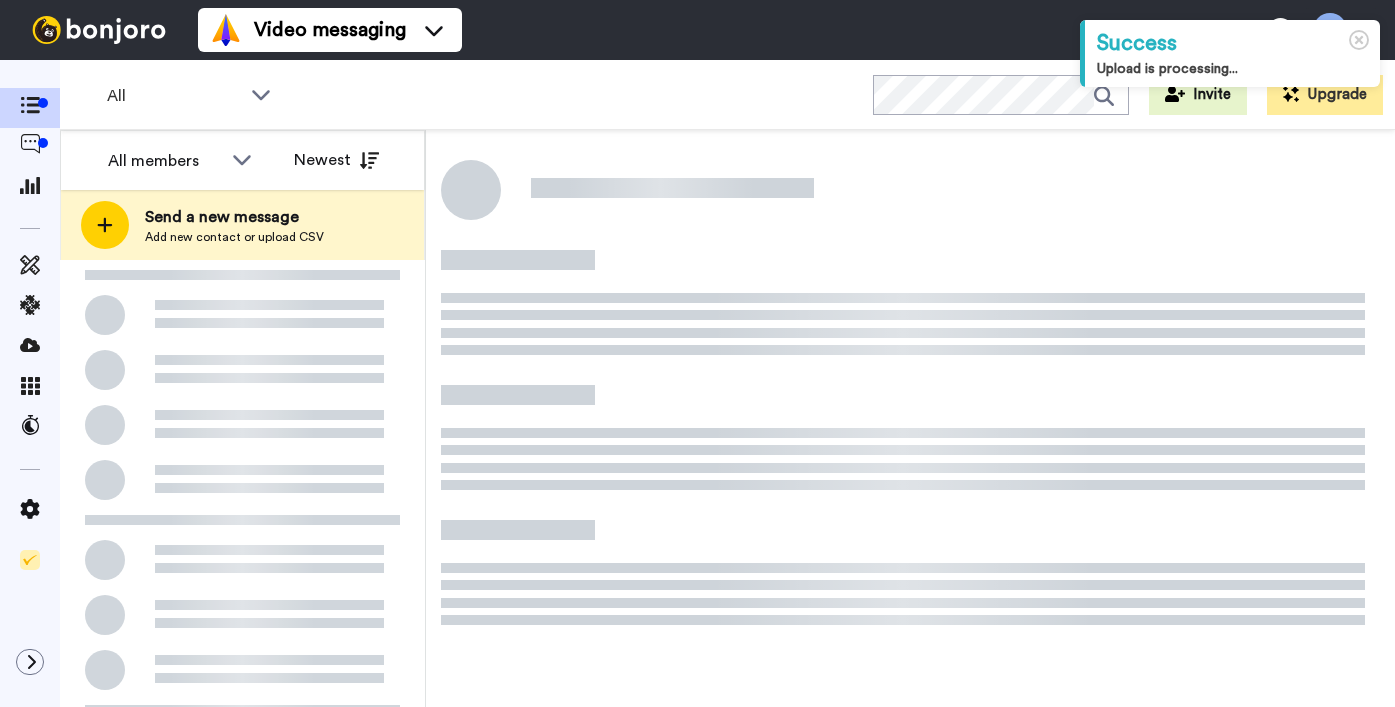 scroll, scrollTop: 0, scrollLeft: 0, axis: both 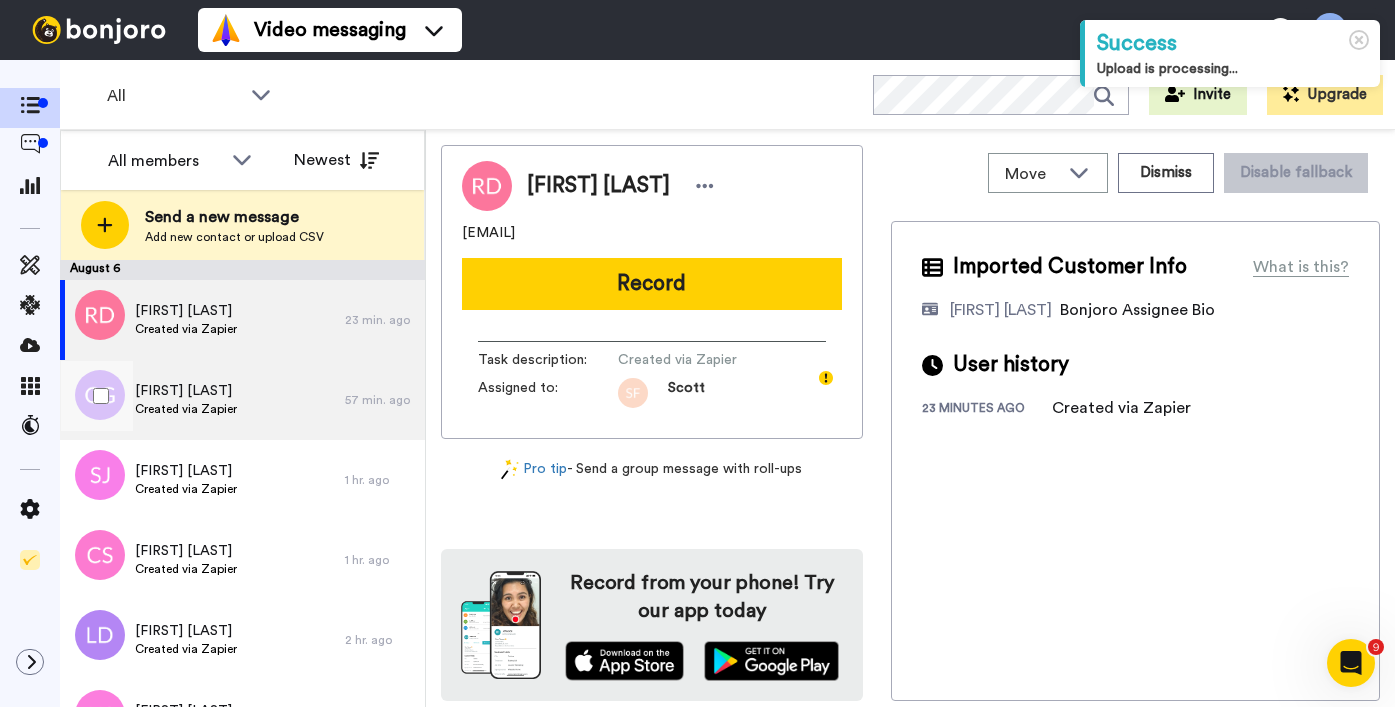 click on "[FIRST] [LAST] Created via Zapier" at bounding box center (202, 400) 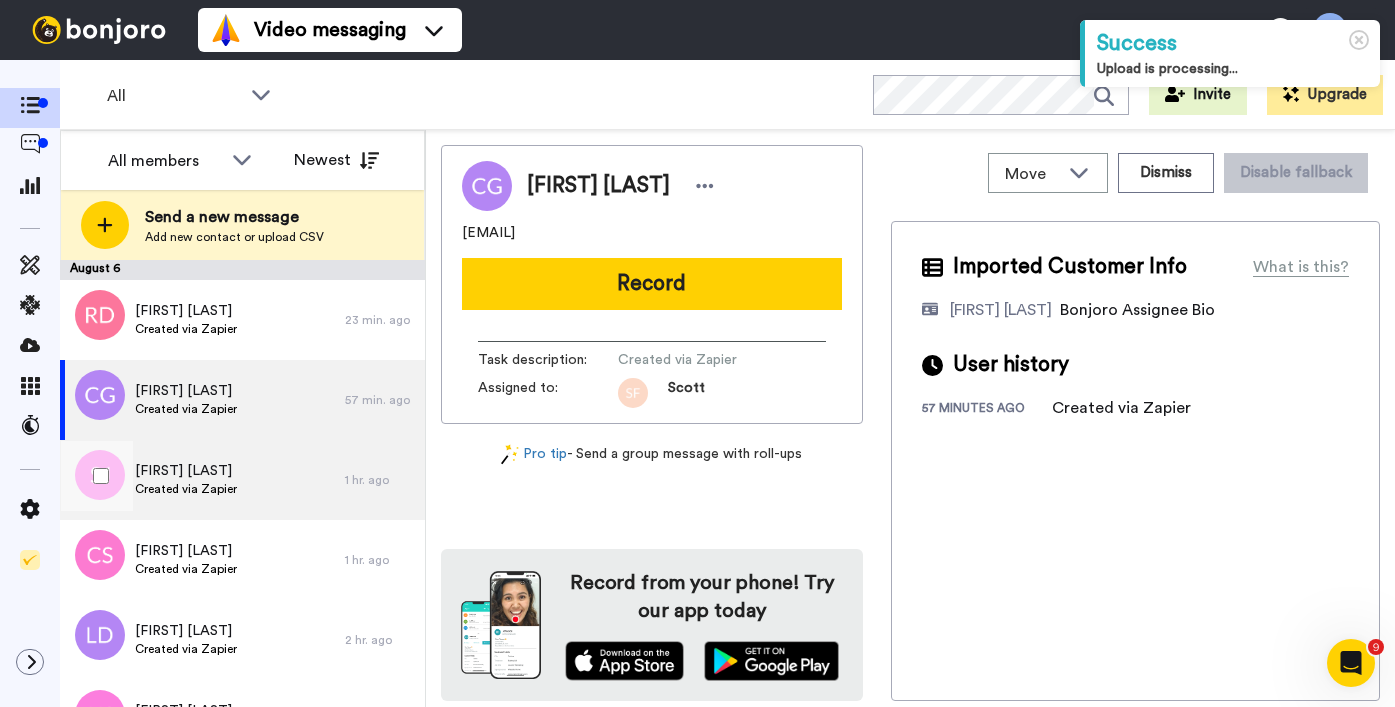 click on "Created via Zapier" at bounding box center [186, 489] 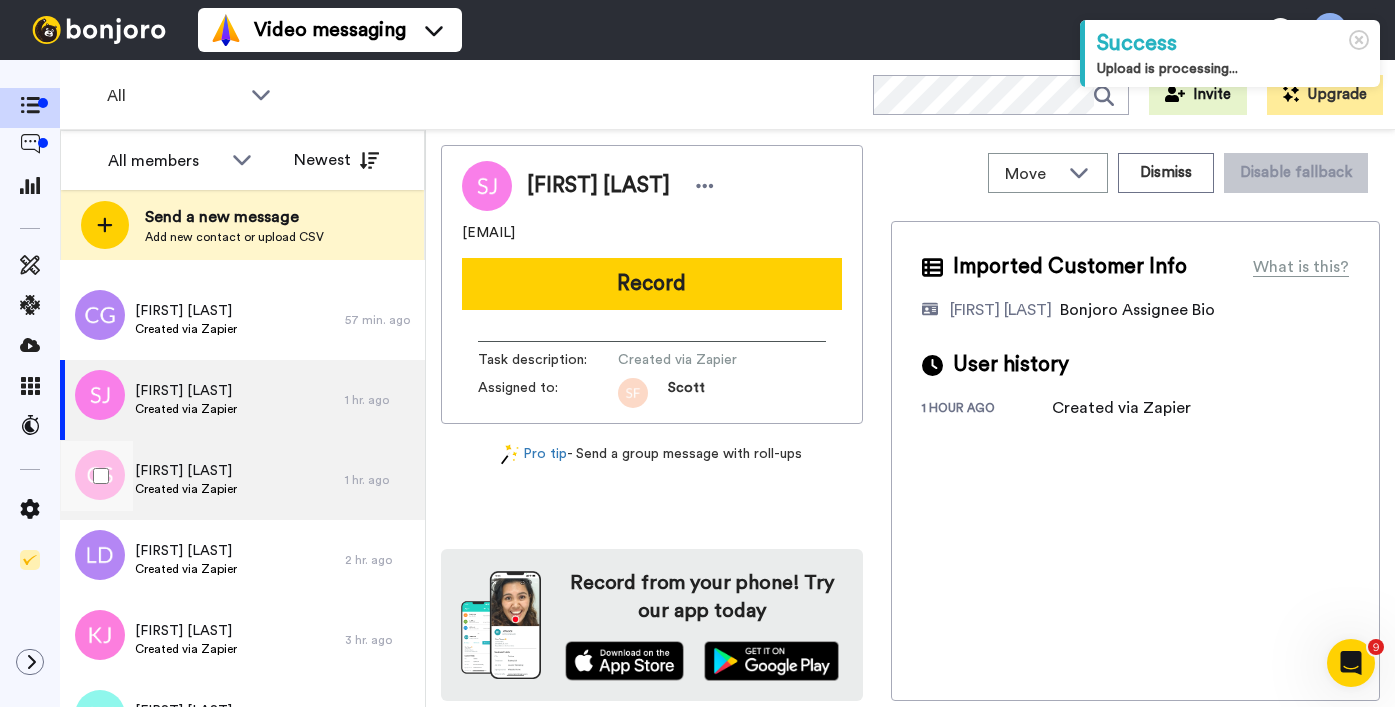 scroll, scrollTop: 84, scrollLeft: 0, axis: vertical 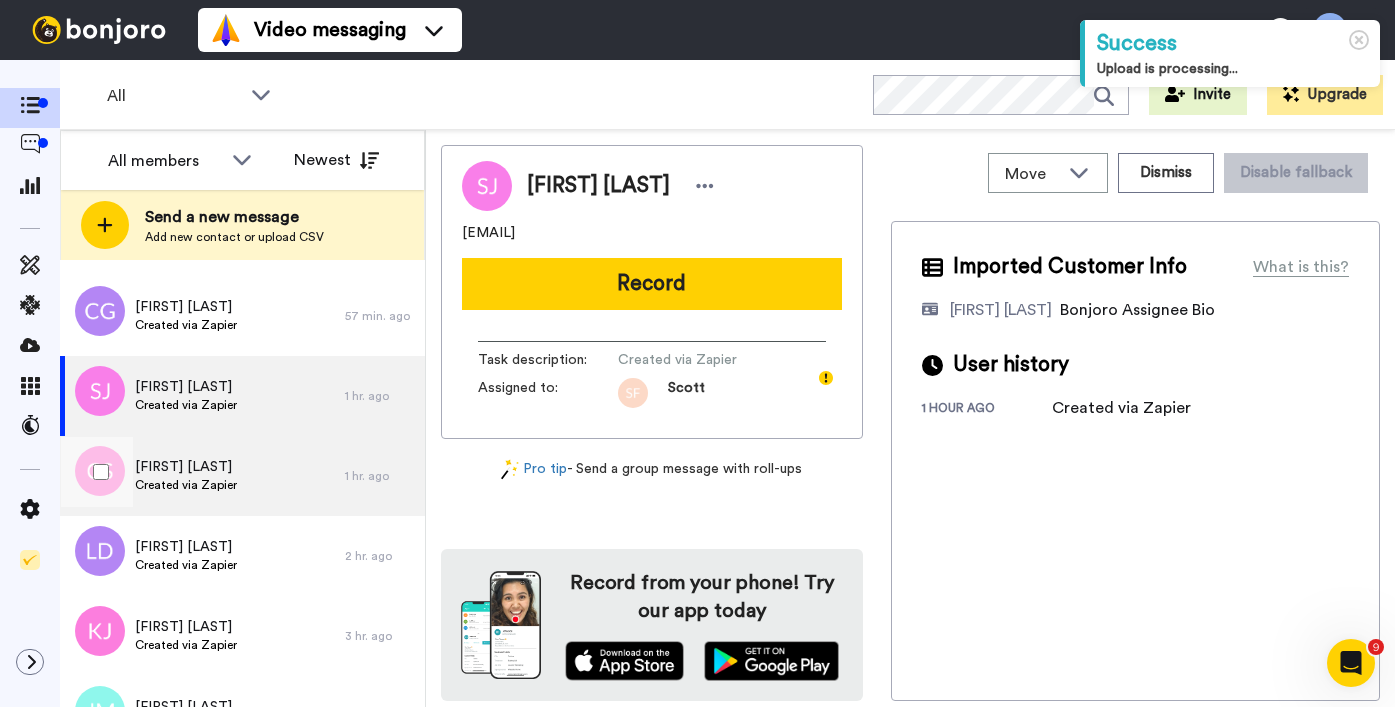 click on "Created via Zapier" at bounding box center (186, 485) 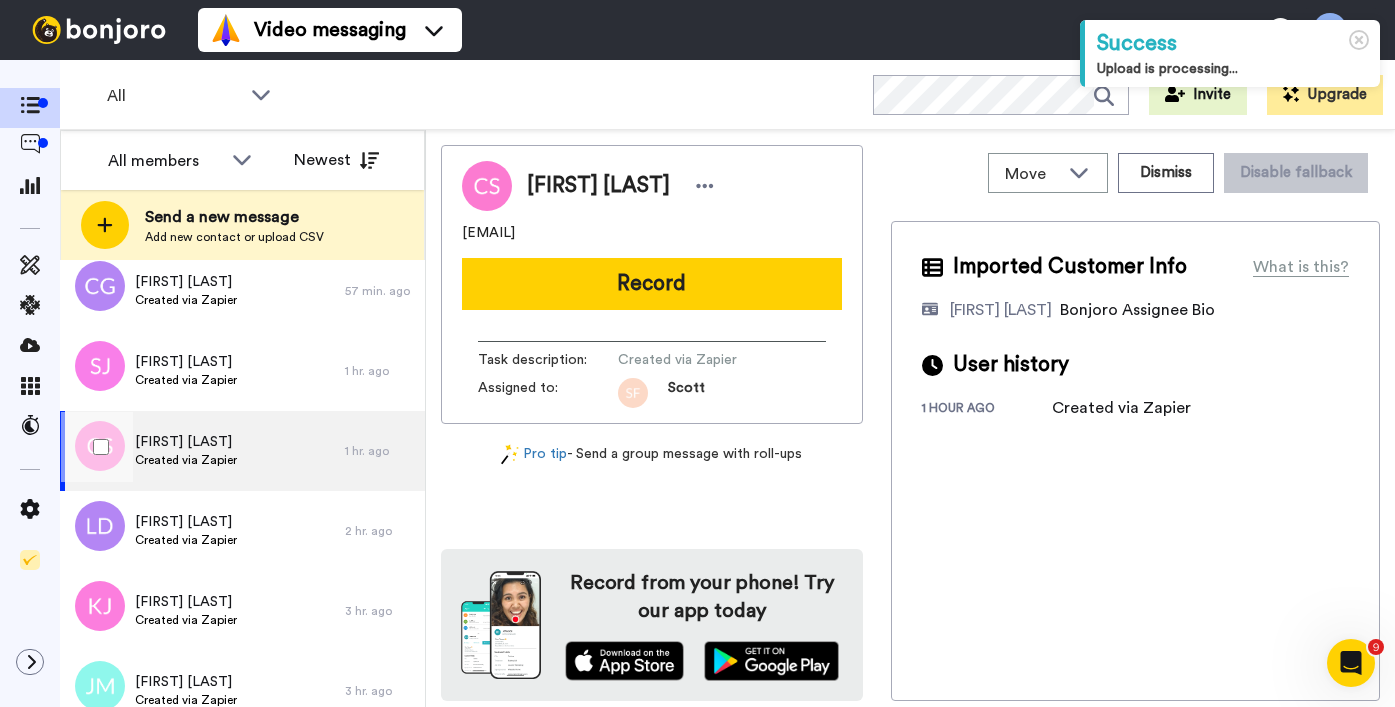 scroll, scrollTop: 150, scrollLeft: 0, axis: vertical 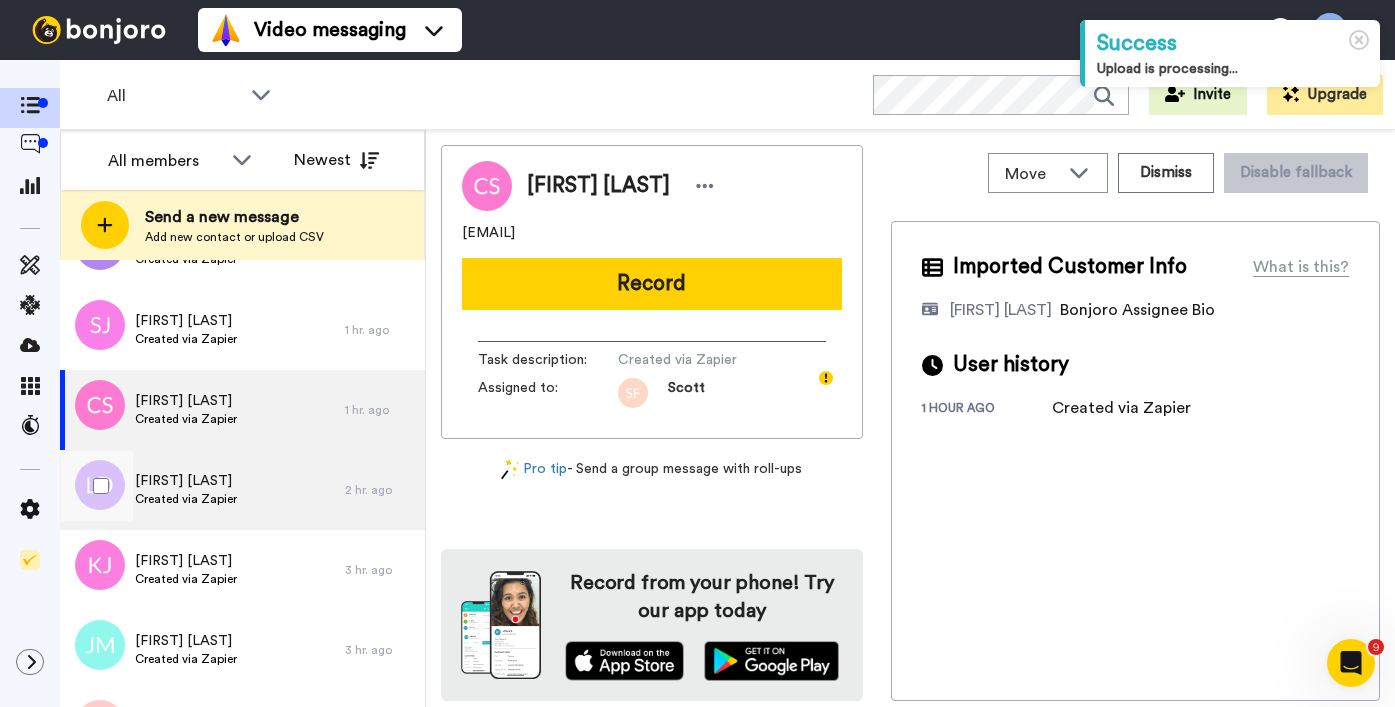 click on "[FIRST] [LAST] Created via Zapier" at bounding box center (202, 490) 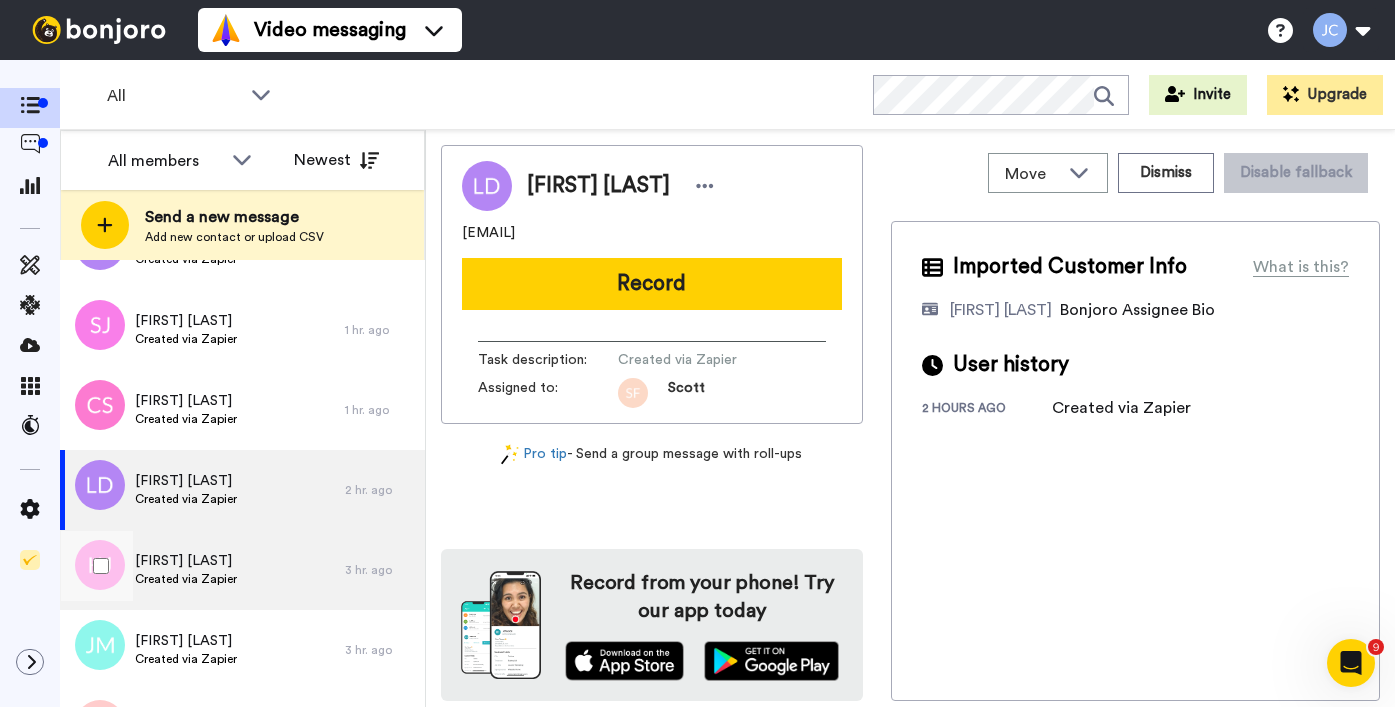 click on "Kaylyn Jason Created via Zapier" at bounding box center (202, 570) 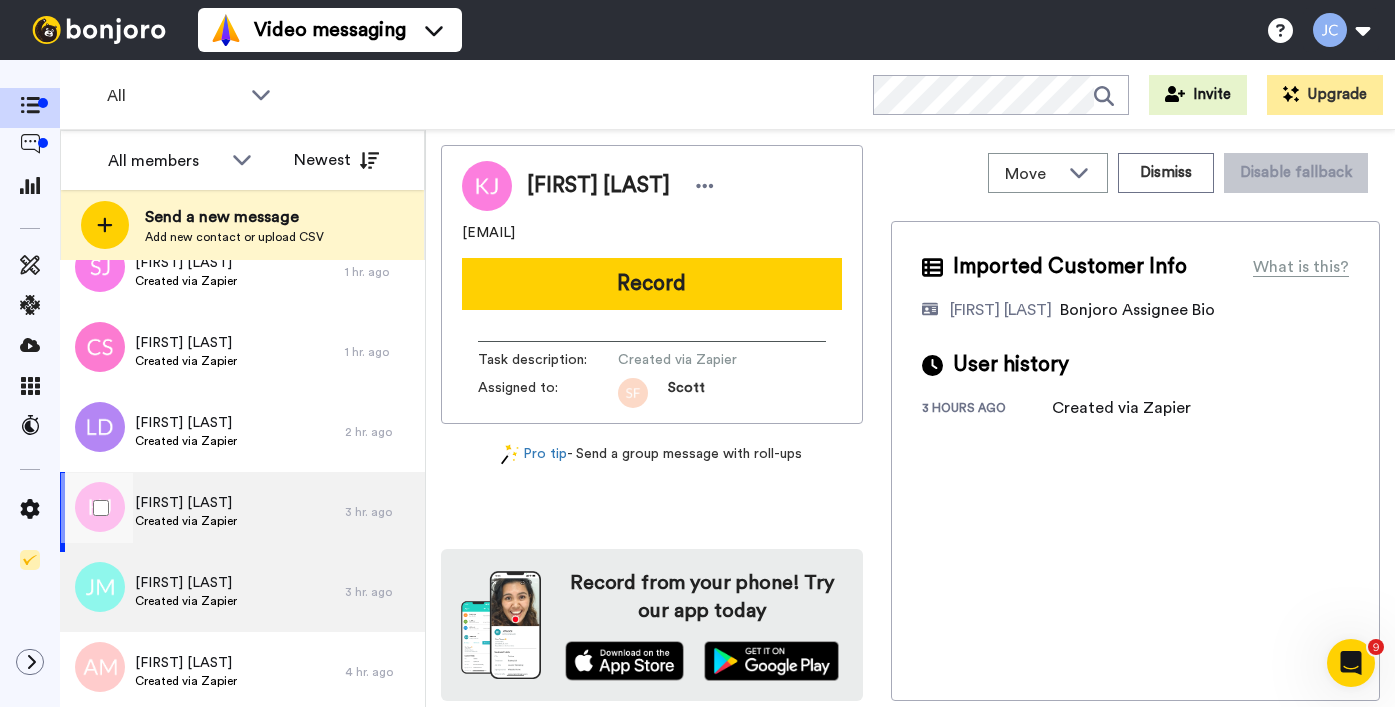 scroll, scrollTop: 252, scrollLeft: 0, axis: vertical 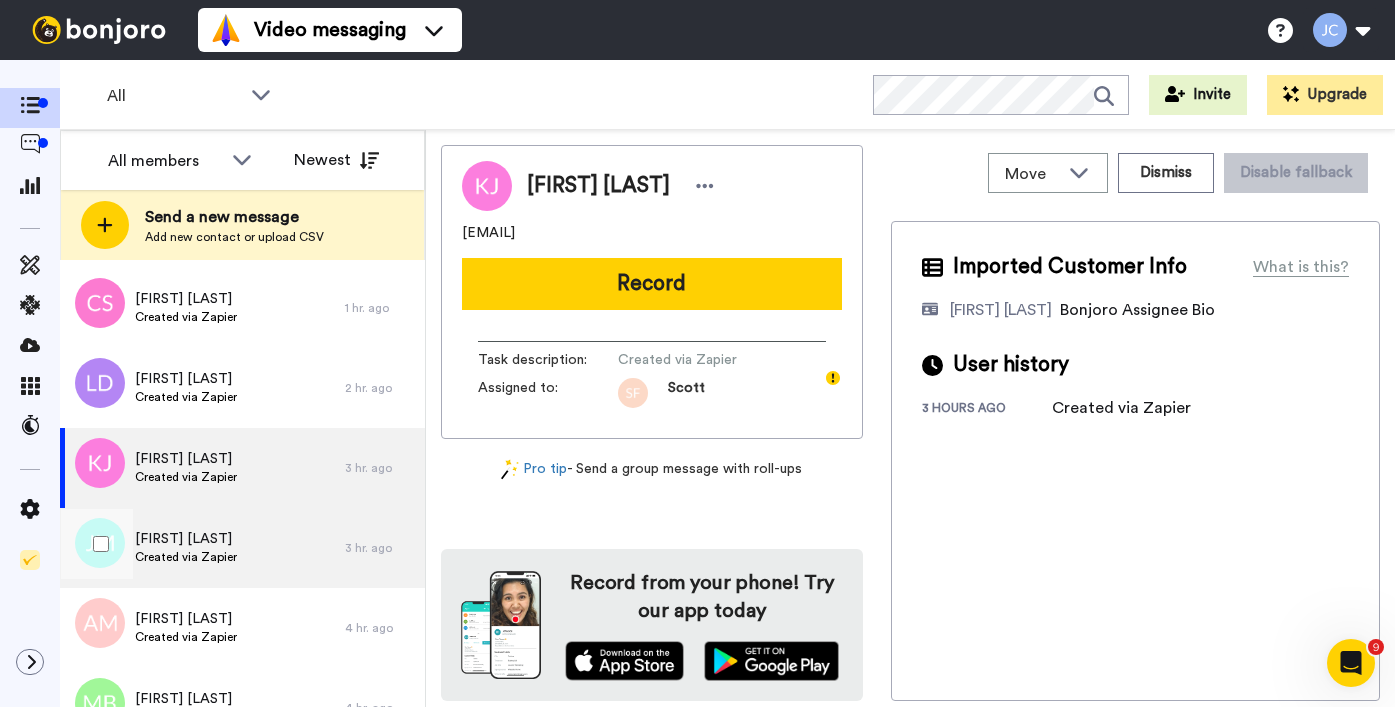 click on "Jessica Mc Coy Created via Zapier" at bounding box center [202, 548] 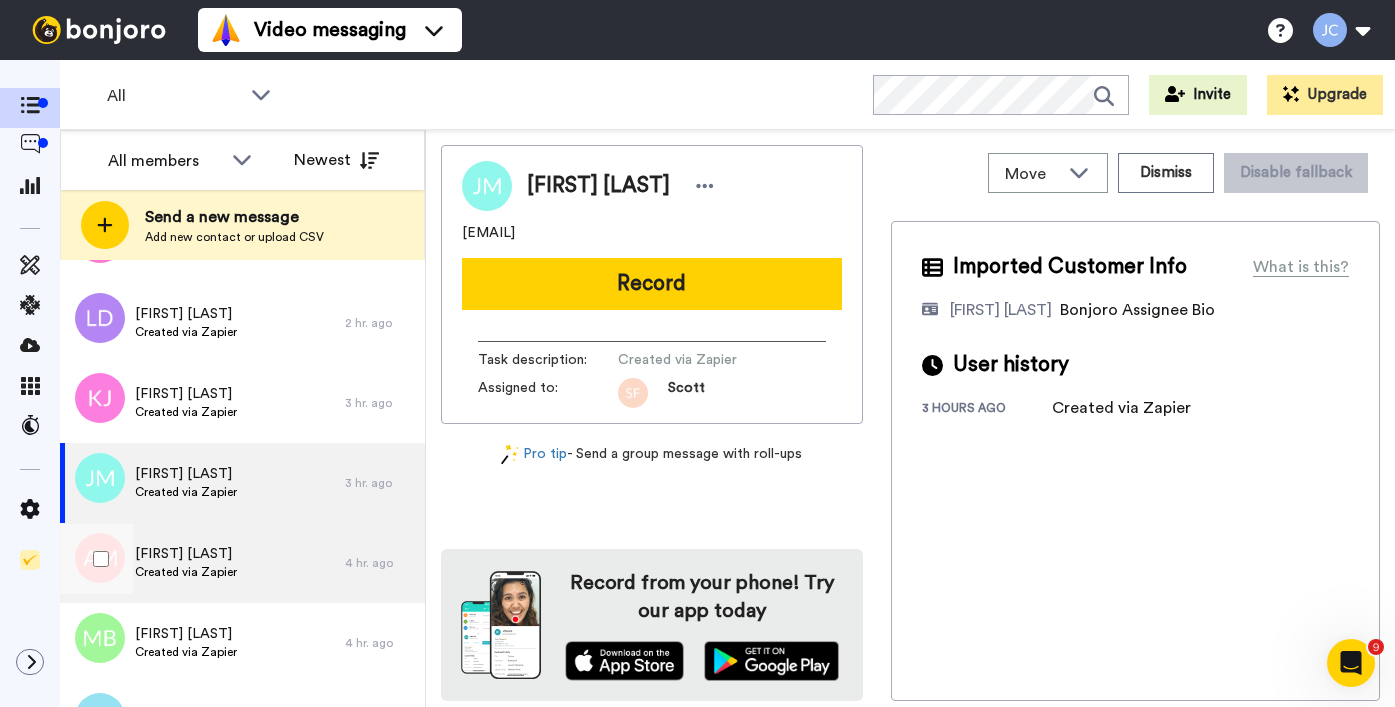 scroll, scrollTop: 331, scrollLeft: 0, axis: vertical 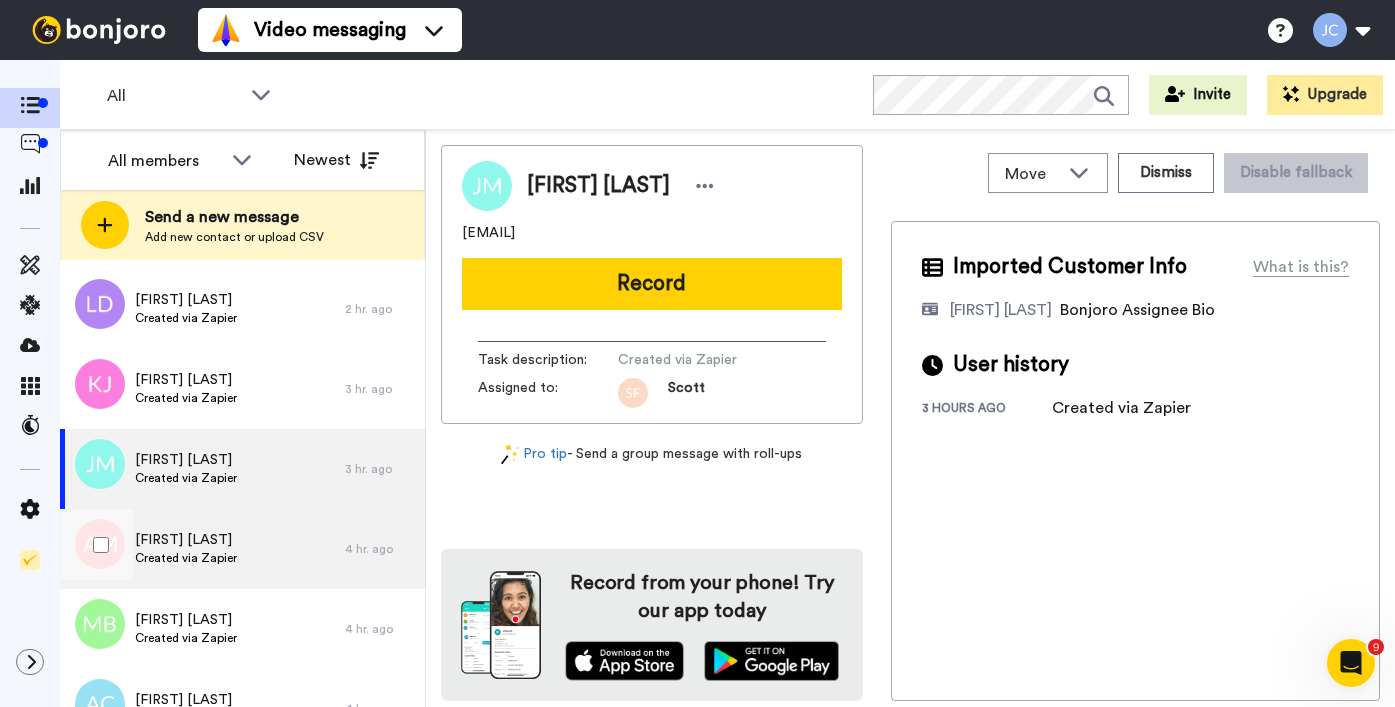 click on "Antonia Moana Created via Zapier" at bounding box center (202, 549) 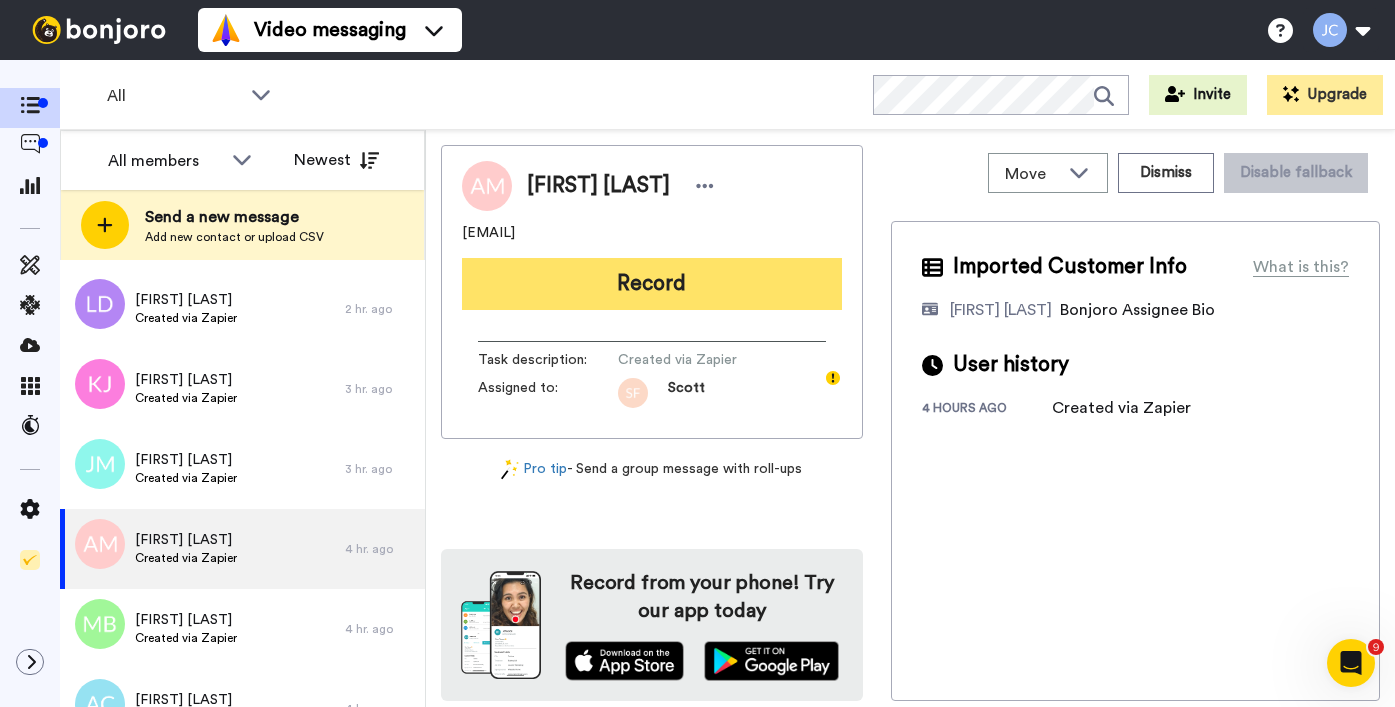 click on "Record" at bounding box center (652, 284) 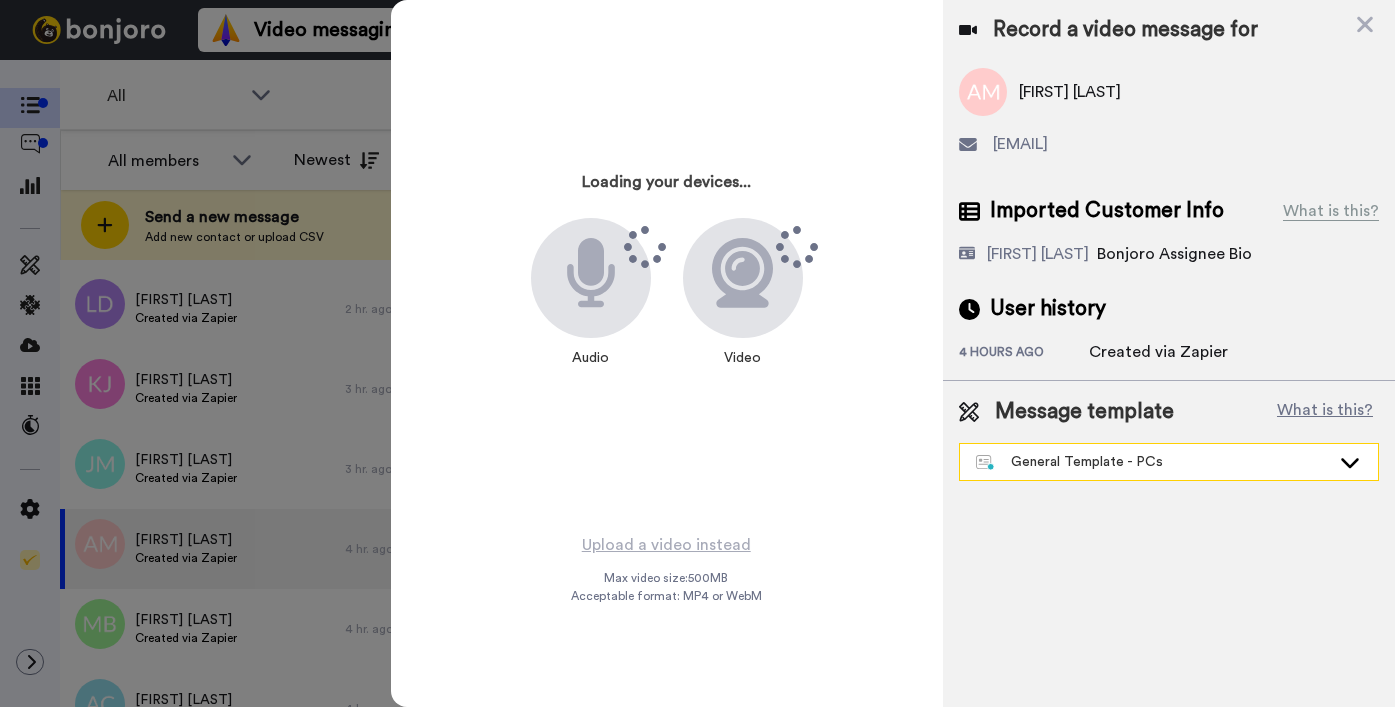 click on "General Template - PCs" at bounding box center (1169, 462) 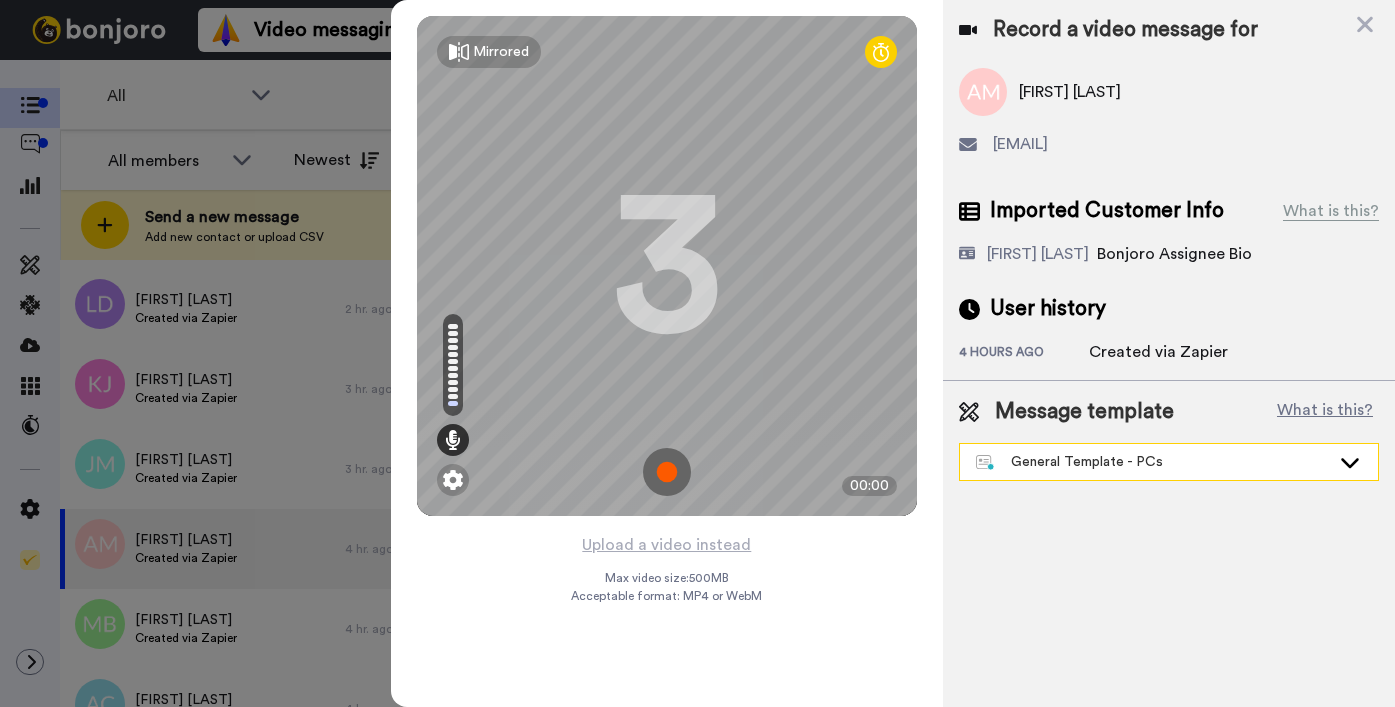 click on "General Template - PCs" at bounding box center [1153, 462] 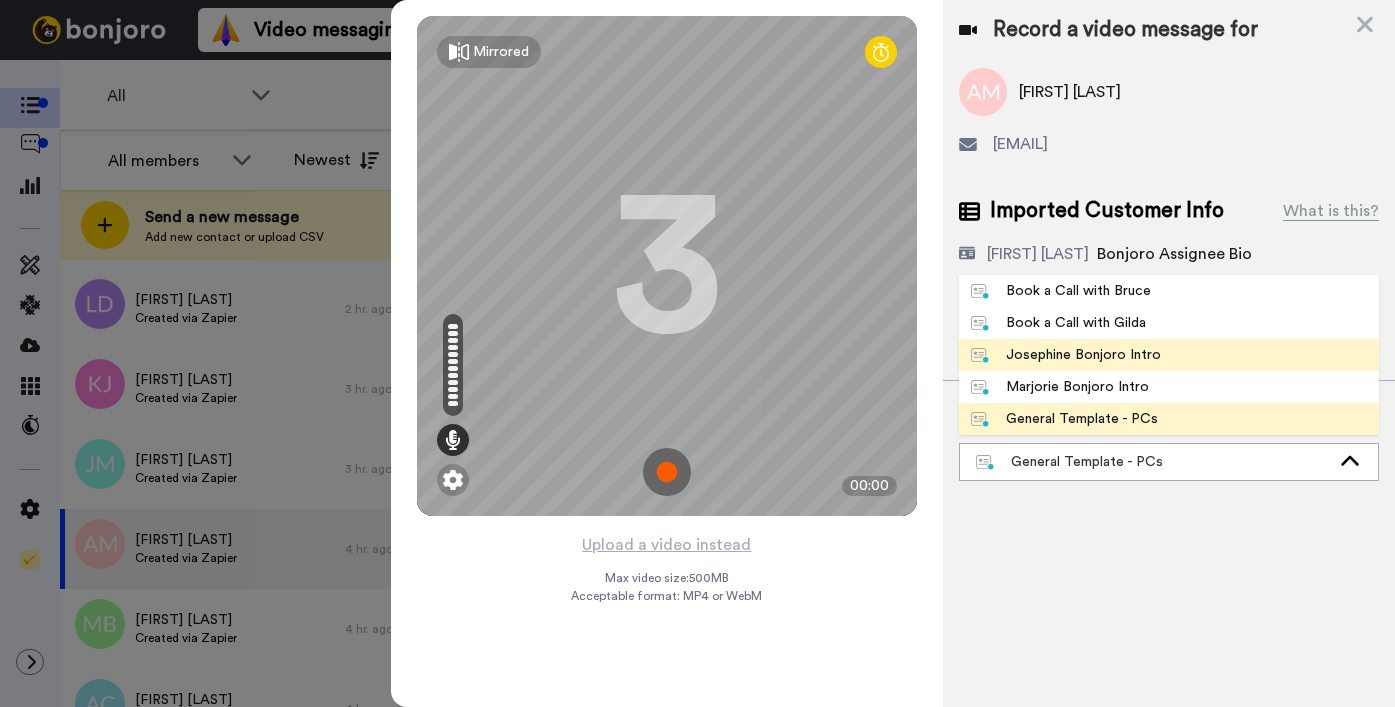 click on "Josephine Bonjoro Intro" at bounding box center [1066, 355] 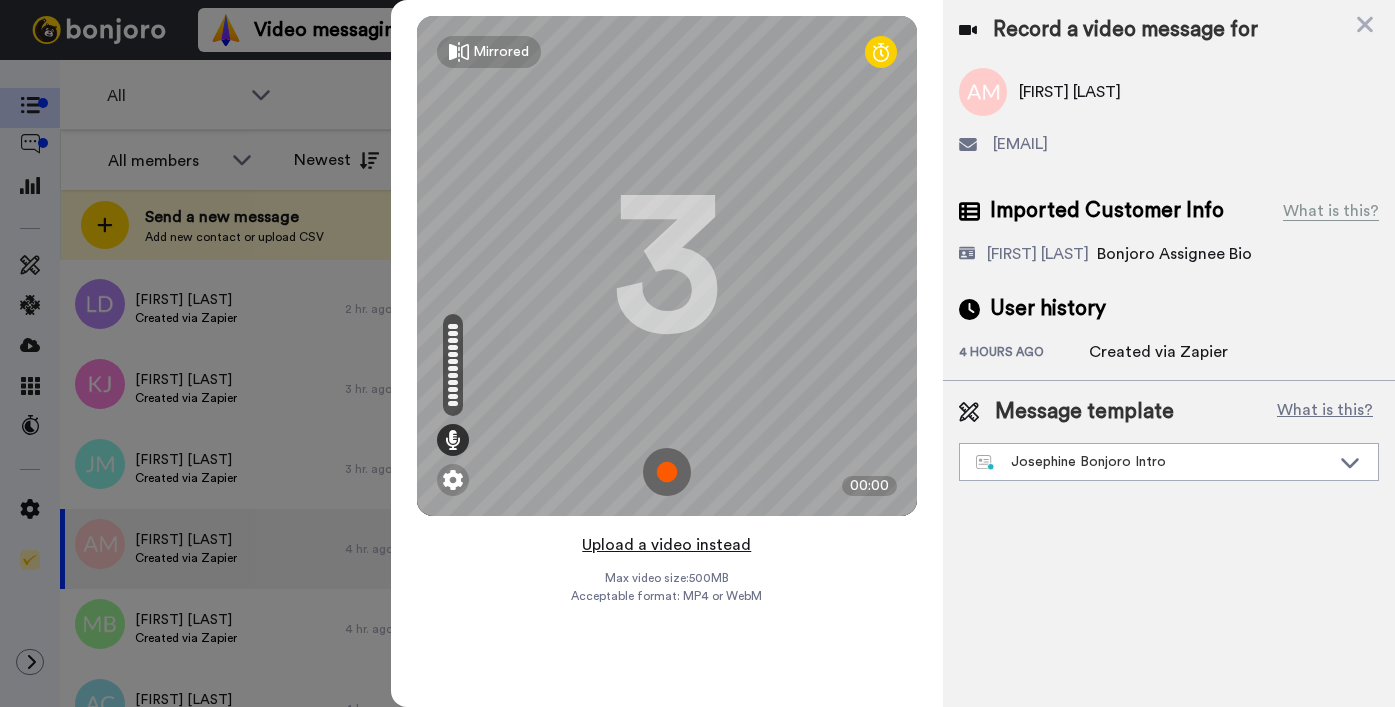 click on "Upload a video instead" at bounding box center [666, 545] 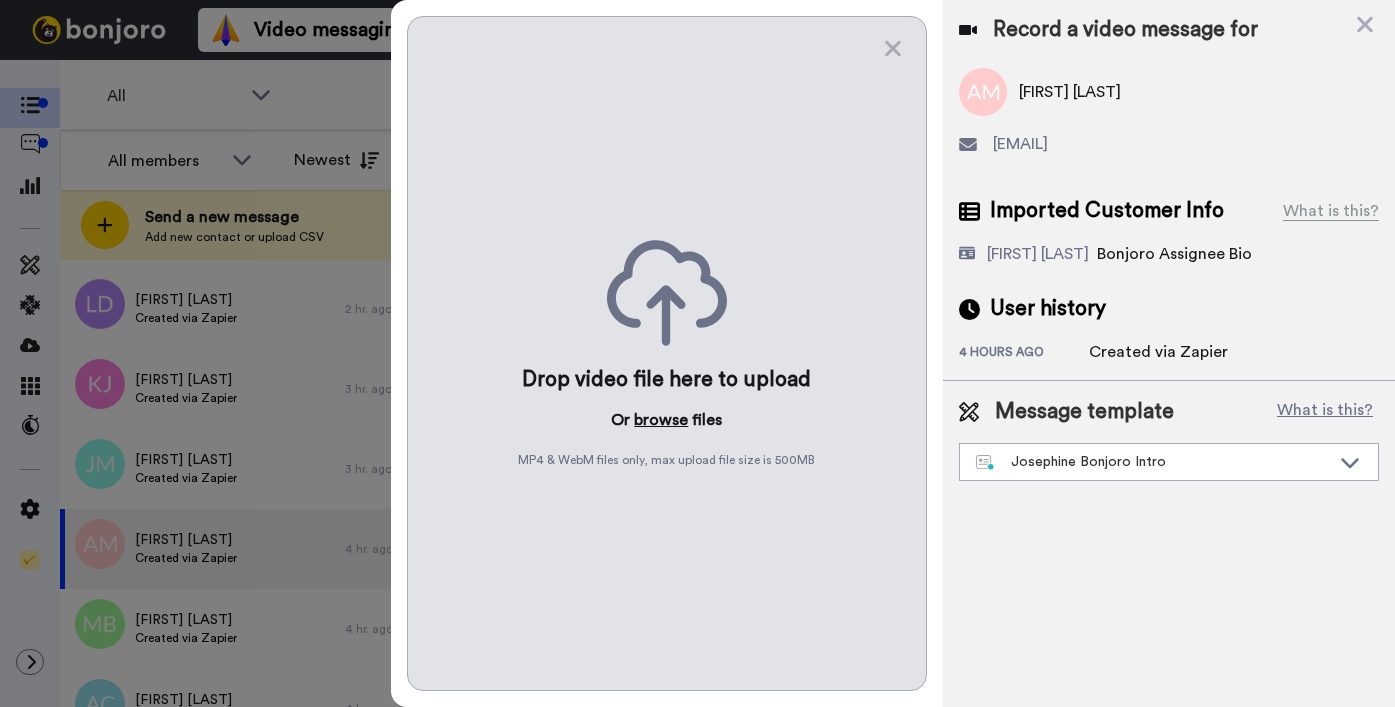 click on "browse" at bounding box center [661, 420] 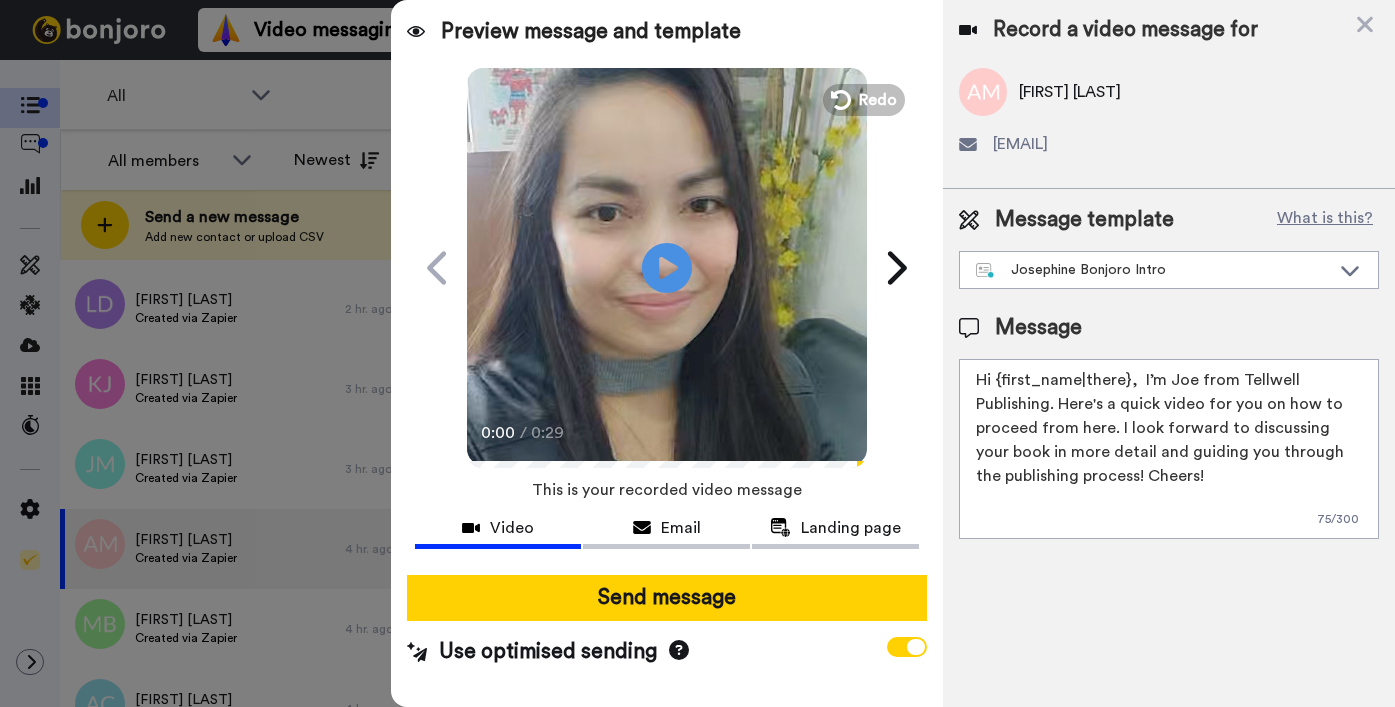 drag, startPoint x: 1001, startPoint y: 376, endPoint x: 1127, endPoint y: 377, distance: 126.00397 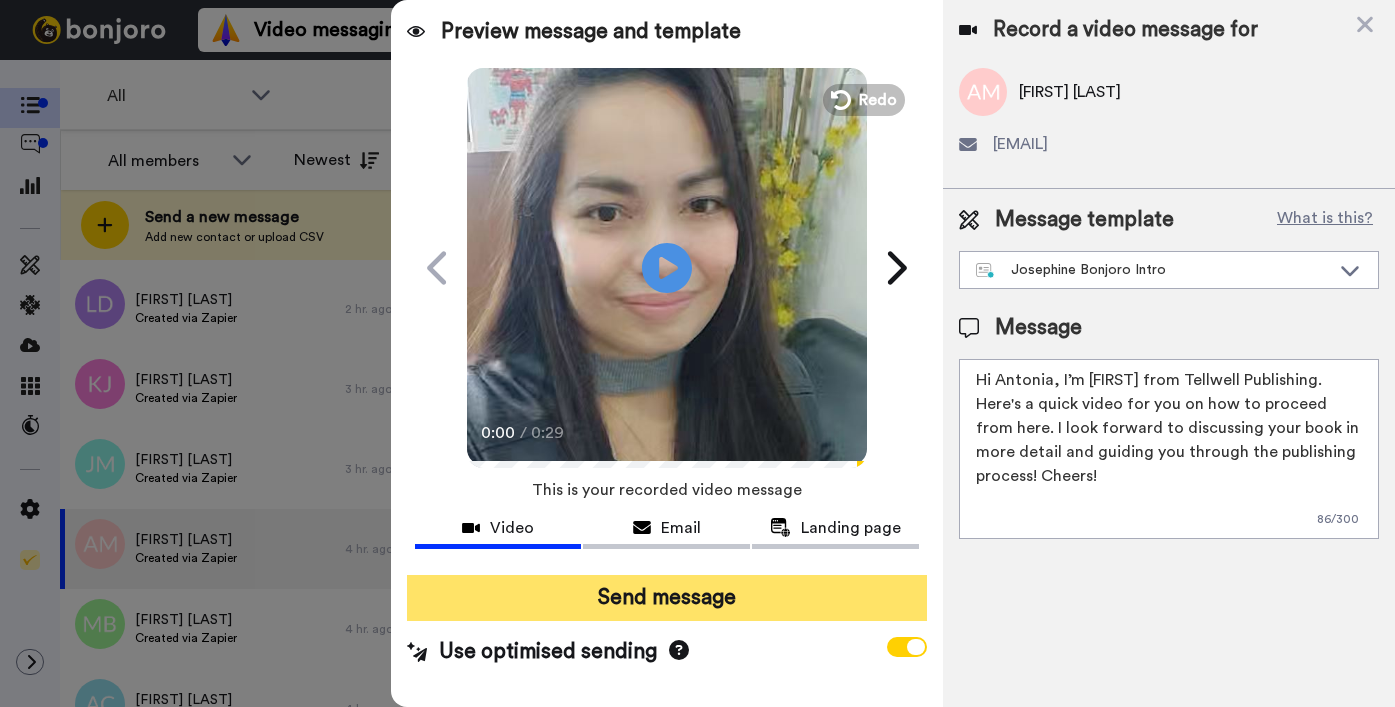 type on "Hi Antonia,  I’m Joe from Tellwell Publishing. Here's a quick video for you on how to proceed from here. I look forward to discussing your book in more detail and guiding you through the publishing process! Cheers!" 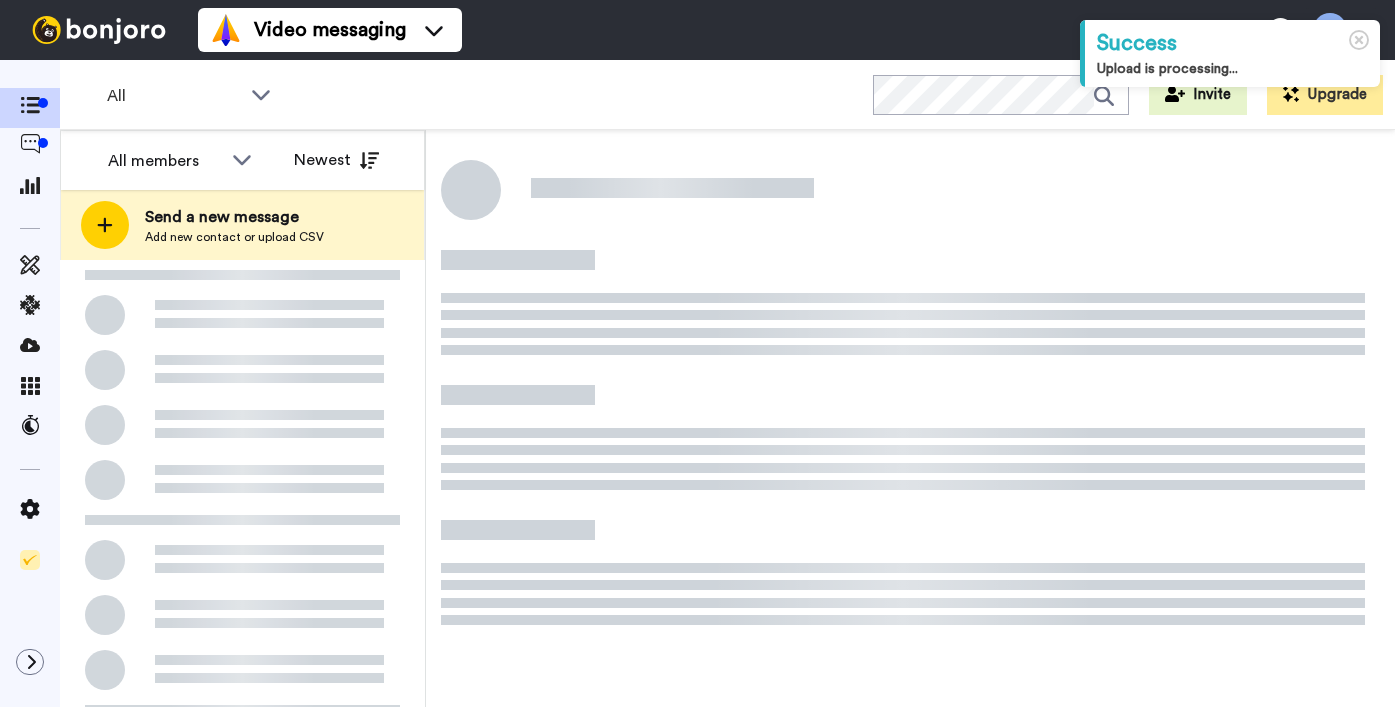 scroll, scrollTop: 0, scrollLeft: 0, axis: both 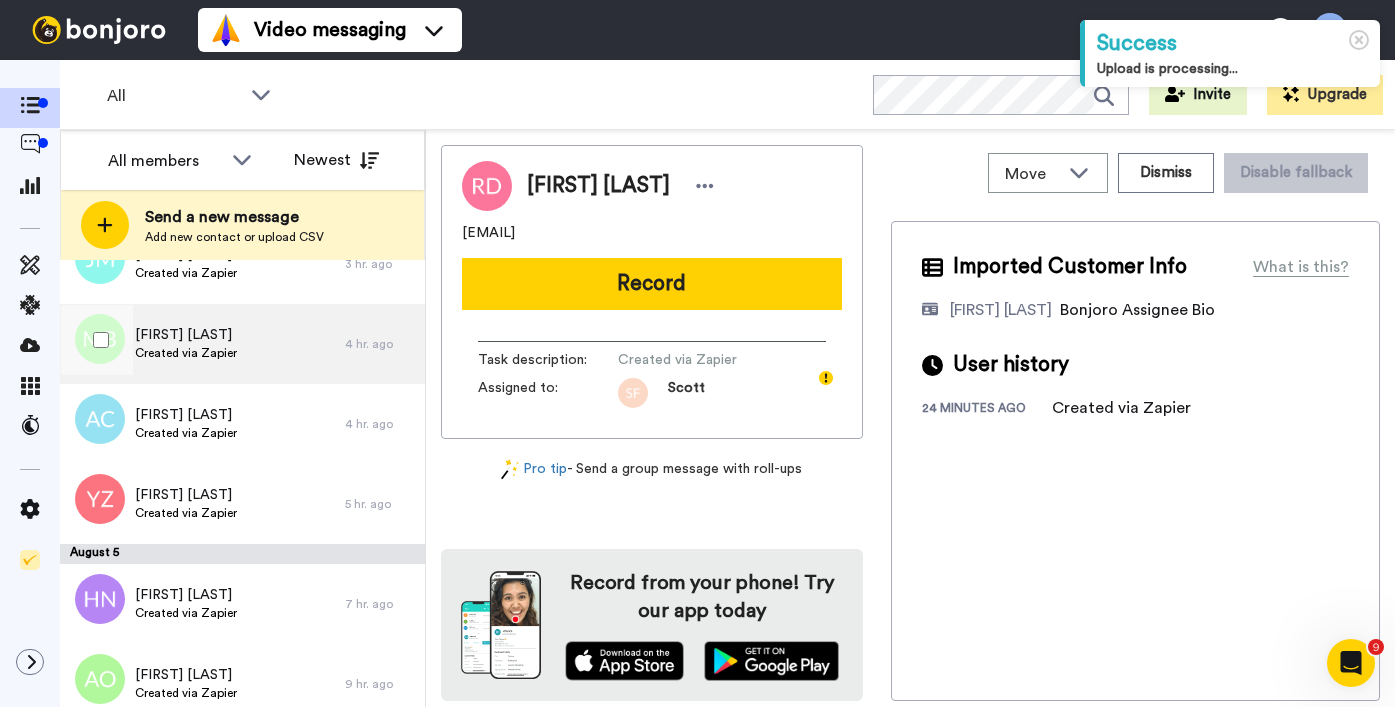 click on "Created via Zapier" at bounding box center (186, 353) 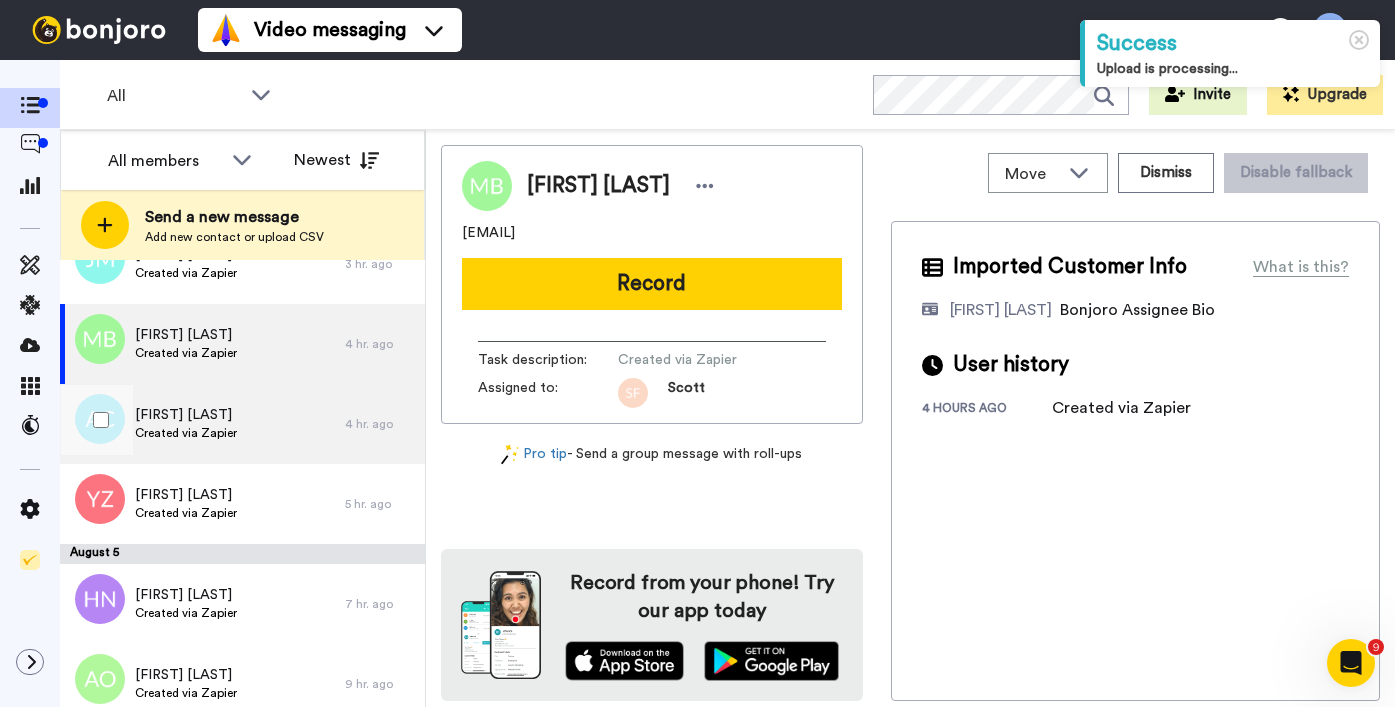 click on "[FIRST] [LAST]" at bounding box center [186, 415] 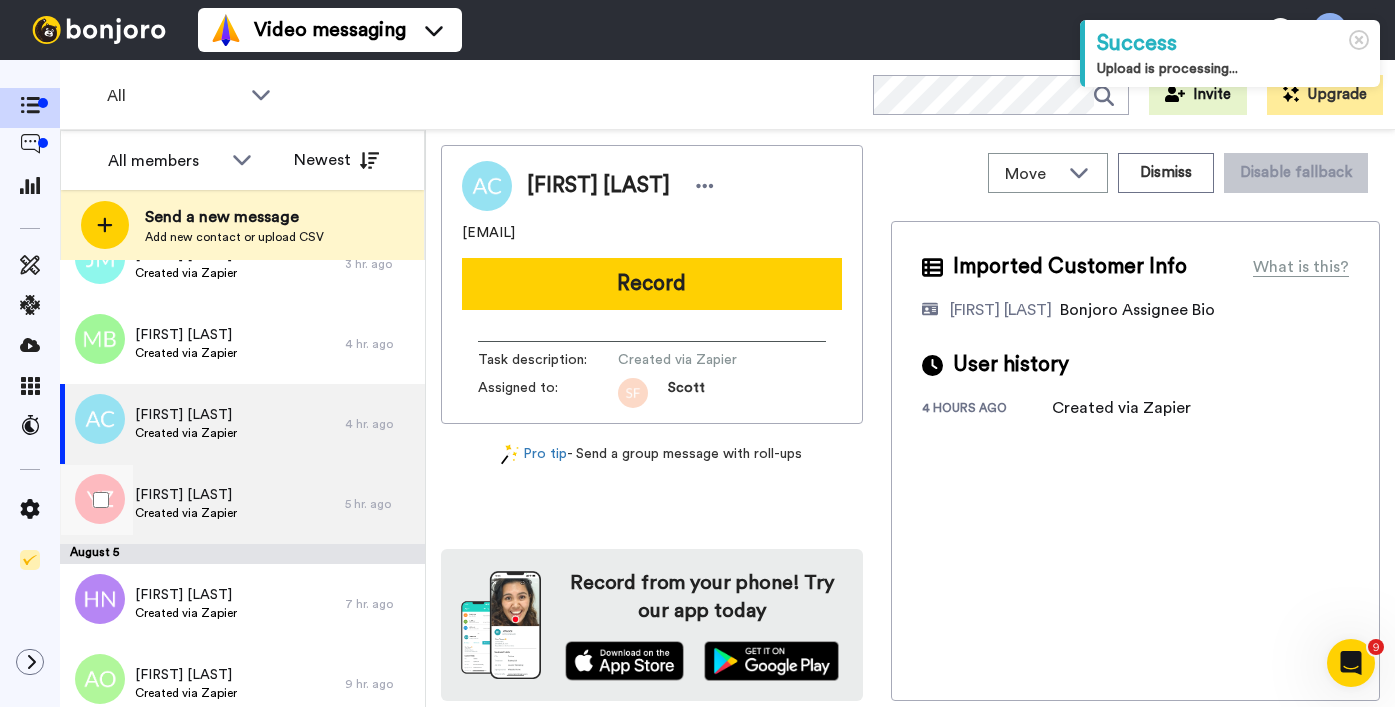 click on "[FIRST] [LAST]" at bounding box center [186, 495] 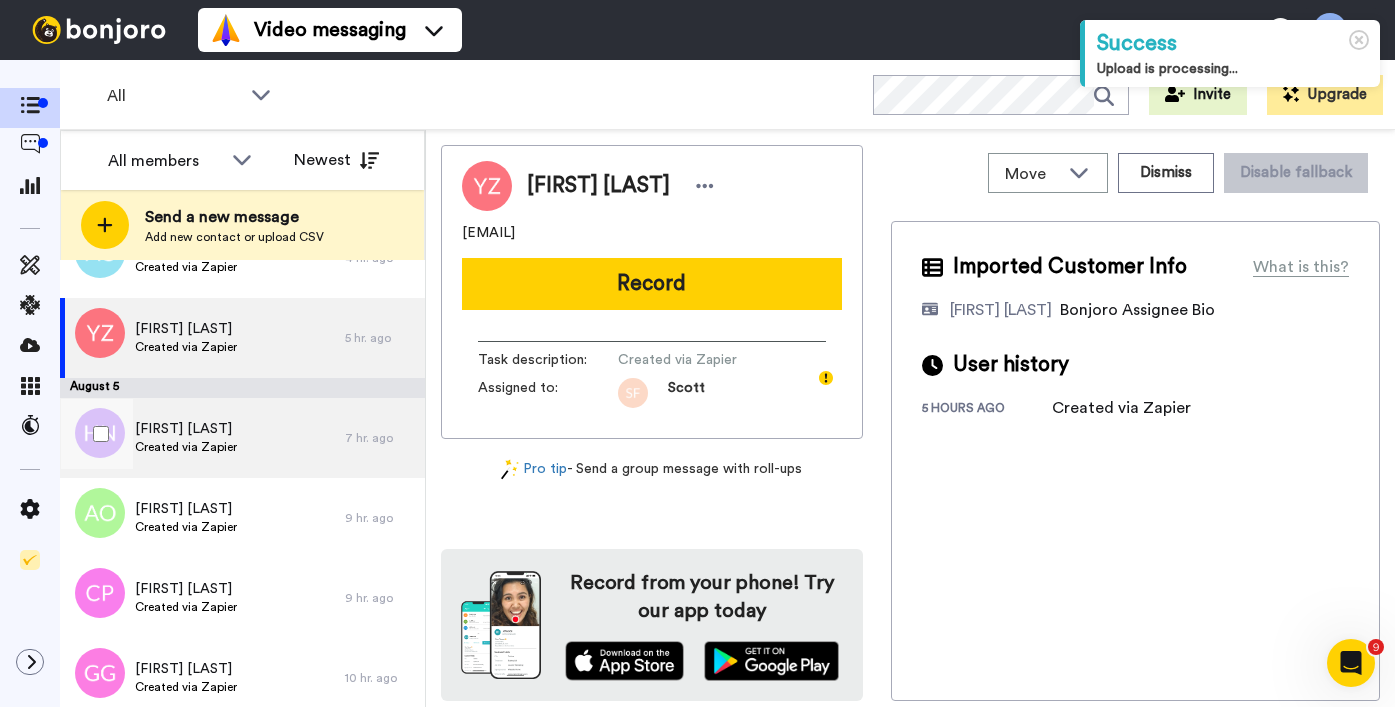 scroll, scrollTop: 756, scrollLeft: 0, axis: vertical 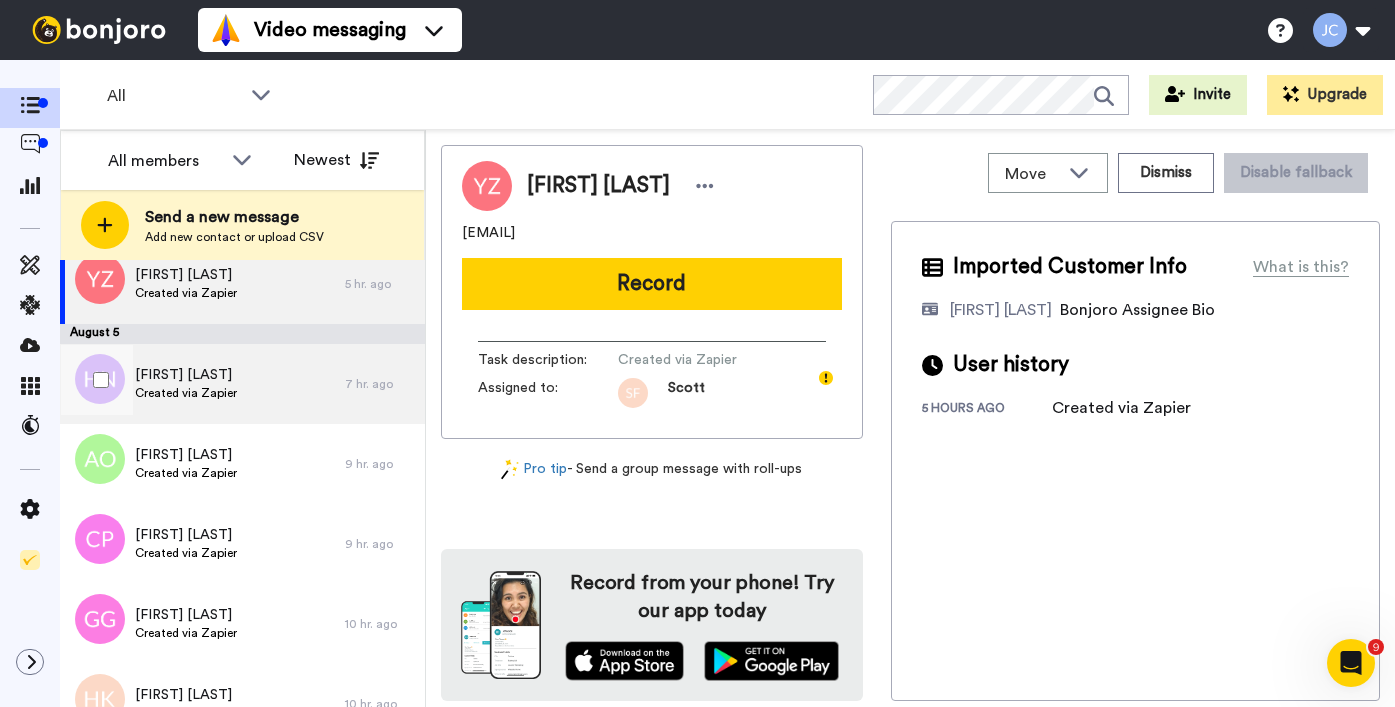 click on "Hannah Nana Created via Zapier" at bounding box center (202, 384) 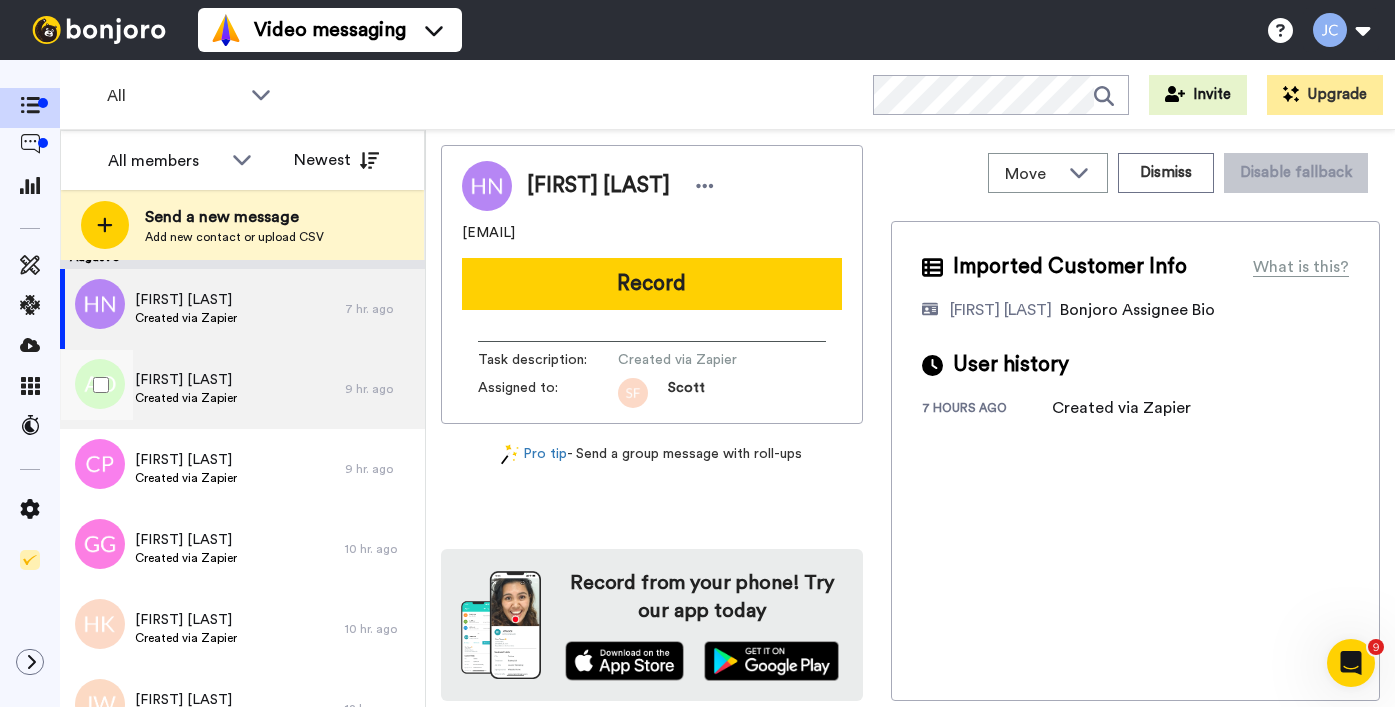 scroll, scrollTop: 835, scrollLeft: 0, axis: vertical 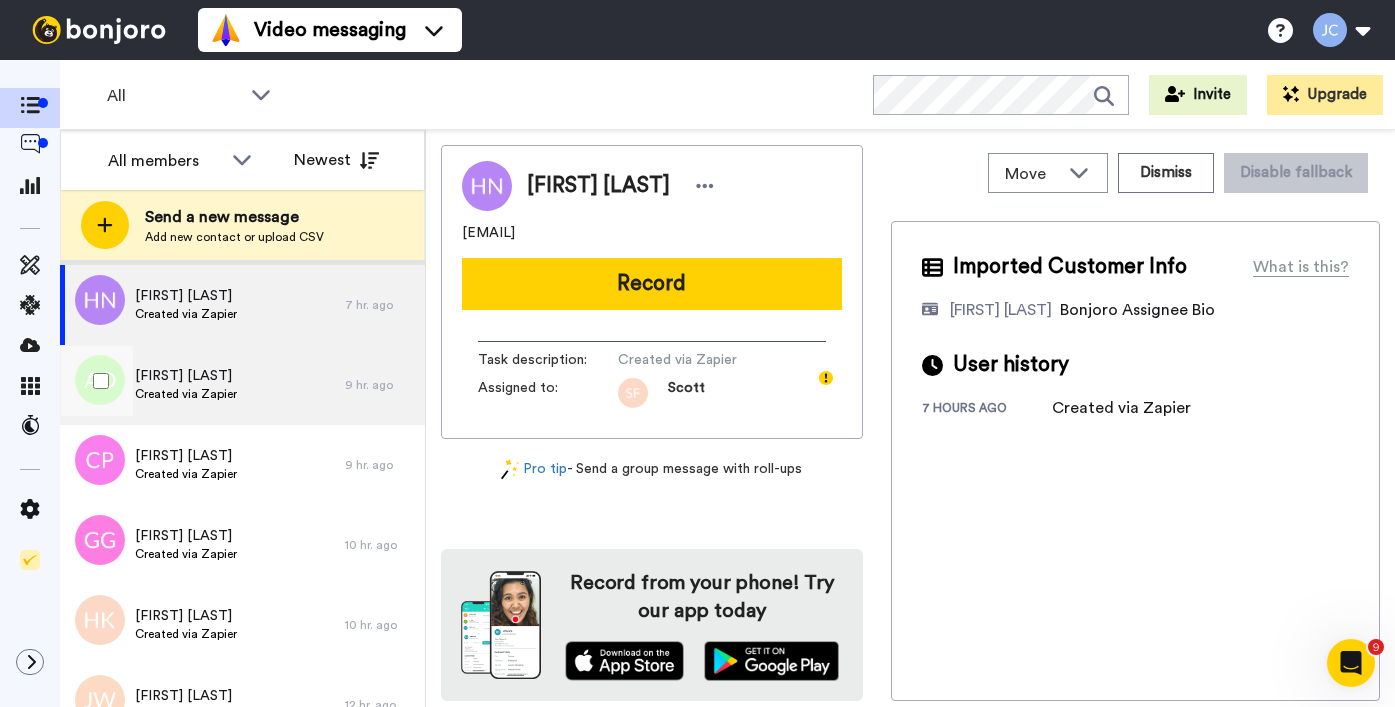 click on "[FIRST] [LAST]" at bounding box center [186, 376] 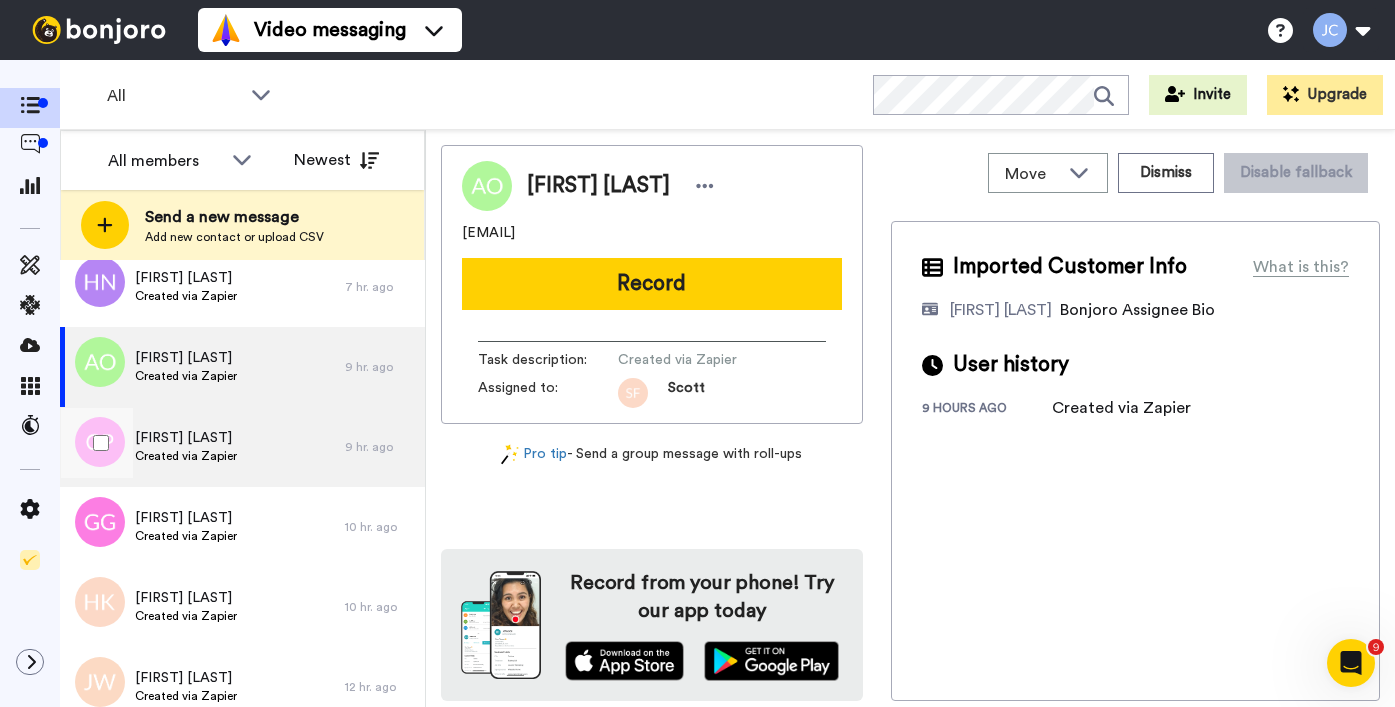 scroll, scrollTop: 899, scrollLeft: 0, axis: vertical 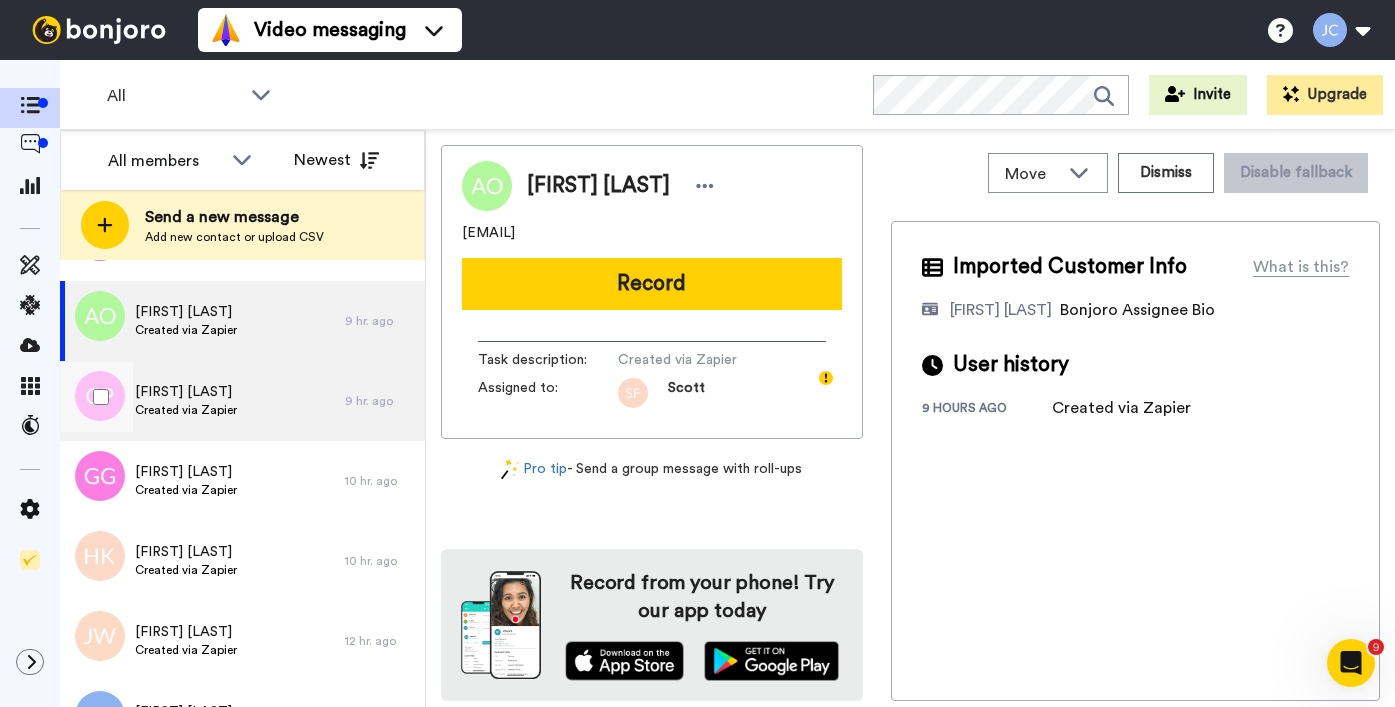 click on "Created via Zapier" at bounding box center (186, 410) 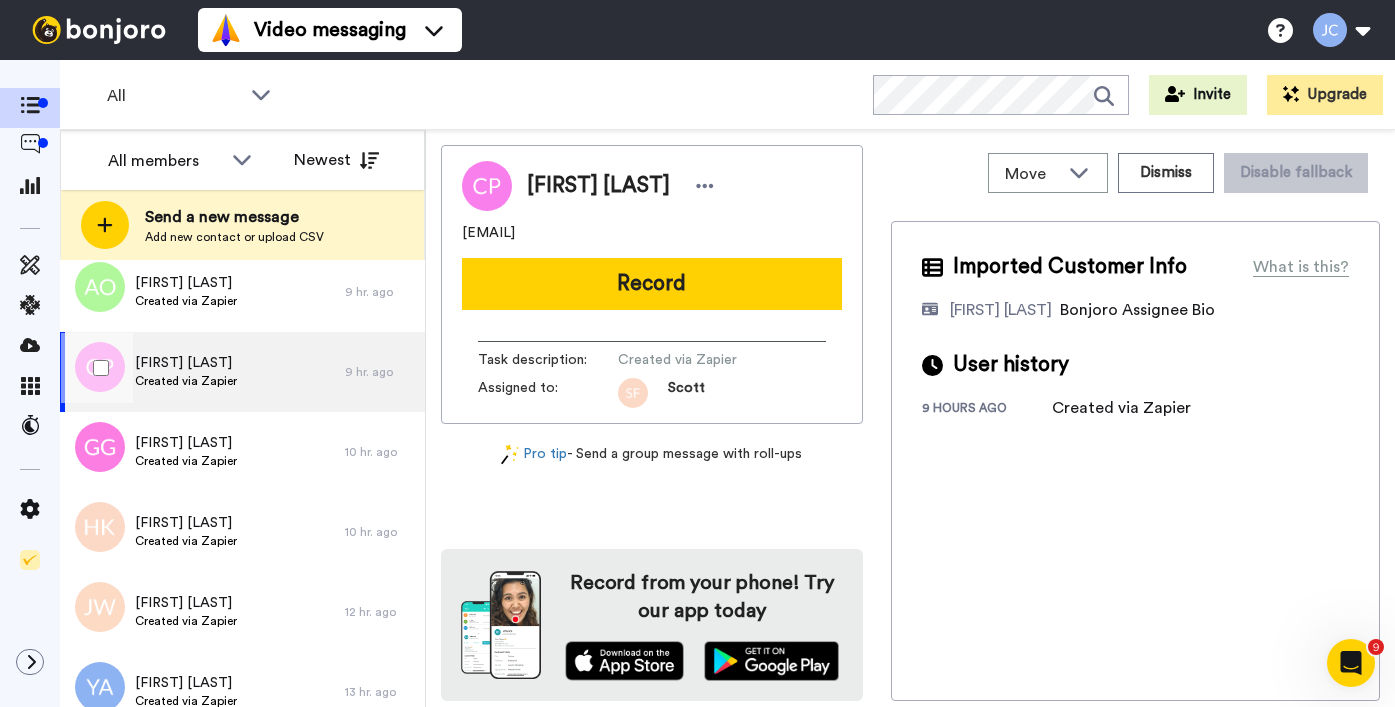 scroll, scrollTop: 1020, scrollLeft: 0, axis: vertical 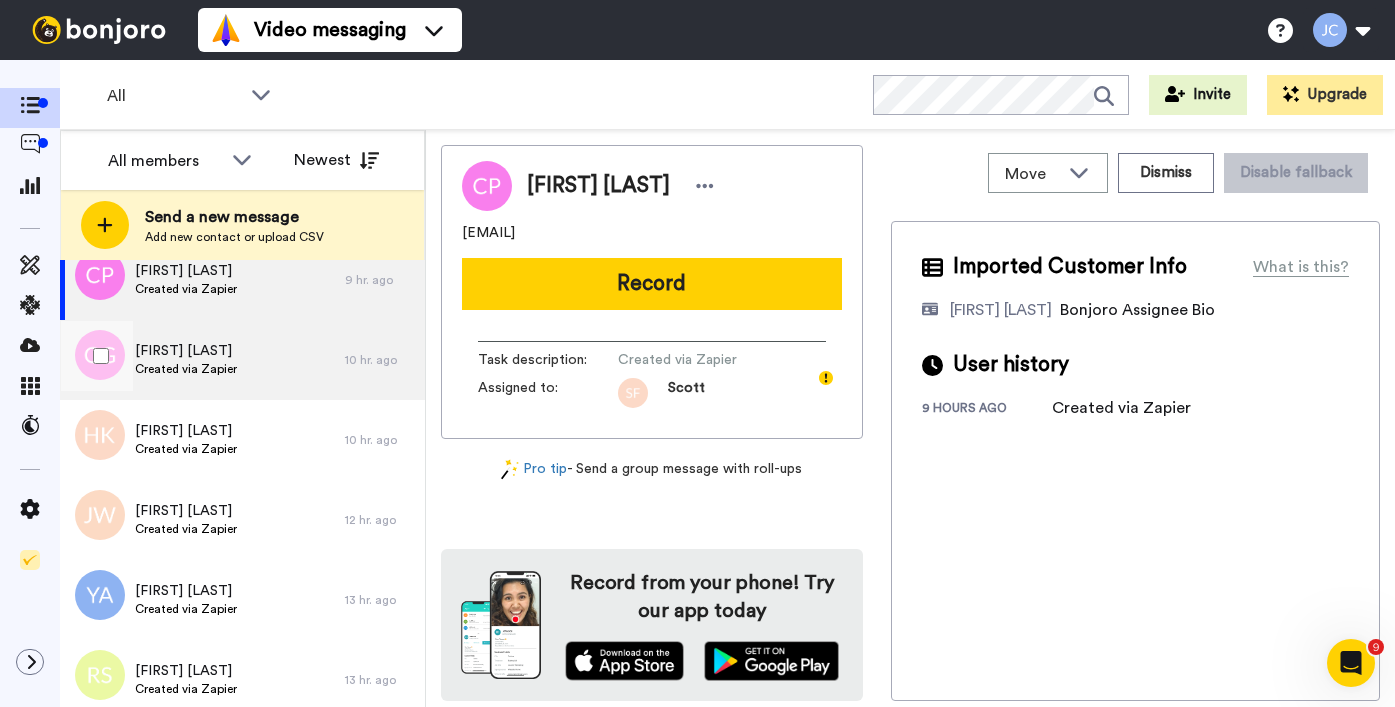 click on "Gloria Gaddy Created via Zapier" at bounding box center [202, 360] 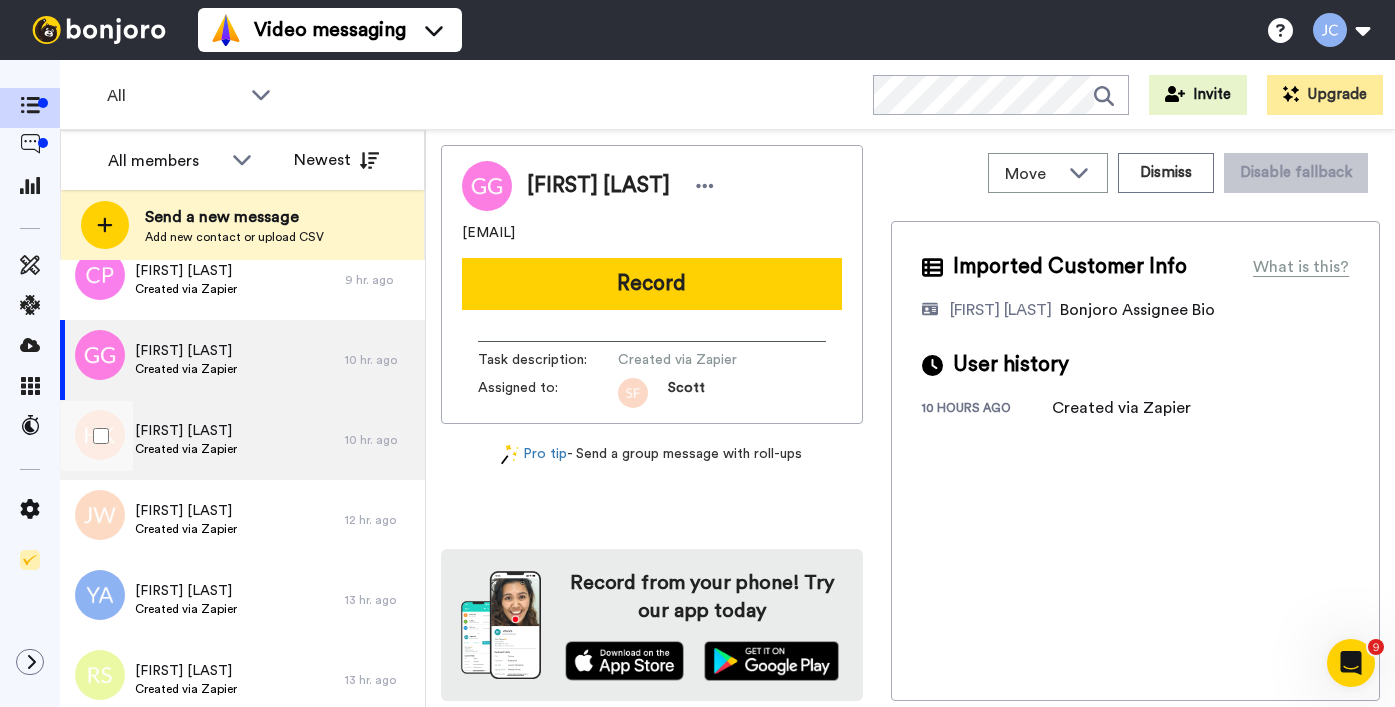 click on "Hinemoa Katipa" at bounding box center [186, 431] 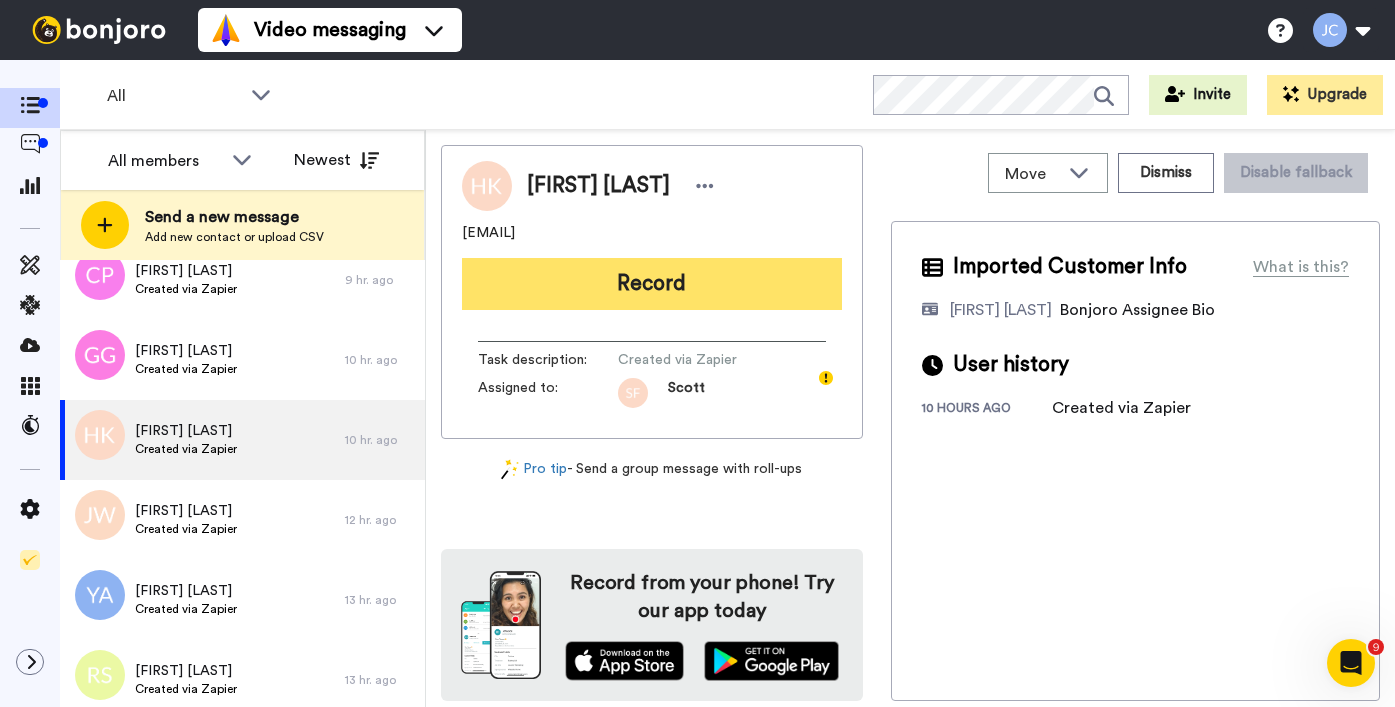 click on "Record" at bounding box center (652, 284) 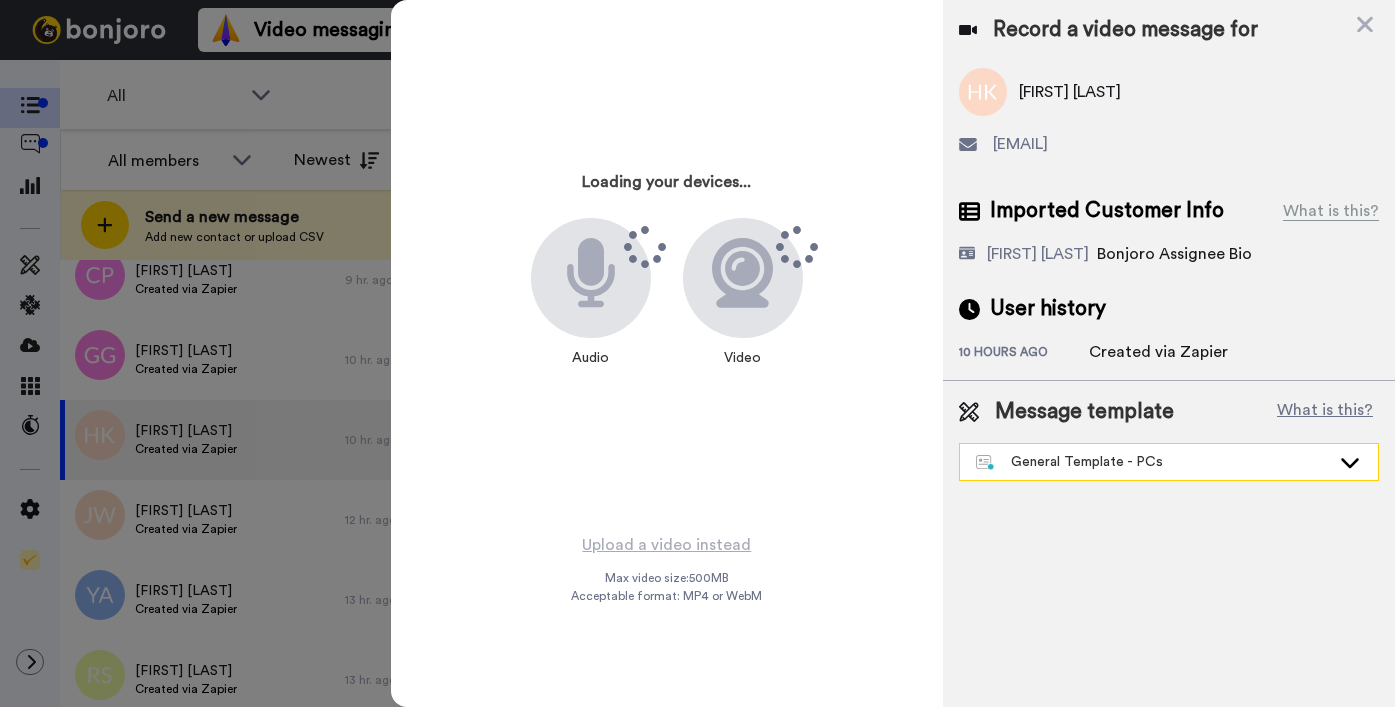 click on "General Template - PCs" at bounding box center [1169, 462] 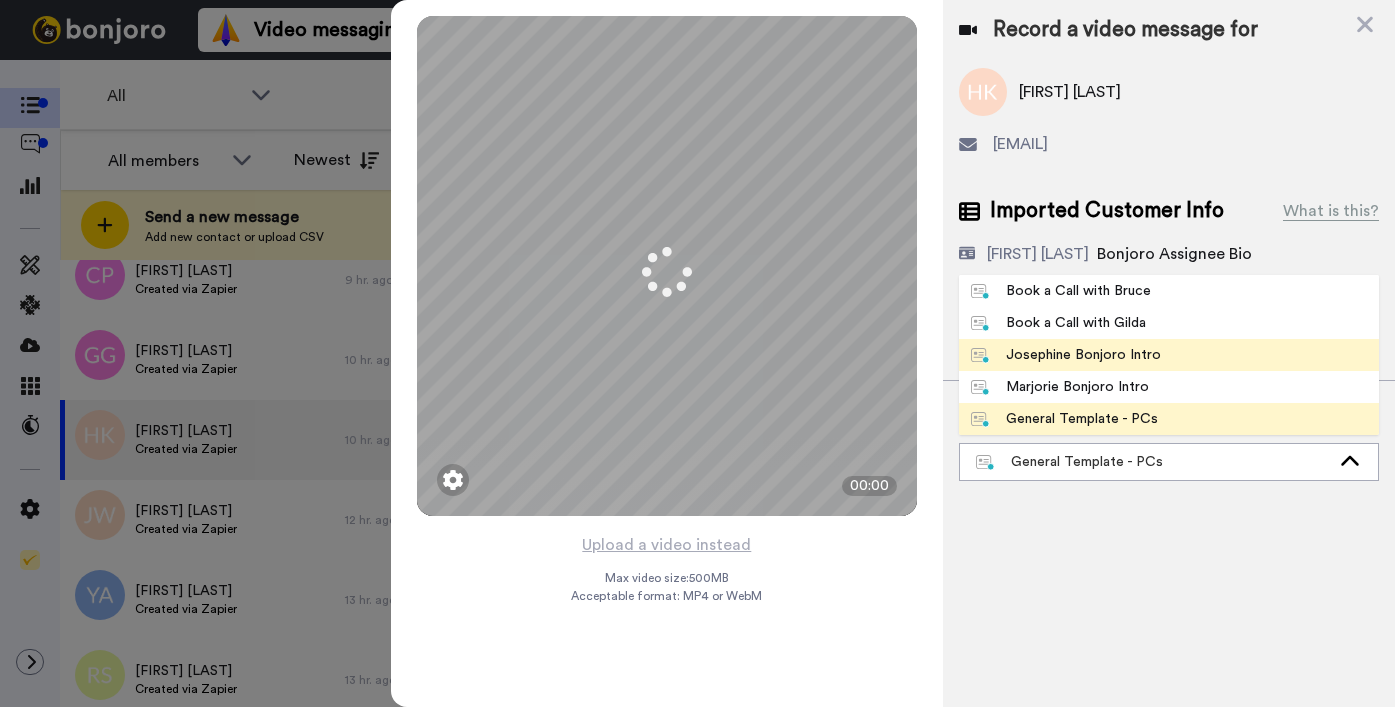 click on "Josephine Bonjoro Intro" at bounding box center (1066, 355) 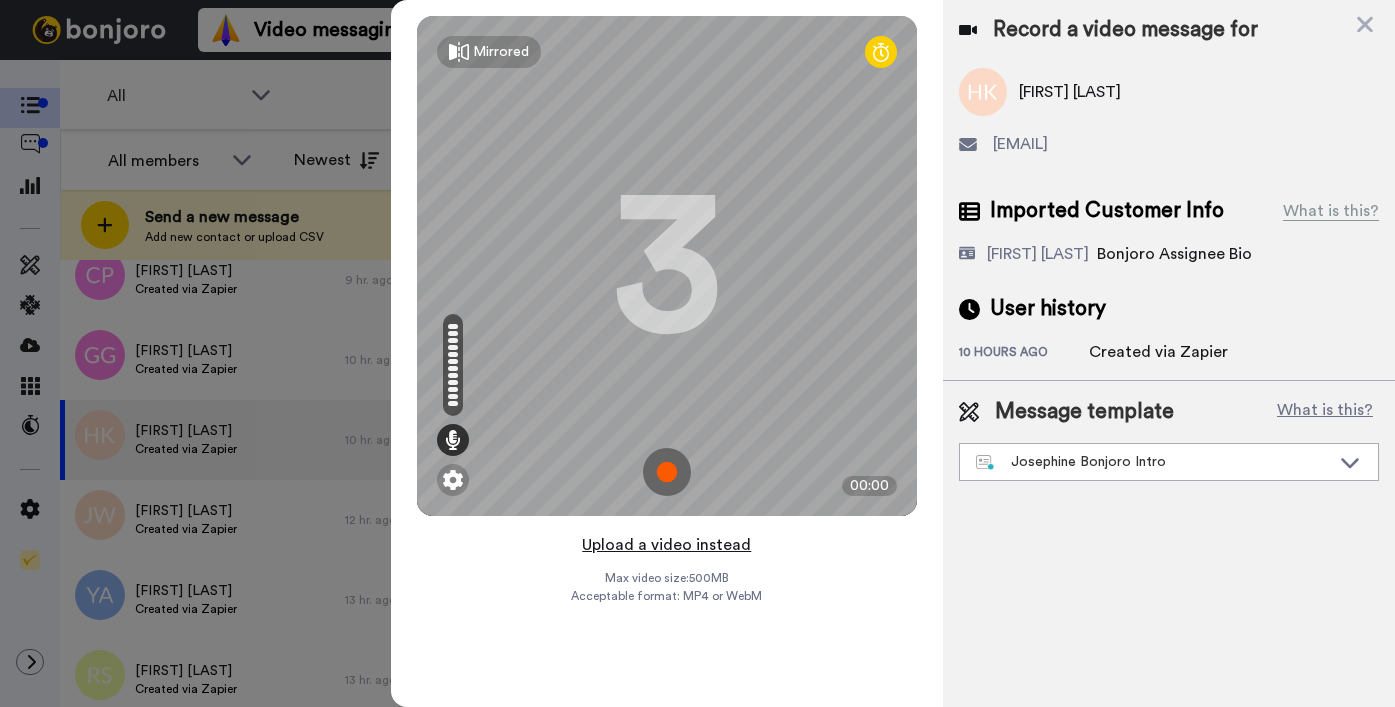 click on "Upload a video instead" at bounding box center [666, 545] 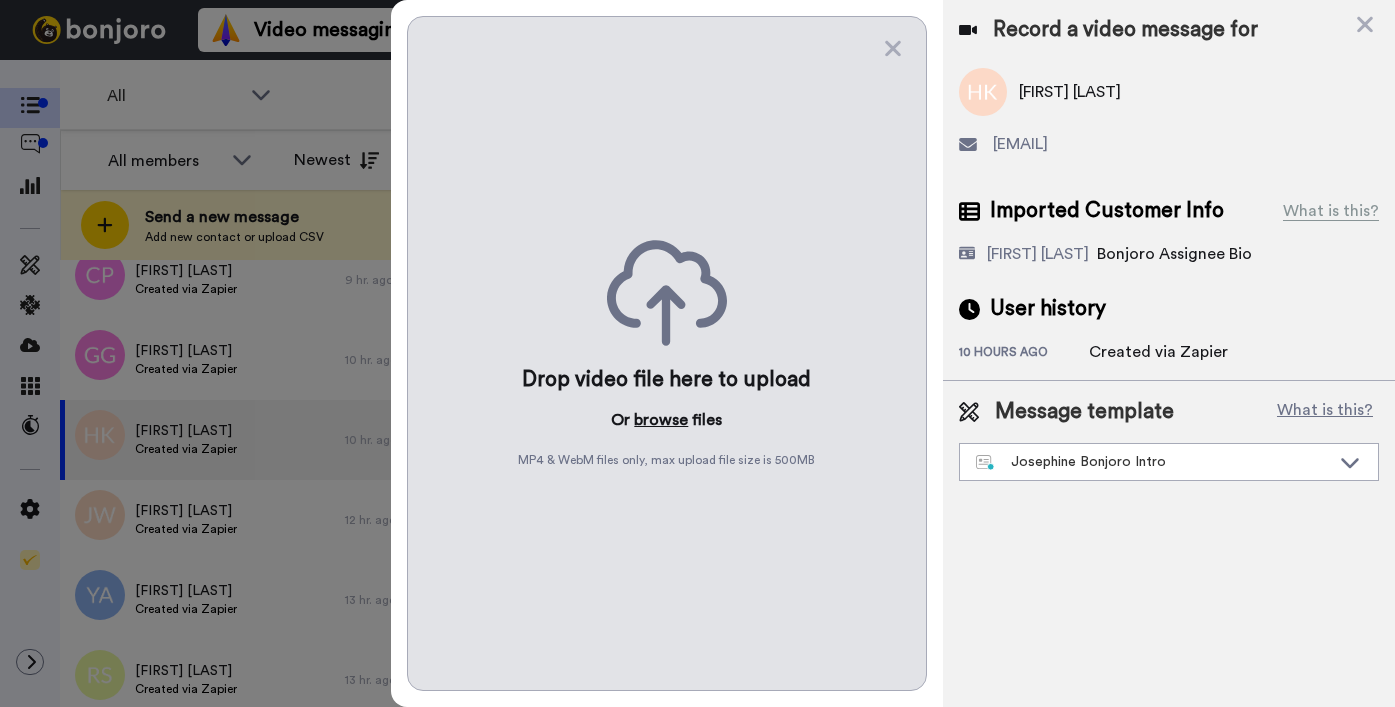click on "browse" at bounding box center (661, 420) 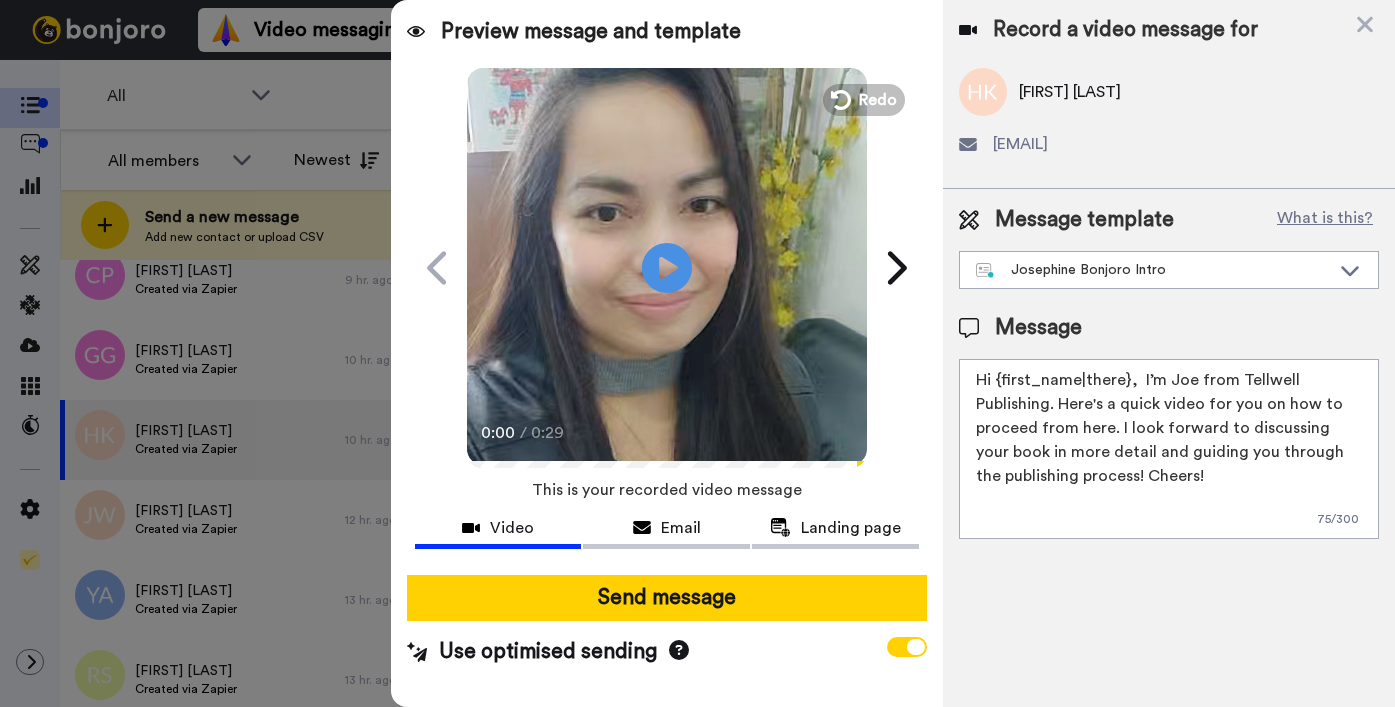 drag, startPoint x: 995, startPoint y: 380, endPoint x: 1126, endPoint y: 385, distance: 131.09538 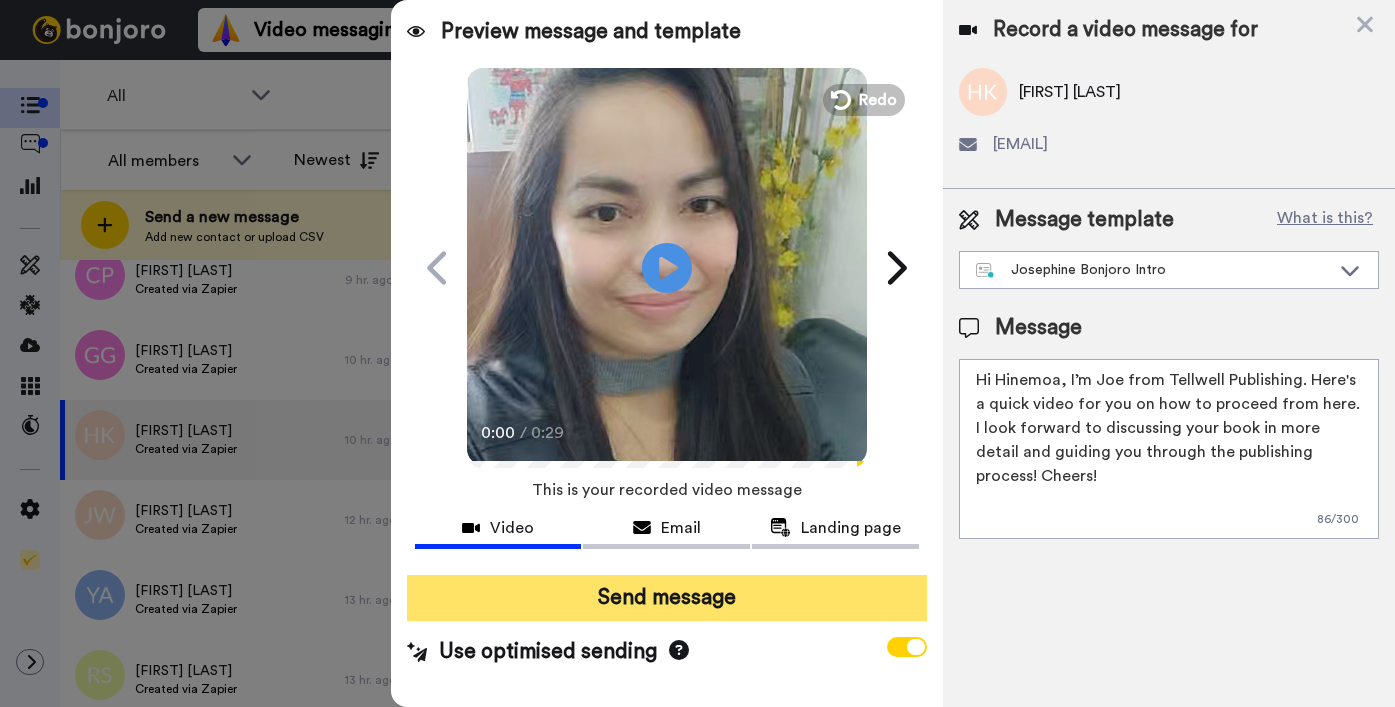 type on "Hi Hinemoa,  I’m Joe from Tellwell Publishing. Here's a quick video for you on how to proceed from here. I look forward to discussing your book in more detail and guiding you through the publishing process! Cheers!" 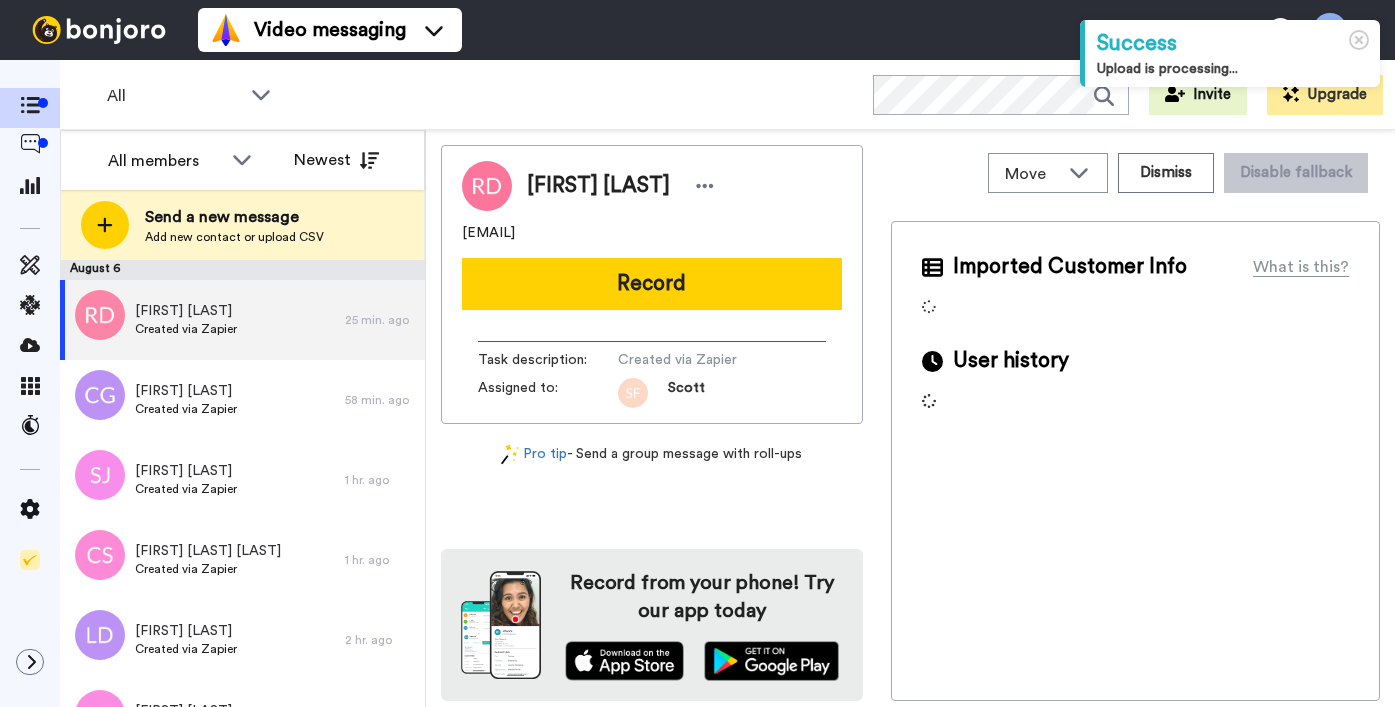 scroll, scrollTop: 0, scrollLeft: 0, axis: both 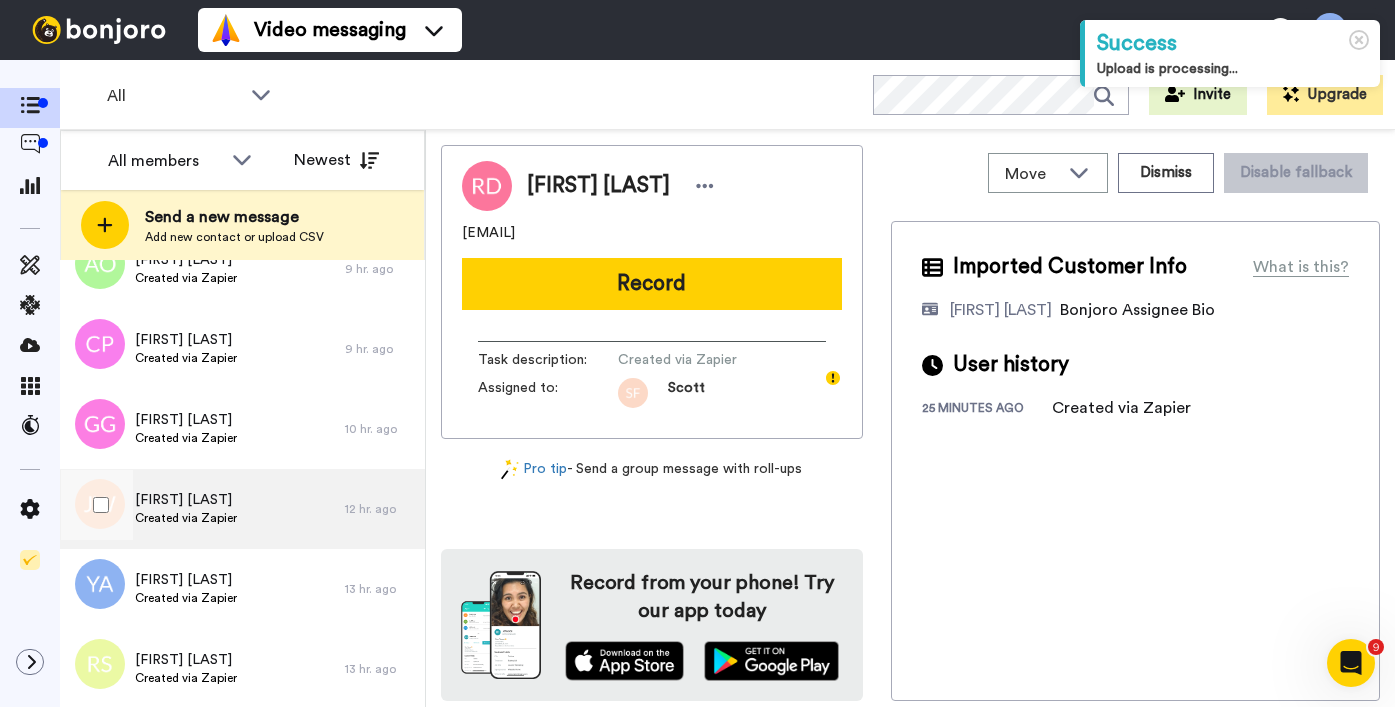 click on "JACQUES WALCOTT Created via Zapier" at bounding box center (202, 509) 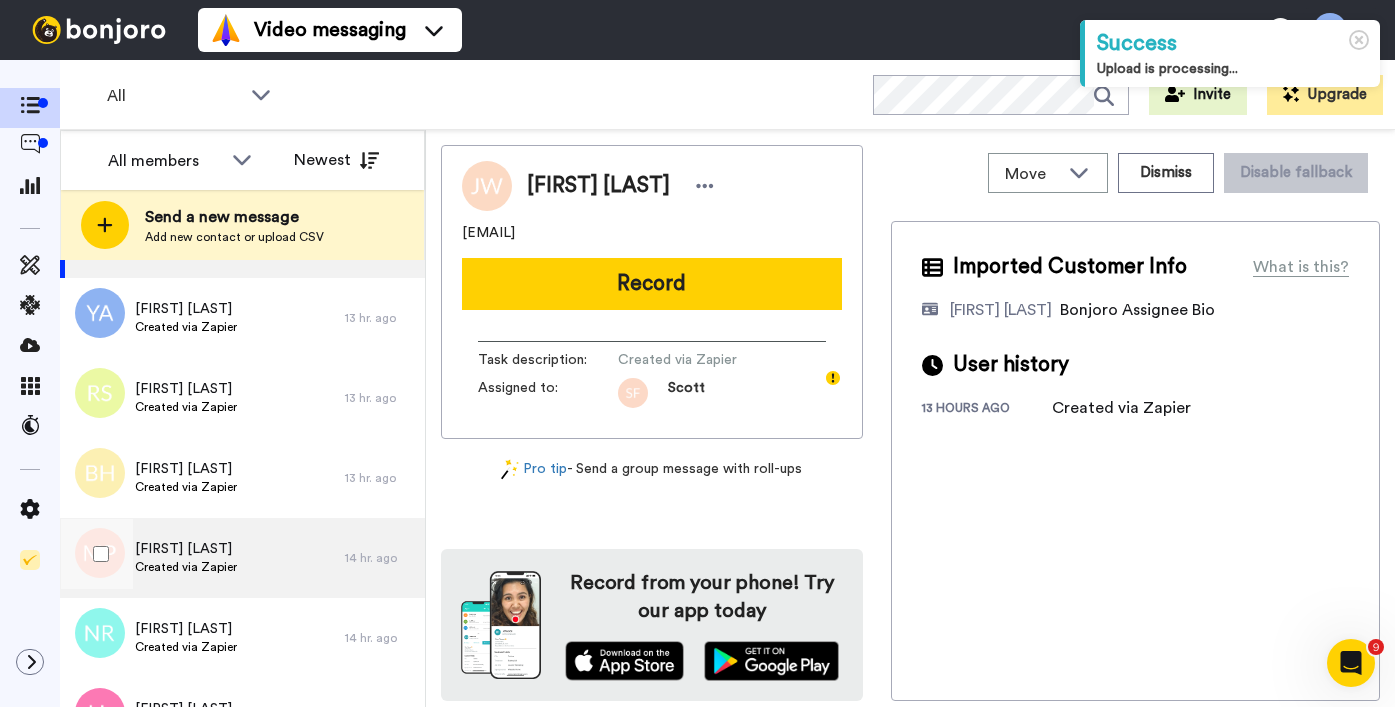 scroll, scrollTop: 1086, scrollLeft: 0, axis: vertical 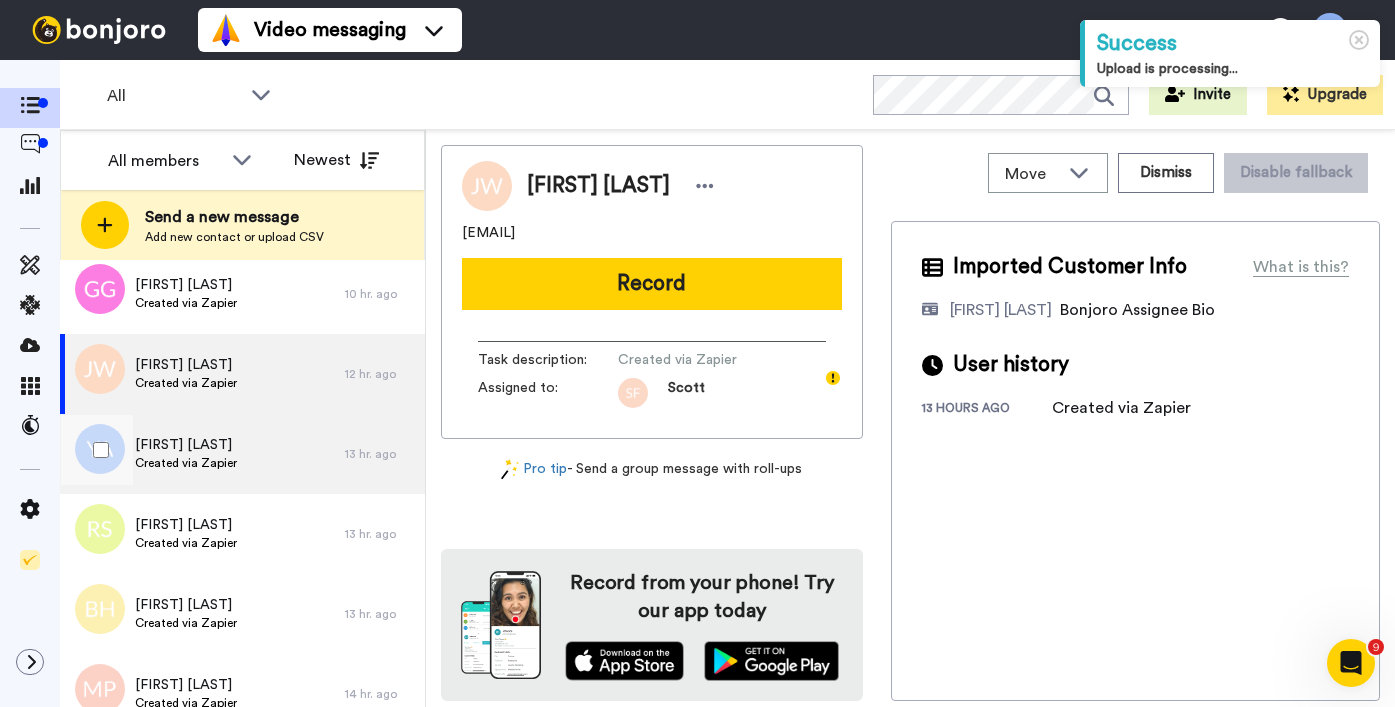 click on "Yazeed Aliyu Created via Zapier" at bounding box center [202, 454] 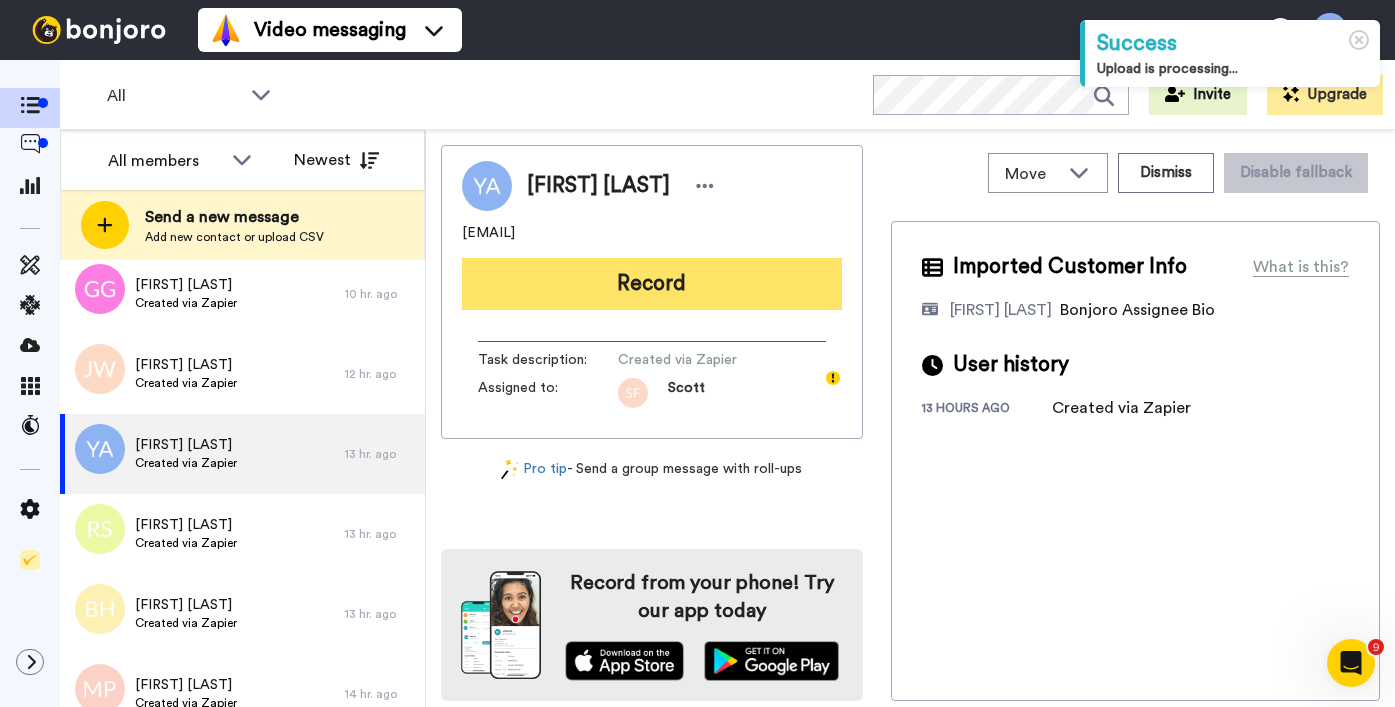 click on "Record" at bounding box center (652, 284) 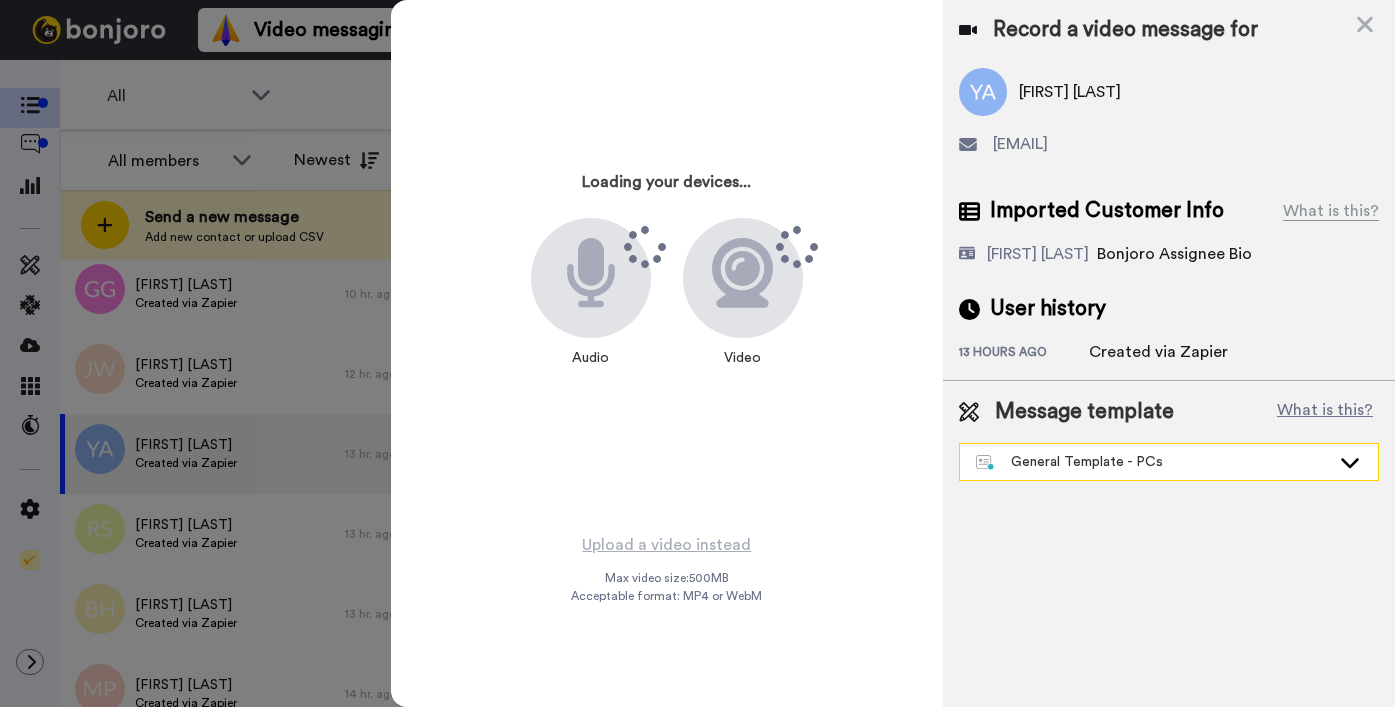 click on "General Template - PCs" at bounding box center (1153, 462) 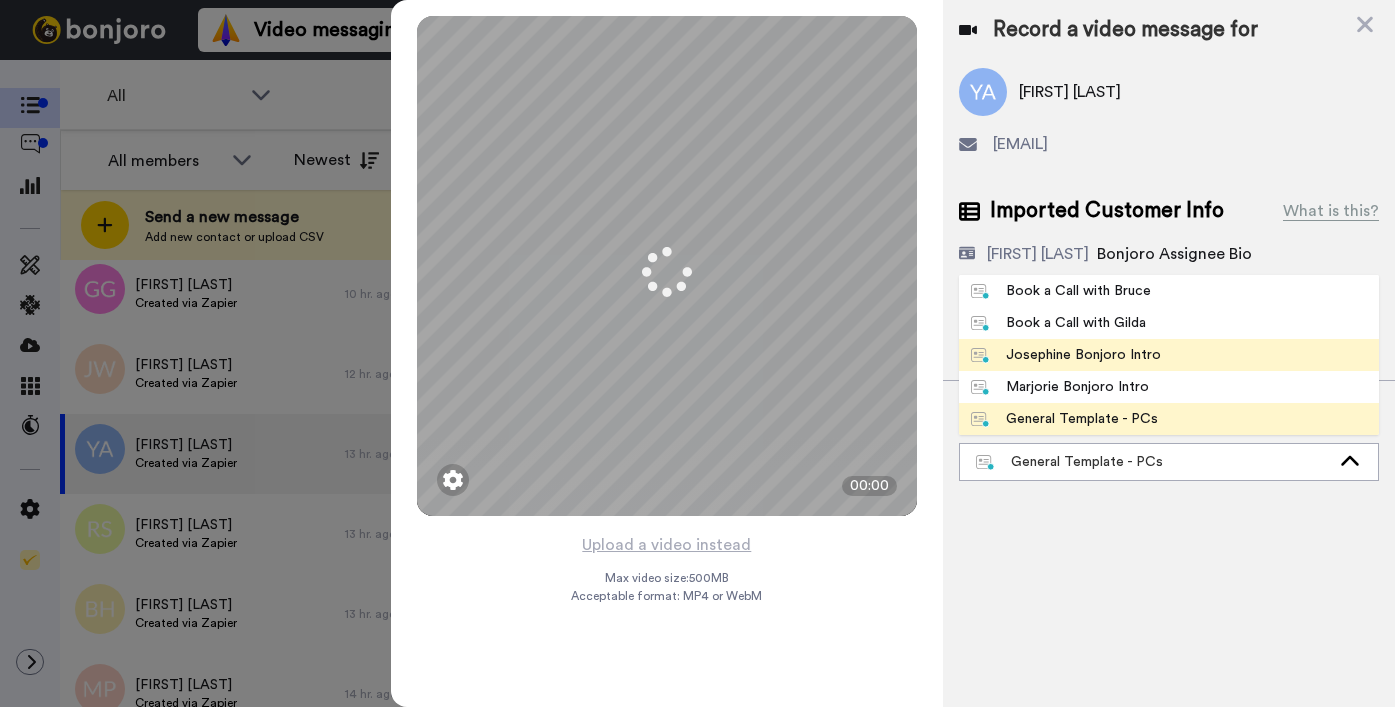 click on "Josephine Bonjoro Intro" at bounding box center (1066, 355) 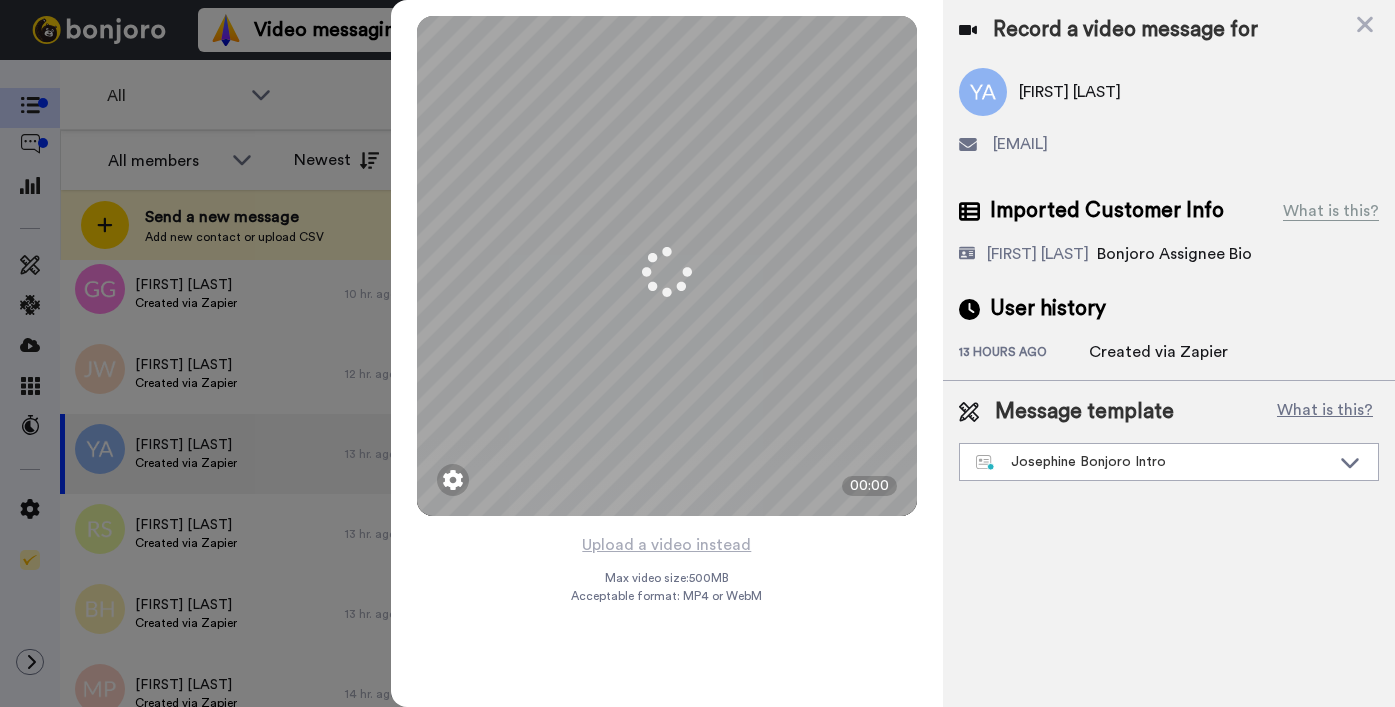 click on "13 hours ago" at bounding box center (1024, 354) 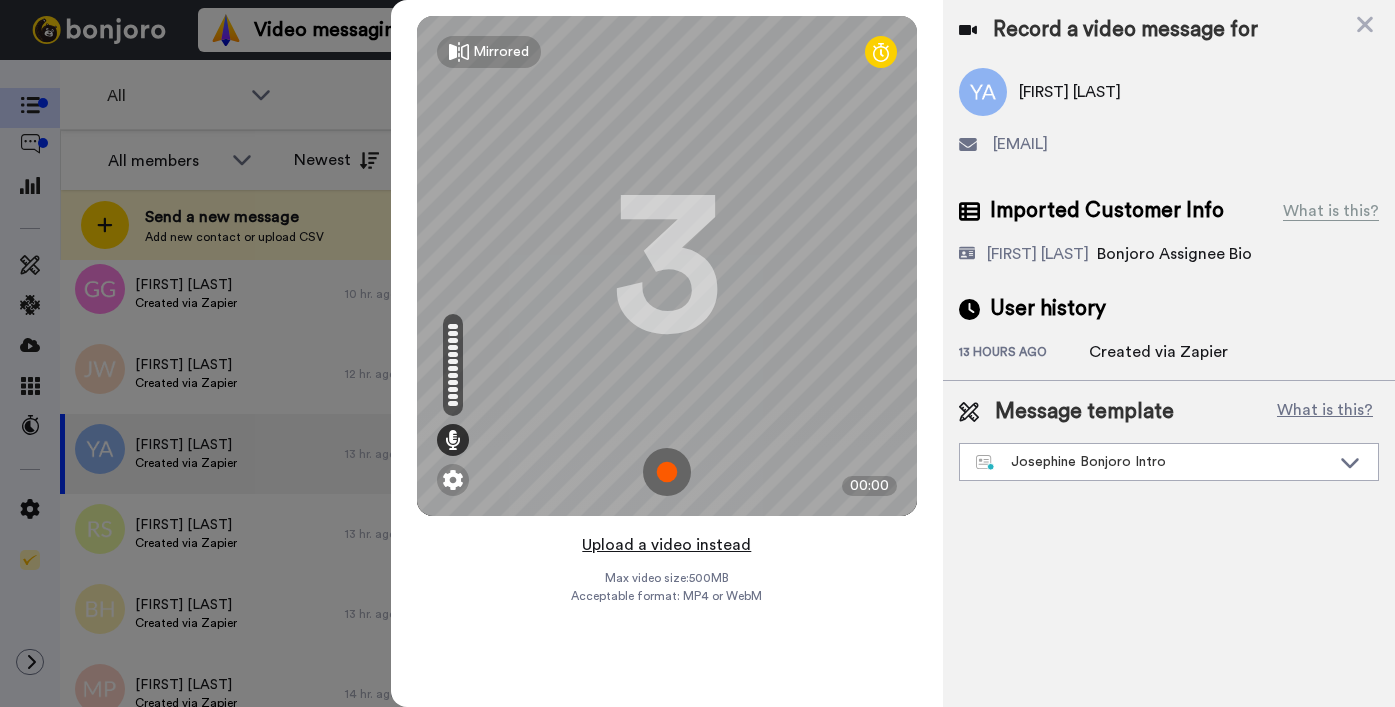 click on "Upload a video instead" at bounding box center [666, 545] 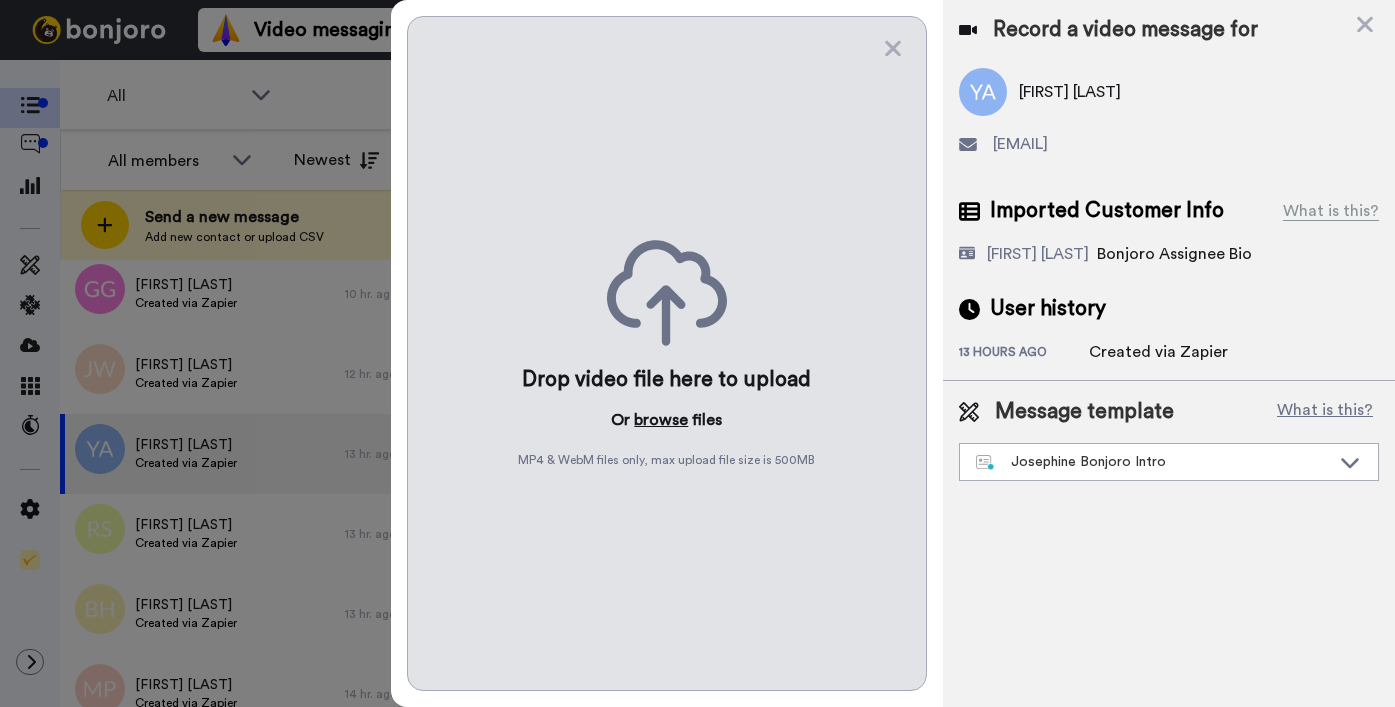 click on "browse" at bounding box center (661, 420) 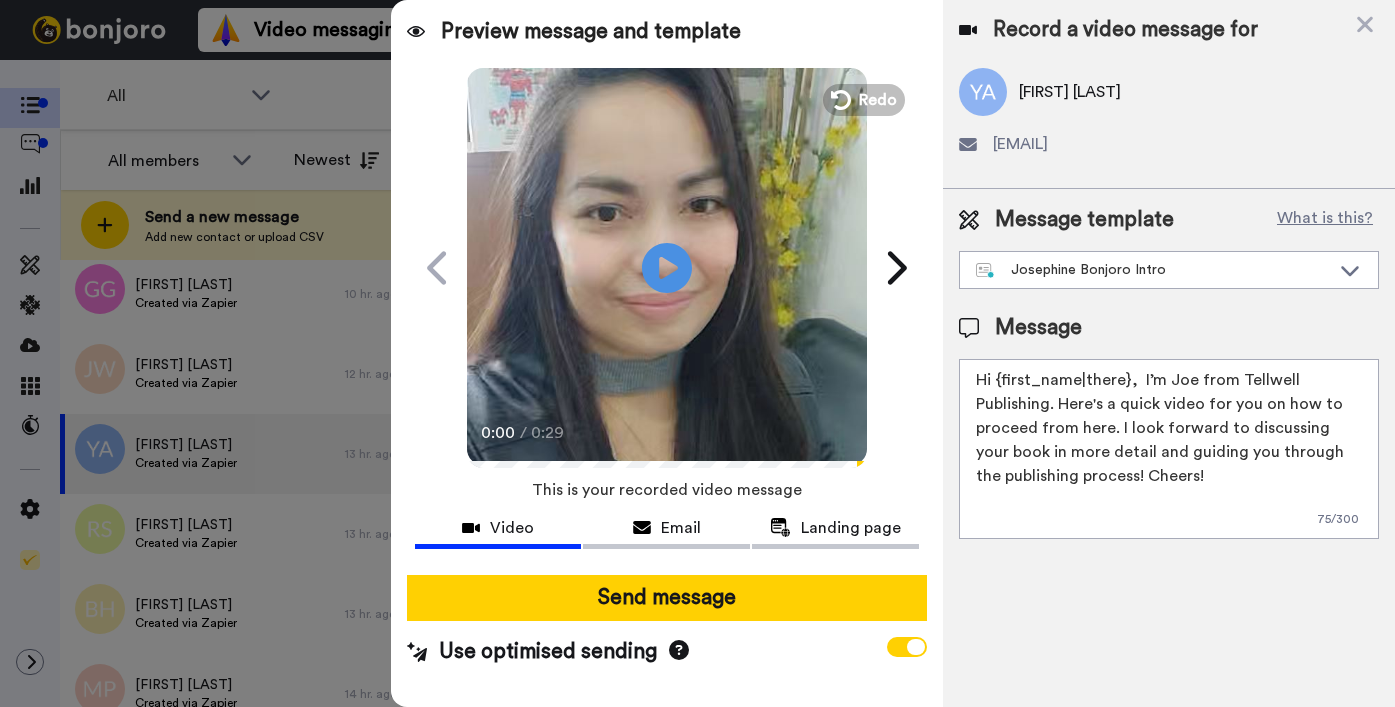 drag, startPoint x: 996, startPoint y: 384, endPoint x: 1125, endPoint y: 380, distance: 129.062 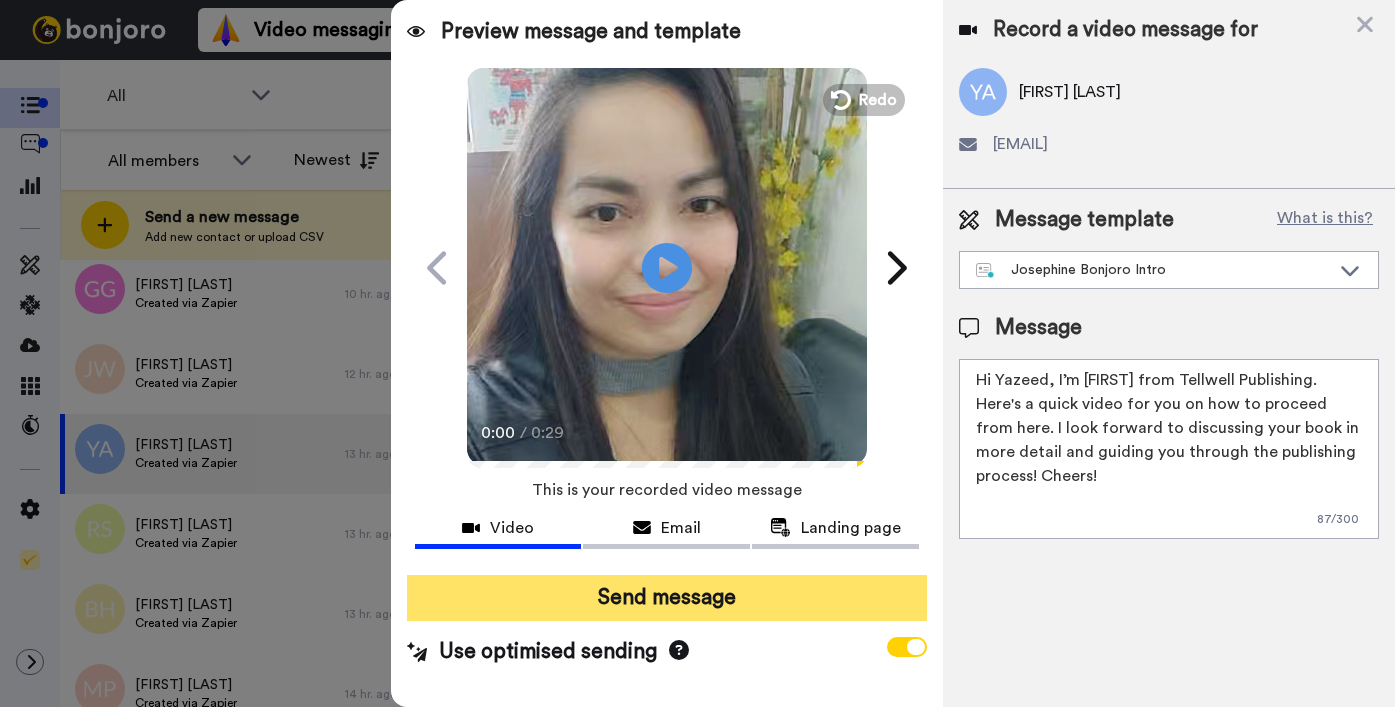 type on "Hi Yazeed,  I’m Joe from Tellwell Publishing. Here's a quick video for you on how to proceed from here. I look forward to discussing your book in more detail and guiding you through the publishing process! Cheers!" 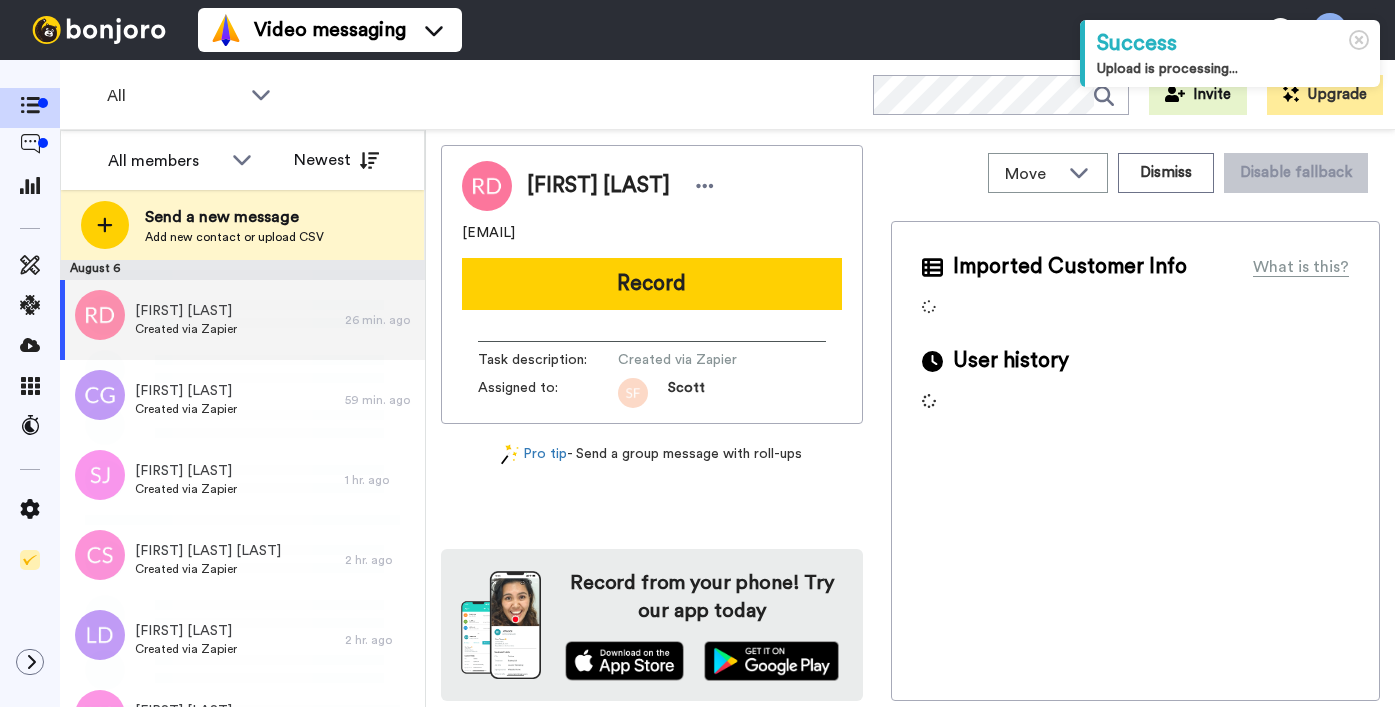 scroll, scrollTop: 0, scrollLeft: 0, axis: both 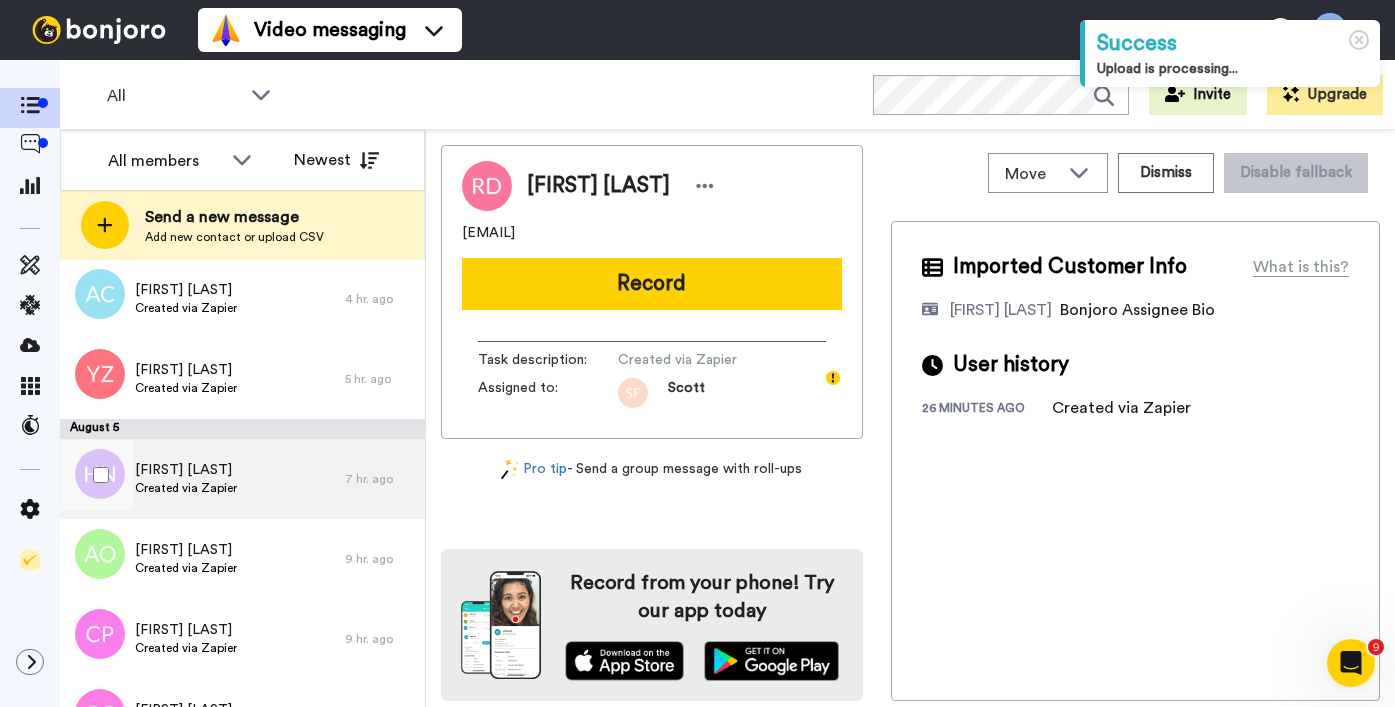 click on "[FIRST] [LAST]" at bounding box center (186, 470) 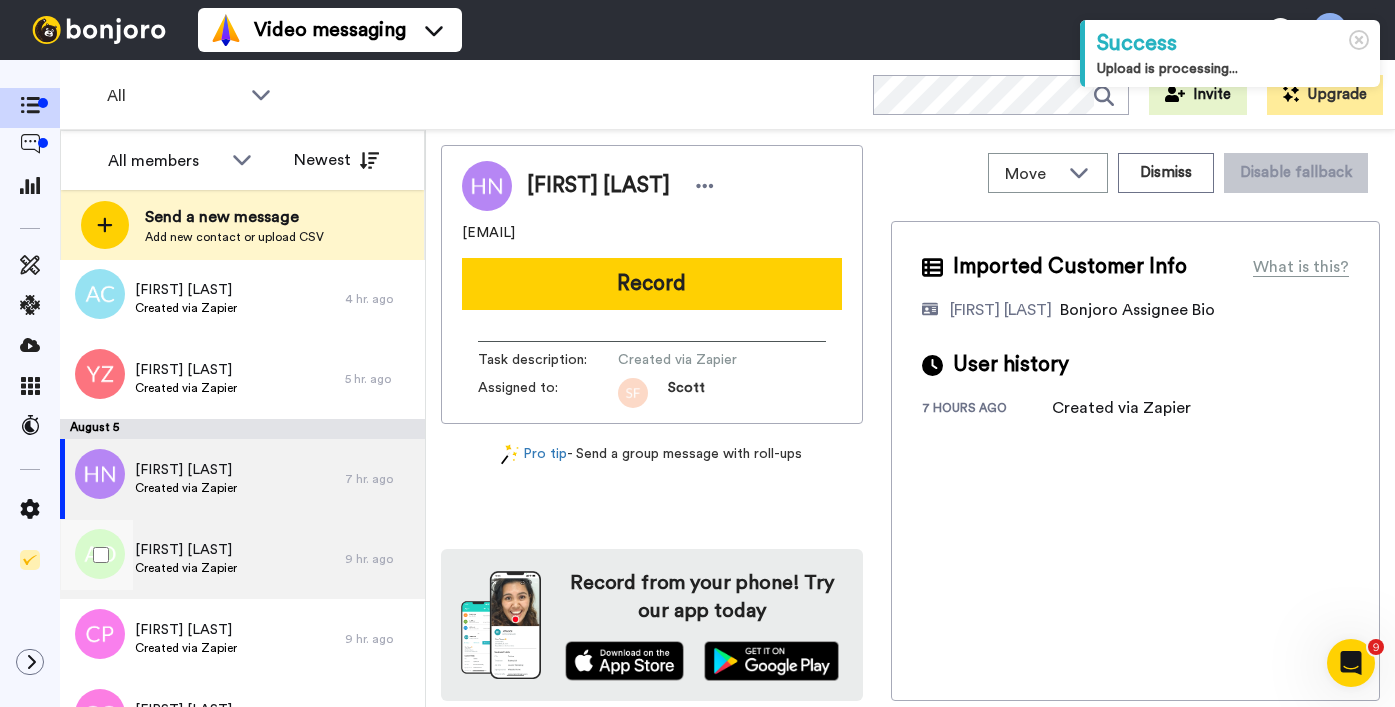 click on "[FIRST] [LAST]" at bounding box center (186, 550) 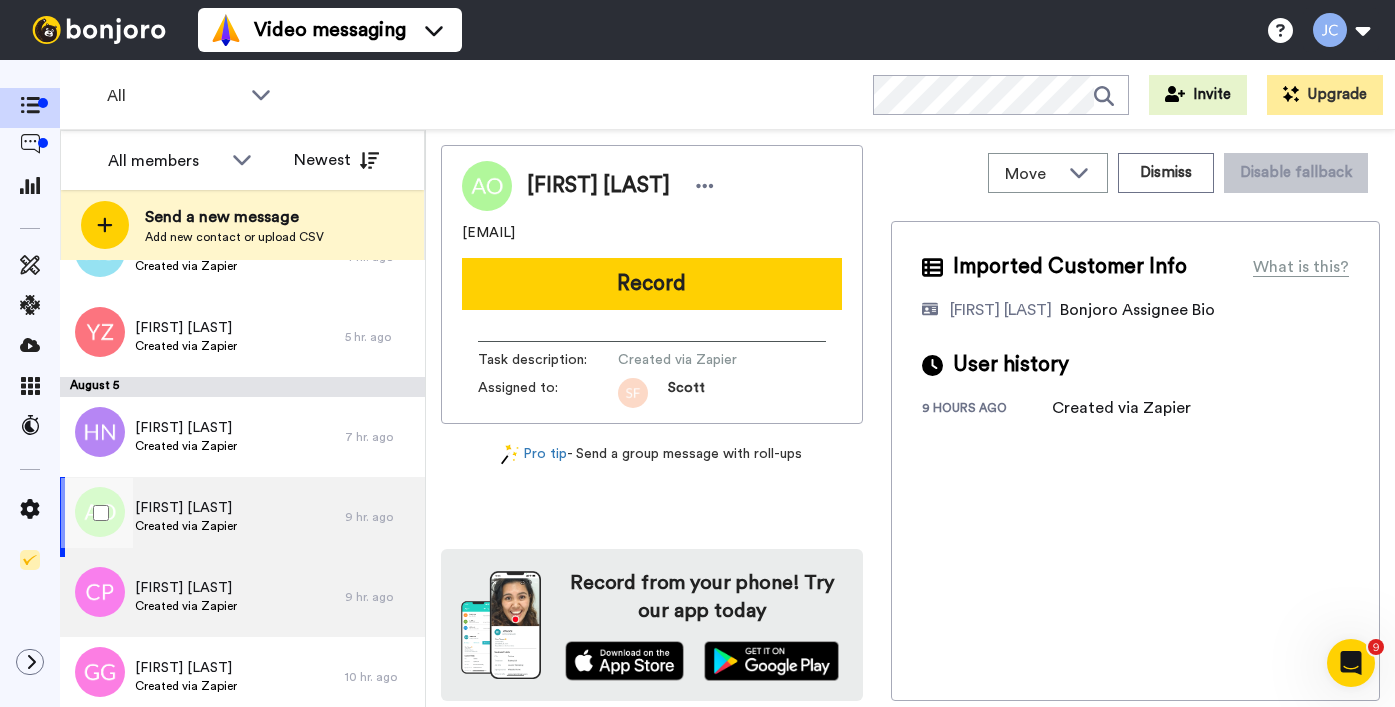 scroll, scrollTop: 749, scrollLeft: 0, axis: vertical 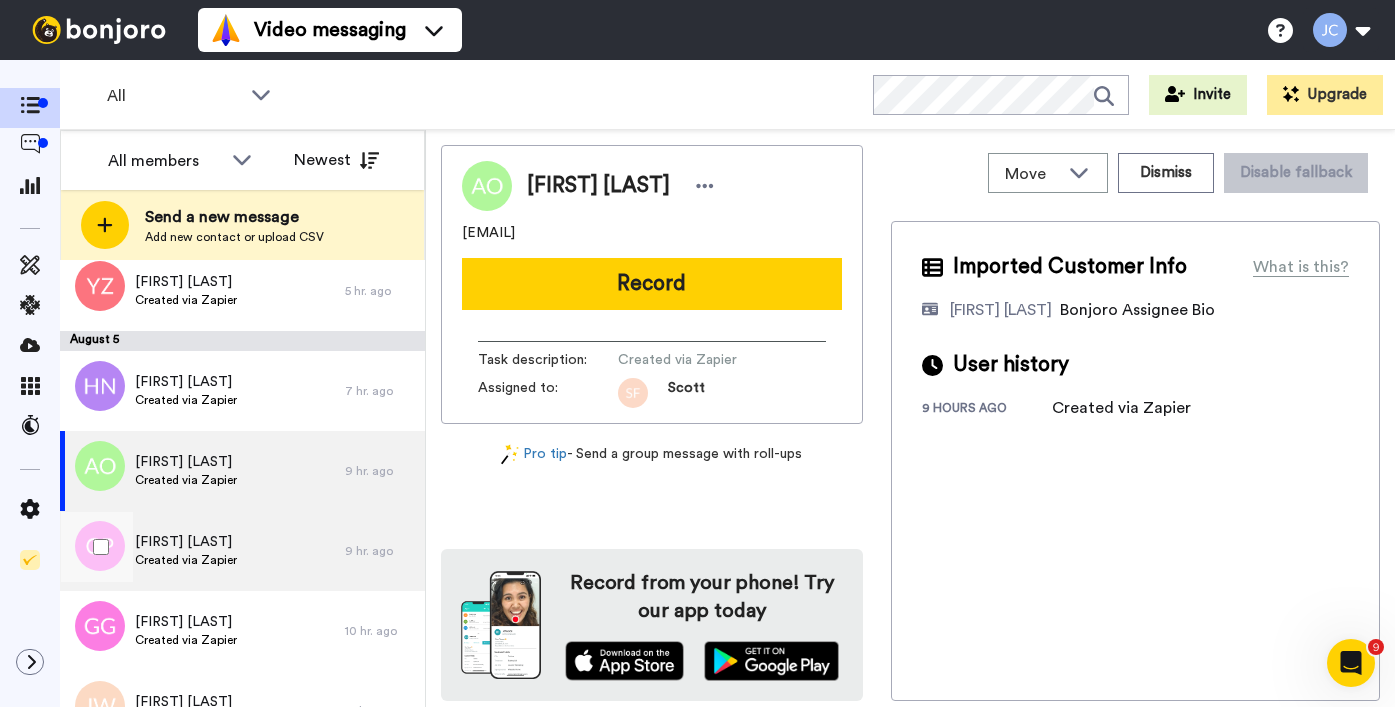 click on "[FIRST] [LAST] Created via Zapier" at bounding box center [202, 551] 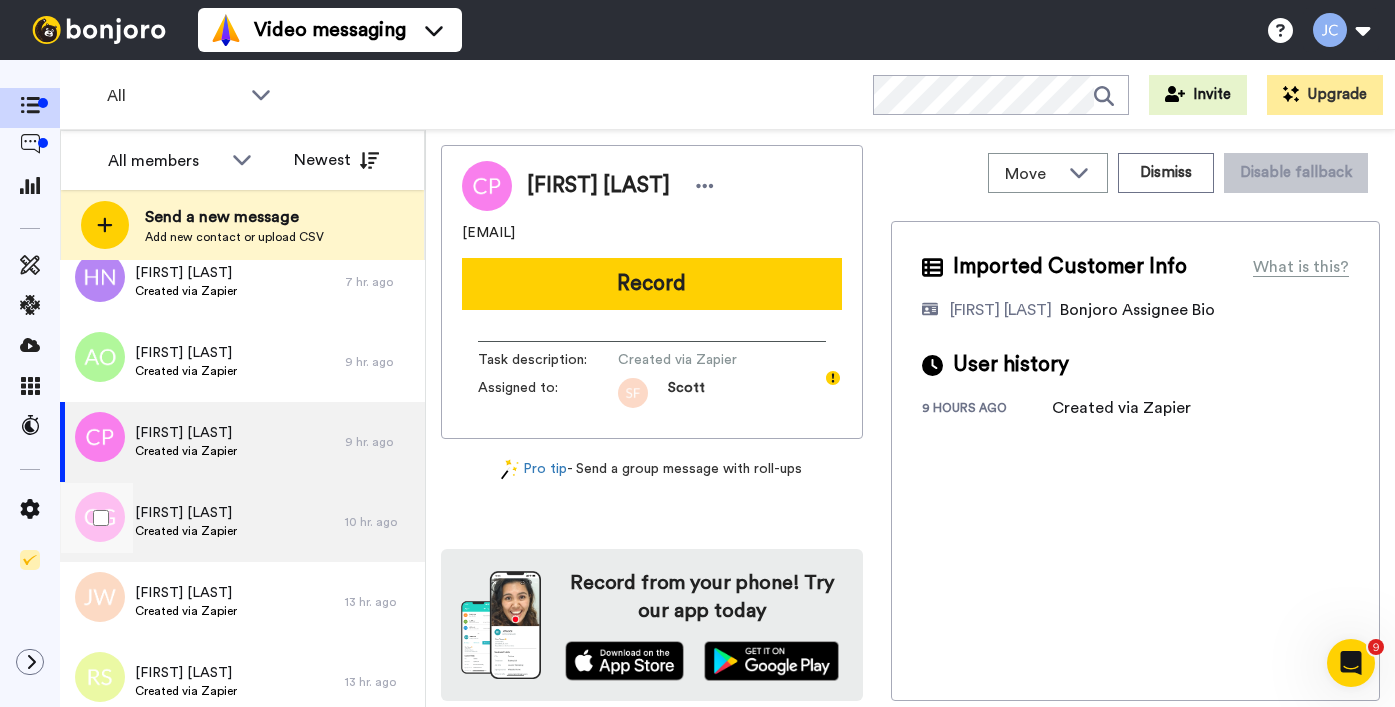 scroll, scrollTop: 862, scrollLeft: 0, axis: vertical 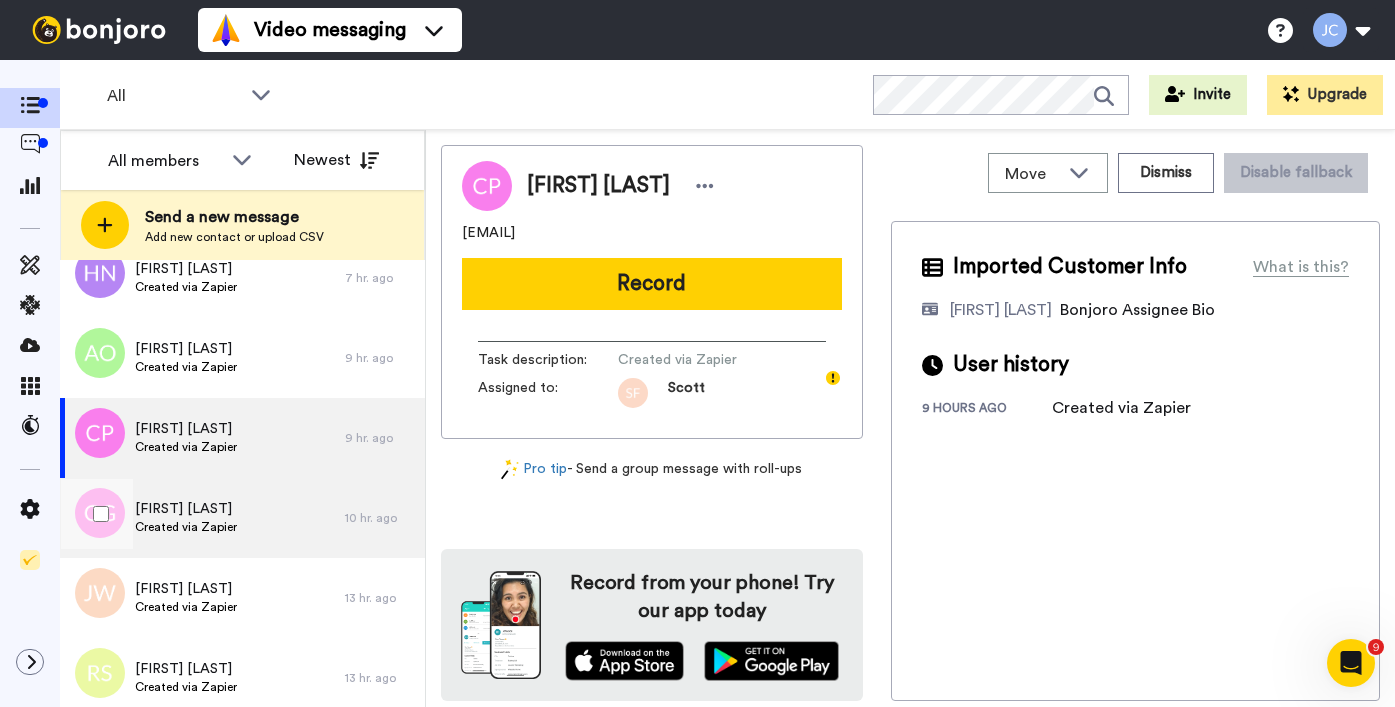 click on "[FIRST] [LAST] Created via Zapier" at bounding box center (202, 518) 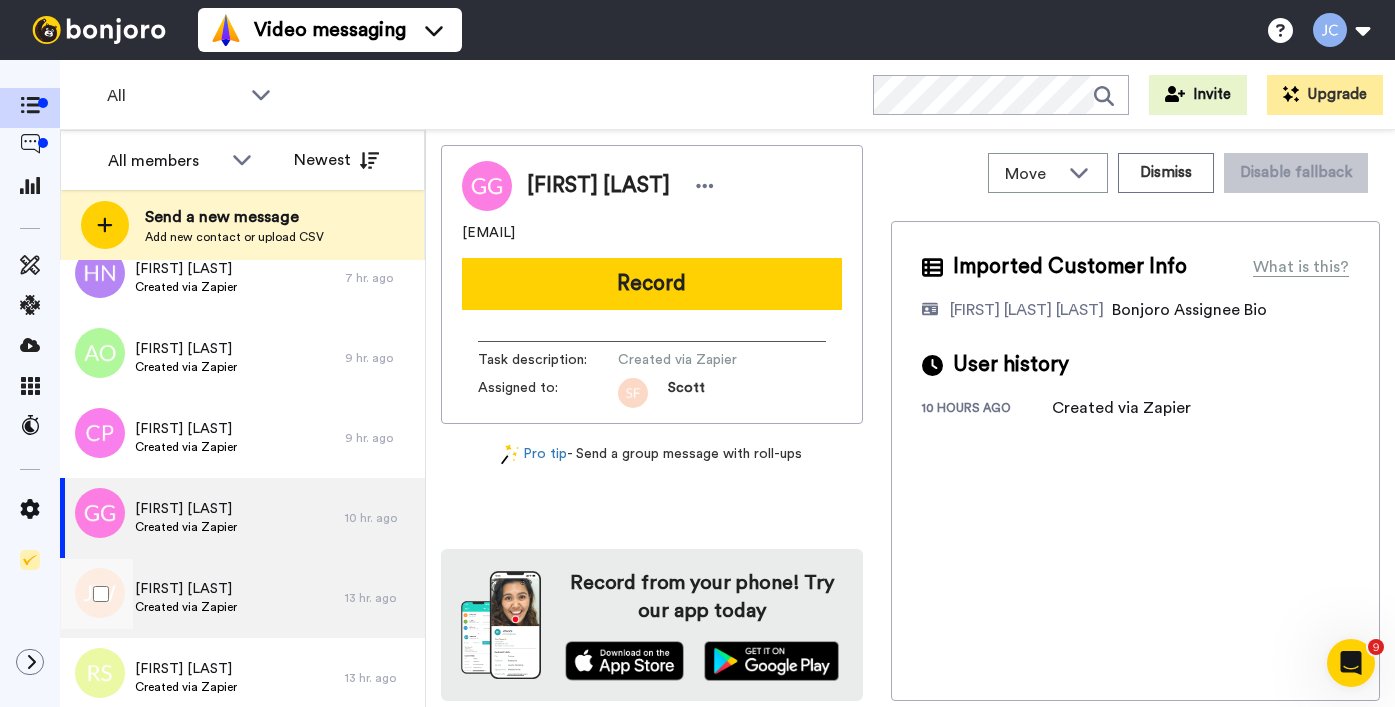 click on "[FIRST] [LAST] Created via Zapier" at bounding box center (202, 598) 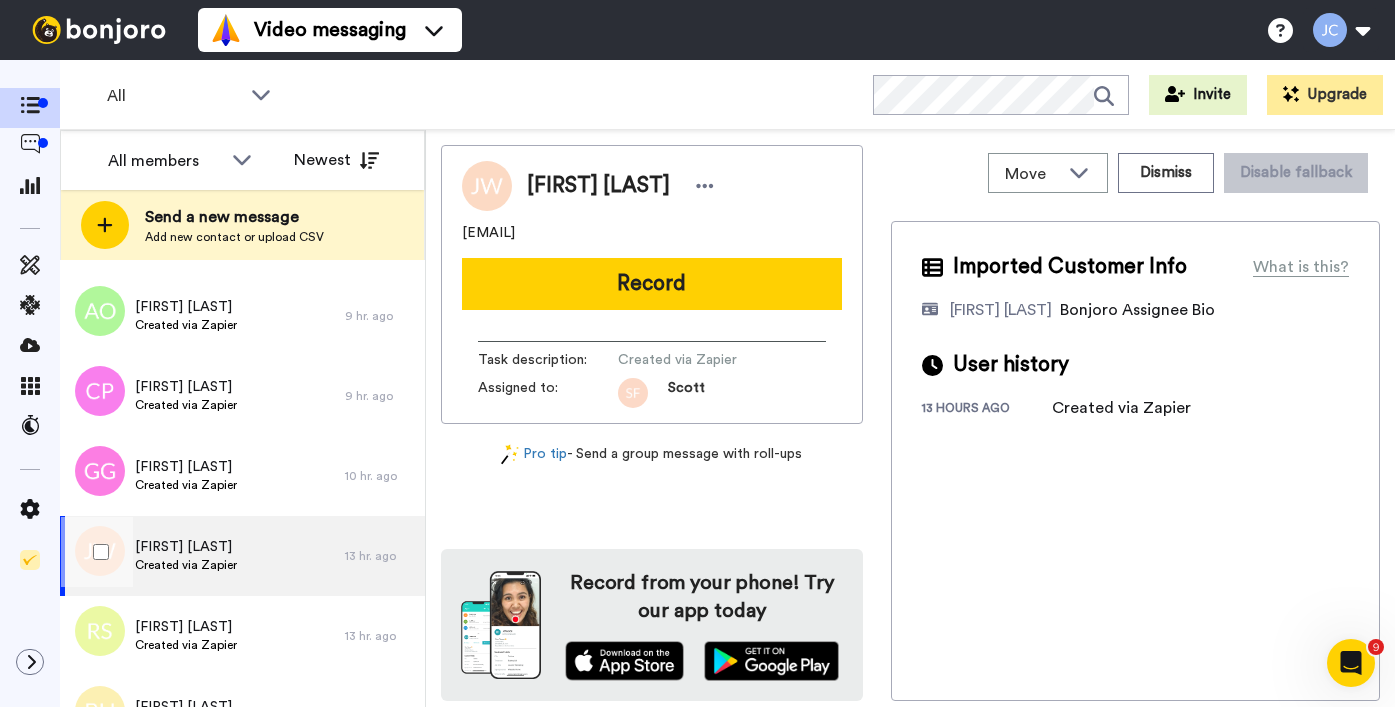 scroll, scrollTop: 989, scrollLeft: 0, axis: vertical 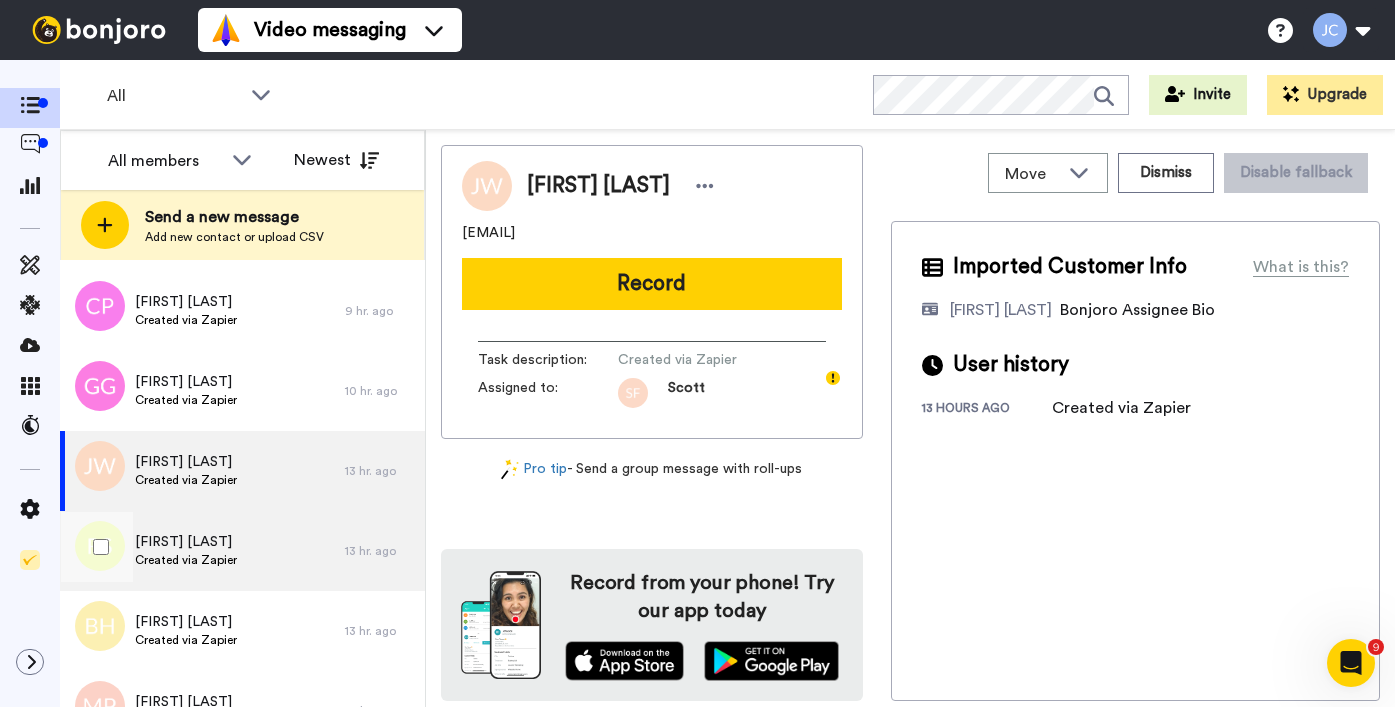 click on "Created via Zapier" at bounding box center (186, 560) 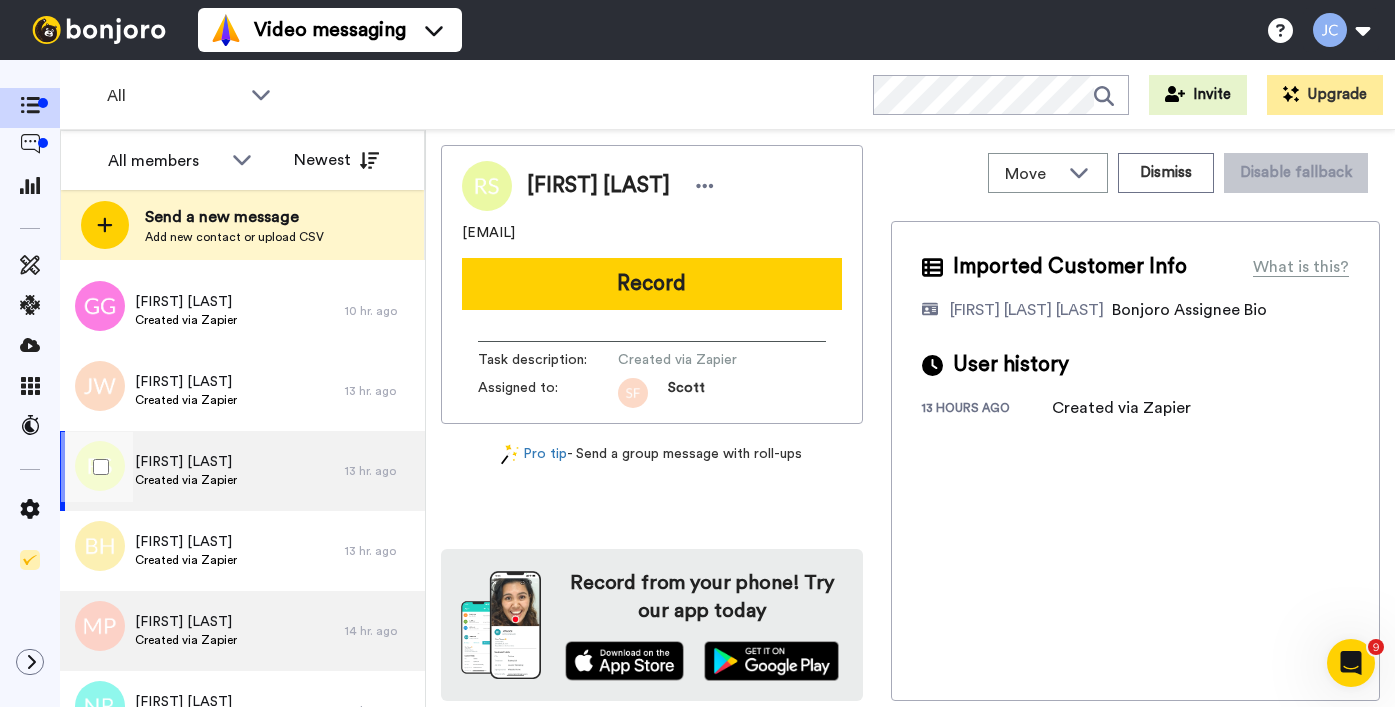 scroll, scrollTop: 1122, scrollLeft: 0, axis: vertical 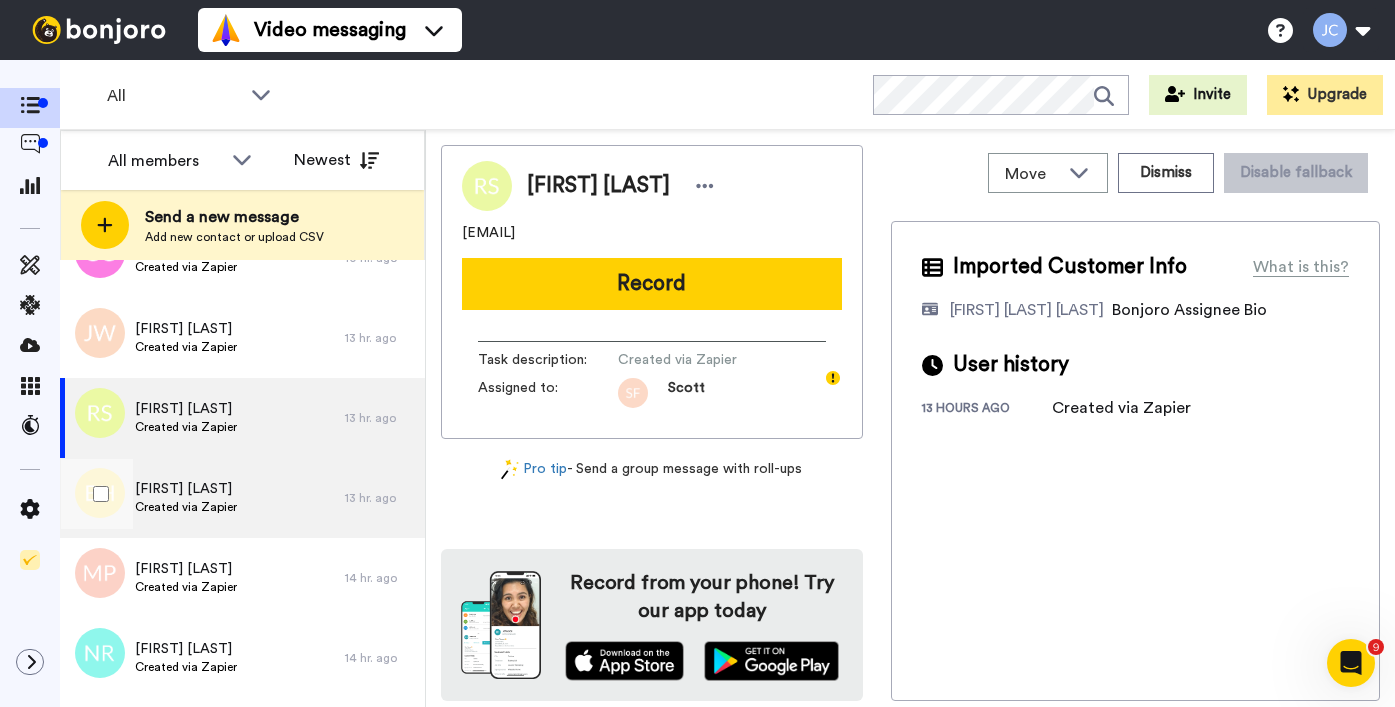 click on "[FIRST] [LAST] Created via Zapier" at bounding box center (202, 498) 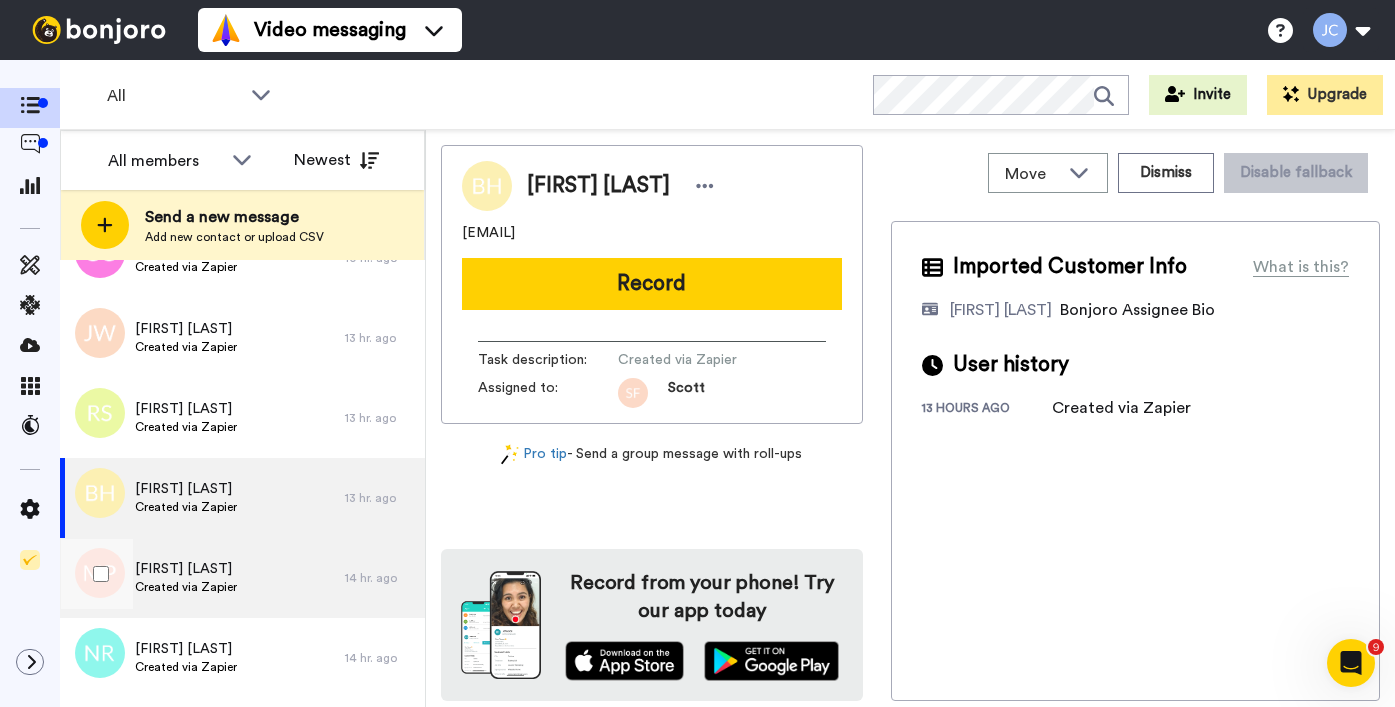 click on "[FIRST] [LAST]" at bounding box center (186, 569) 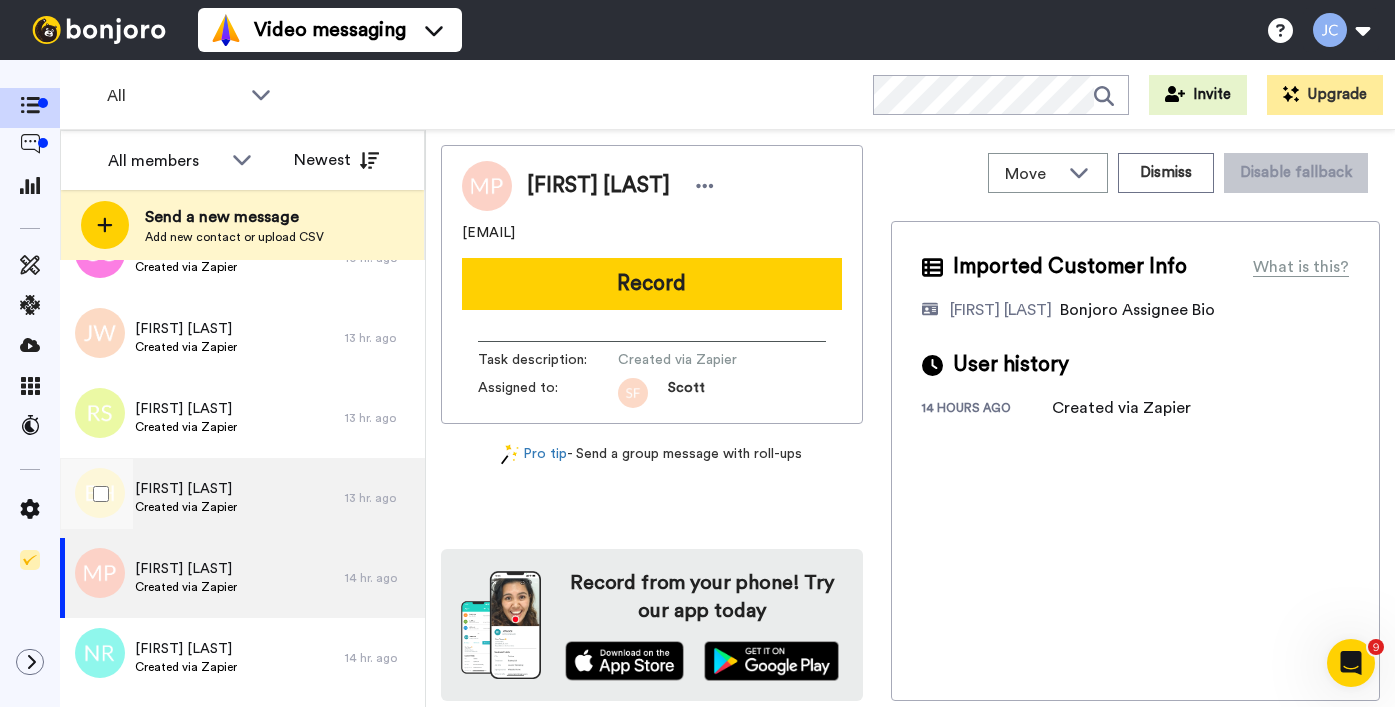 click on "[FIRST] [LAST] Created via Zapier" at bounding box center [202, 498] 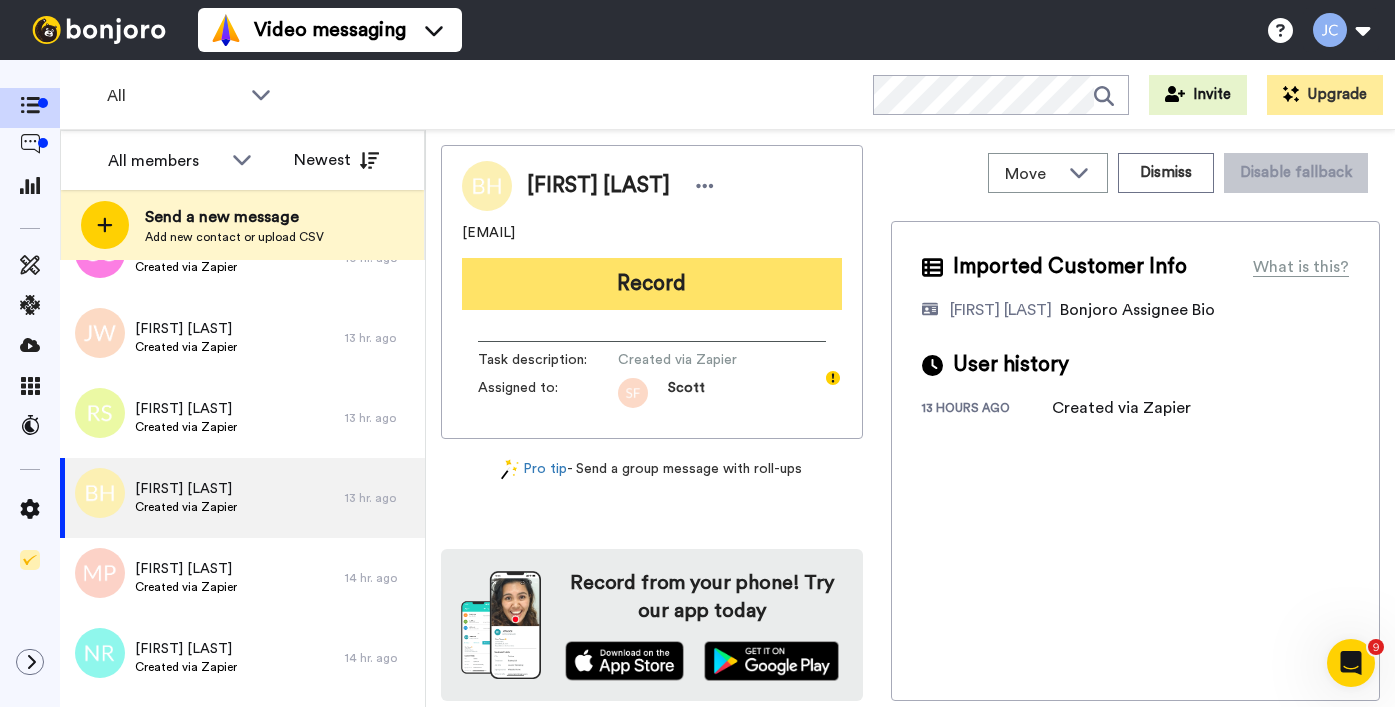 click on "Record" at bounding box center (652, 284) 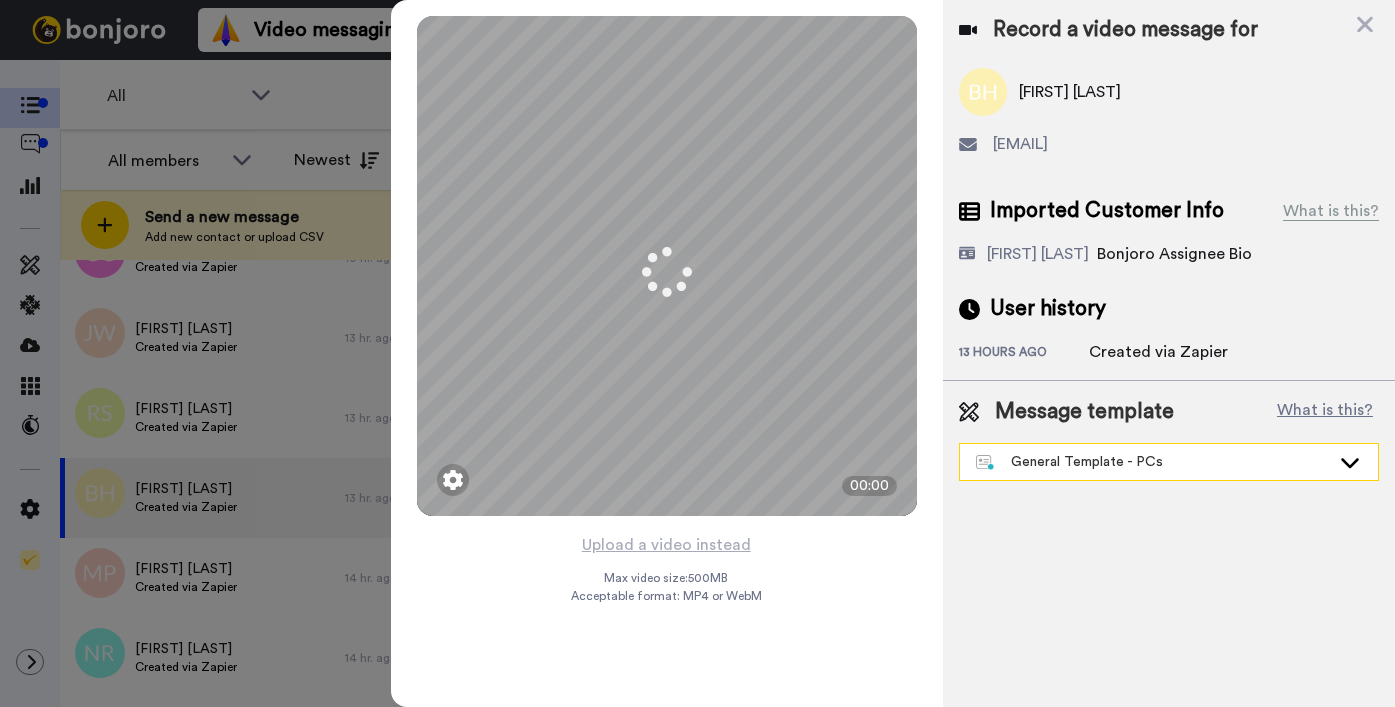click on "General Template - PCs" at bounding box center (1153, 462) 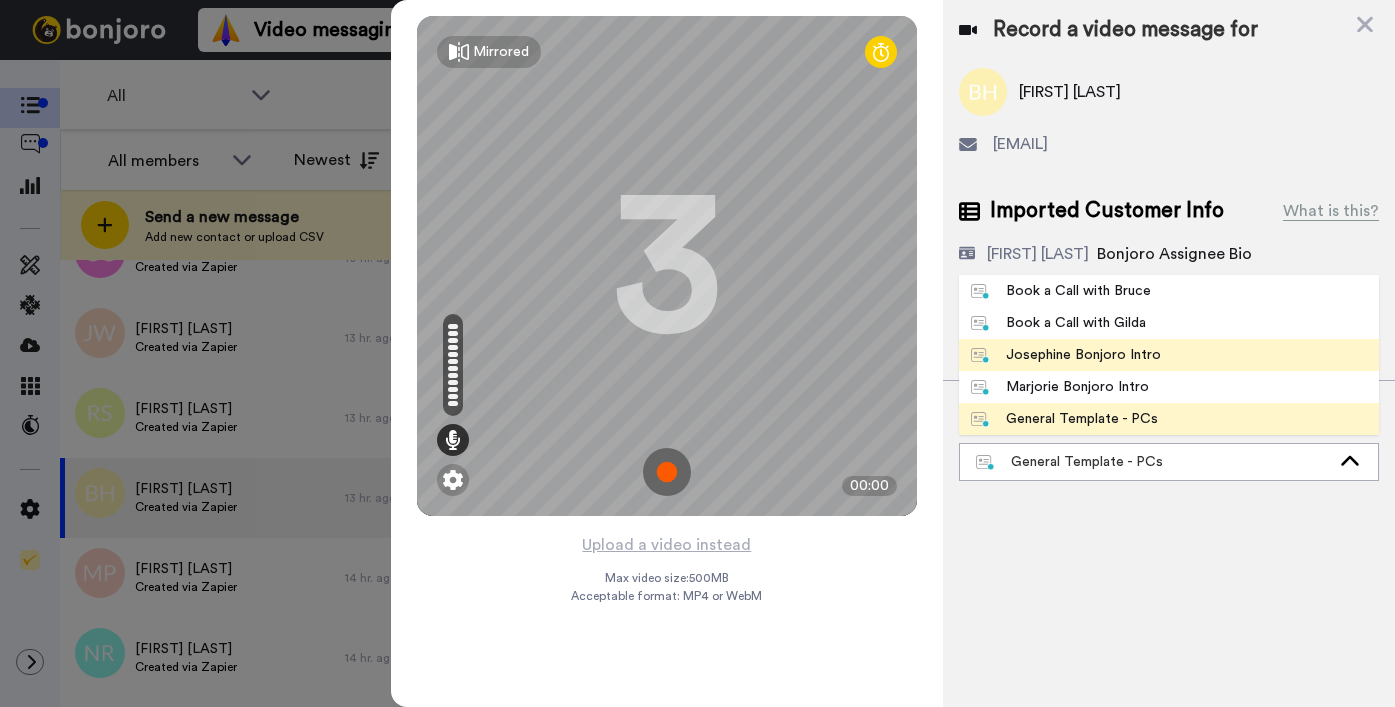click on "Josephine Bonjoro Intro" at bounding box center [1066, 355] 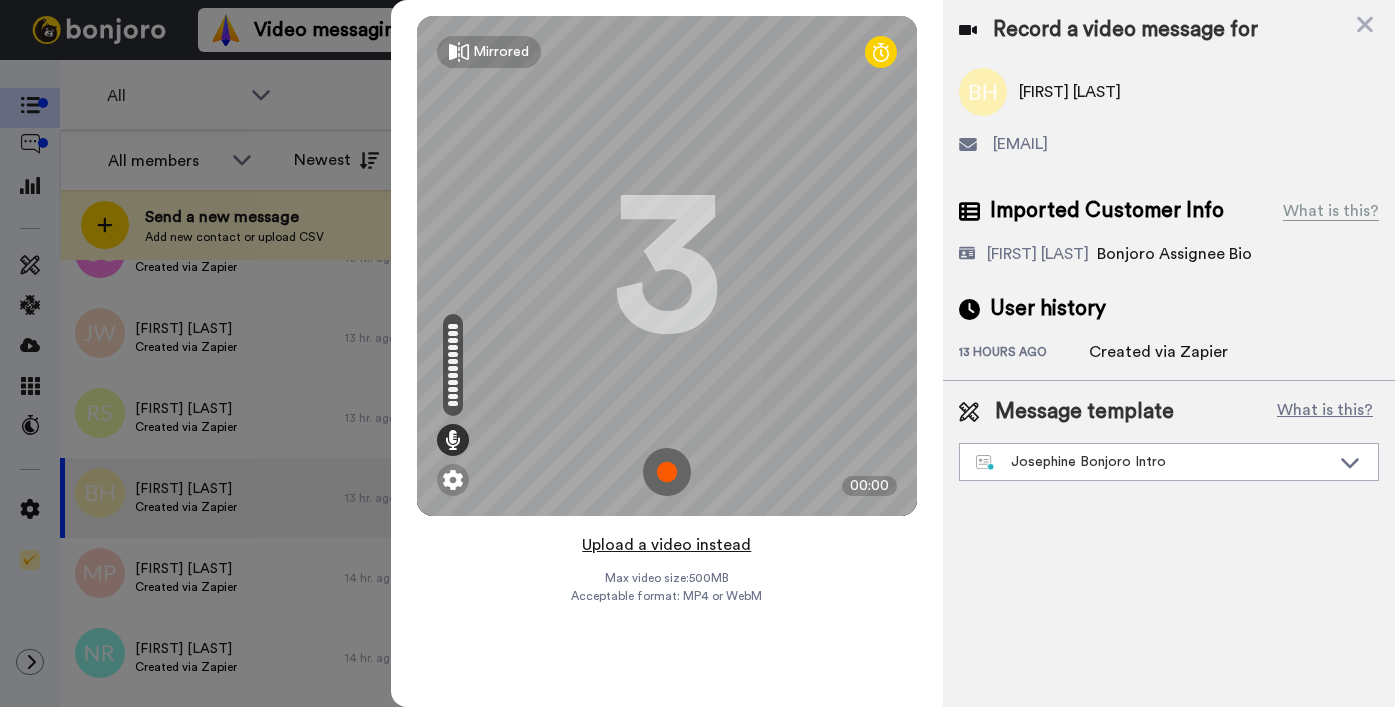 click on "Upload a video instead" at bounding box center [666, 545] 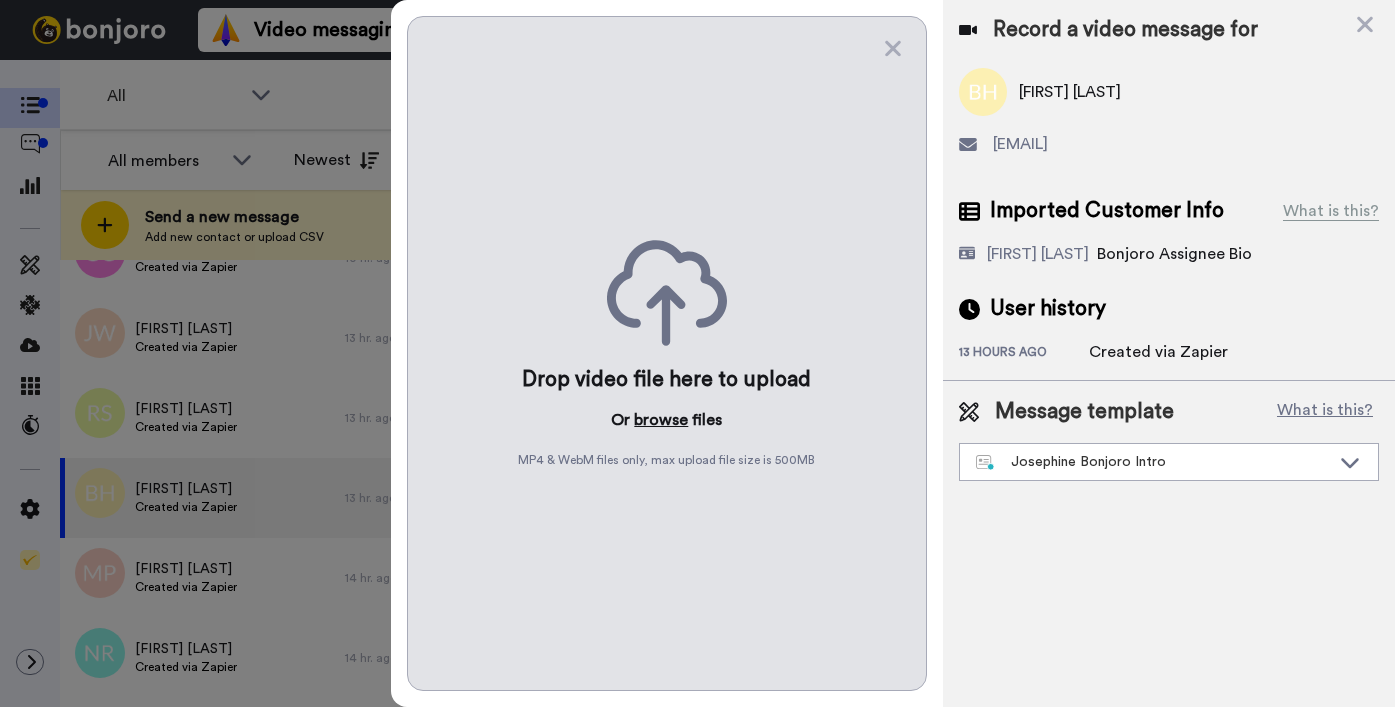 click on "browse" at bounding box center [661, 420] 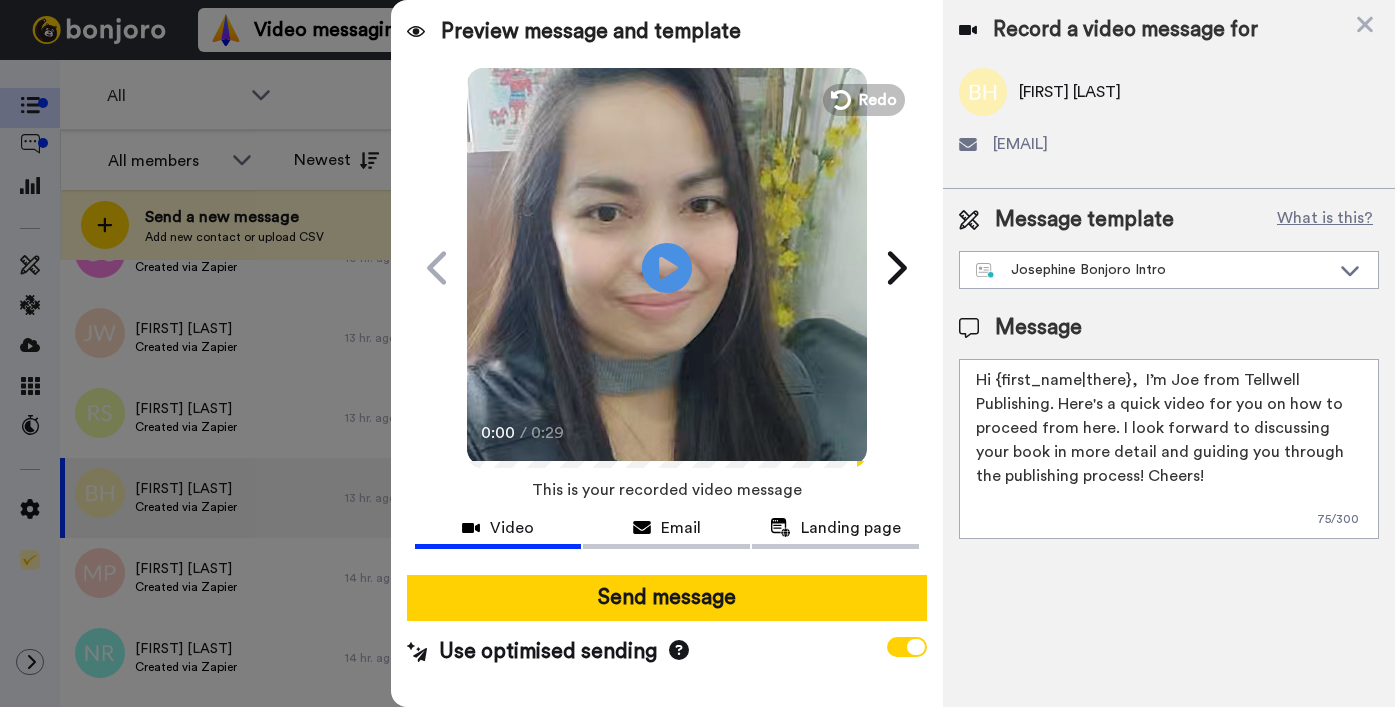 drag, startPoint x: 996, startPoint y: 378, endPoint x: 1127, endPoint y: 380, distance: 131.01526 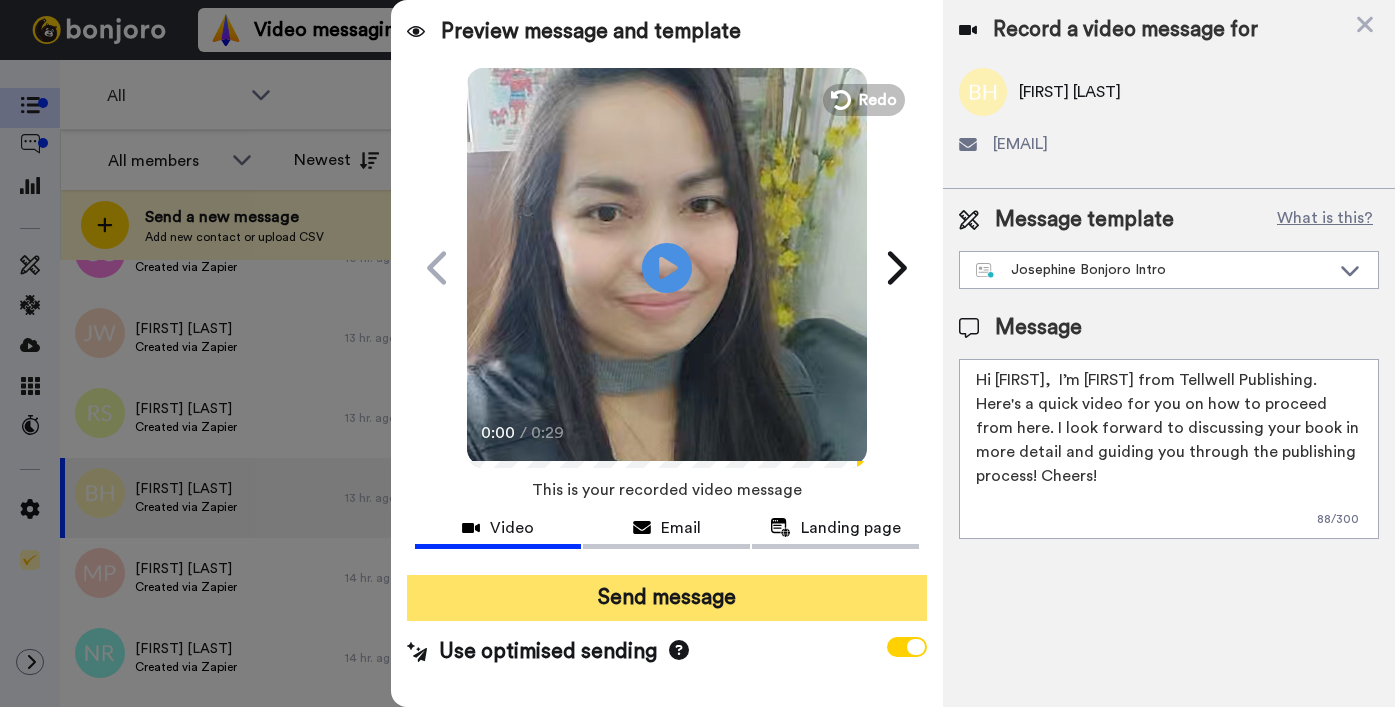 type on "Hi [FIRST],  I’m [FIRST] from Tellwell Publishing. Here's a quick video for you on how to proceed from here. I look forward to discussing your book in more detail and guiding you through the publishing process! Cheers!" 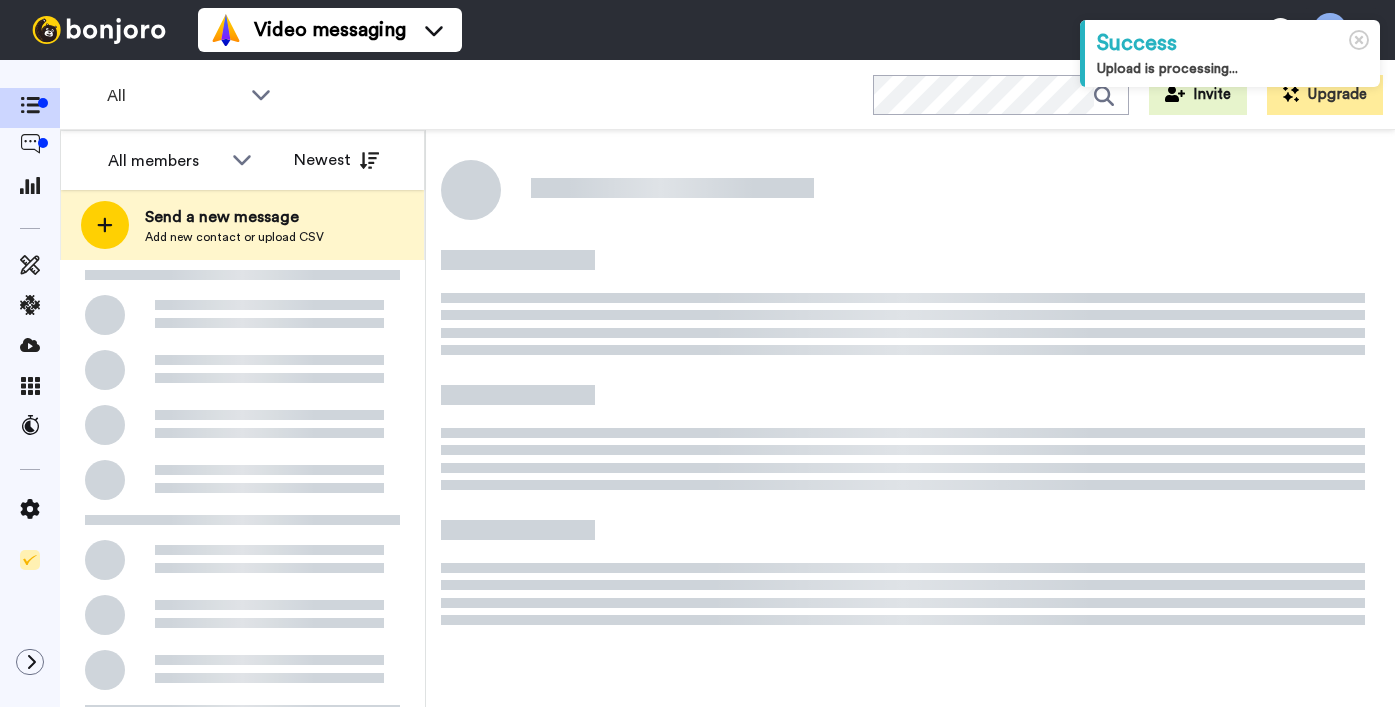 scroll, scrollTop: 0, scrollLeft: 0, axis: both 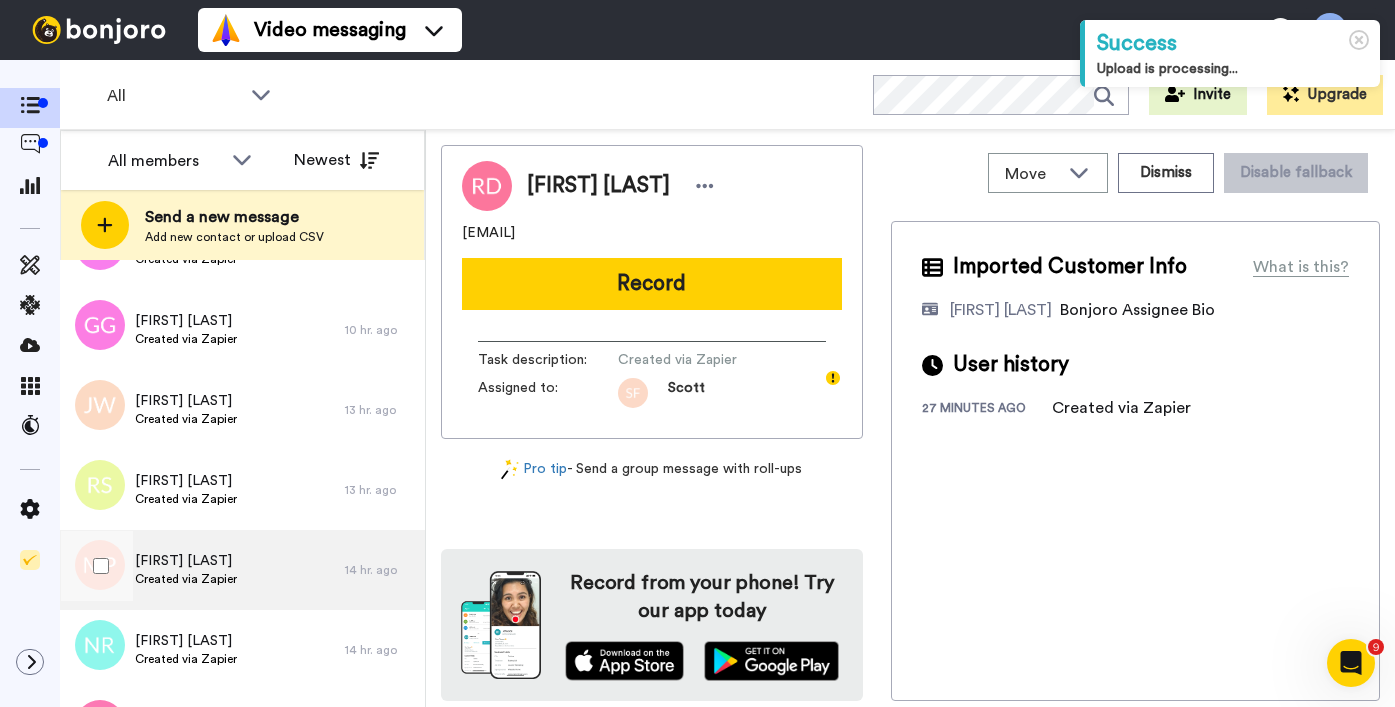 click on "[FIRST] [LAST] Created via Zapier" at bounding box center [202, 570] 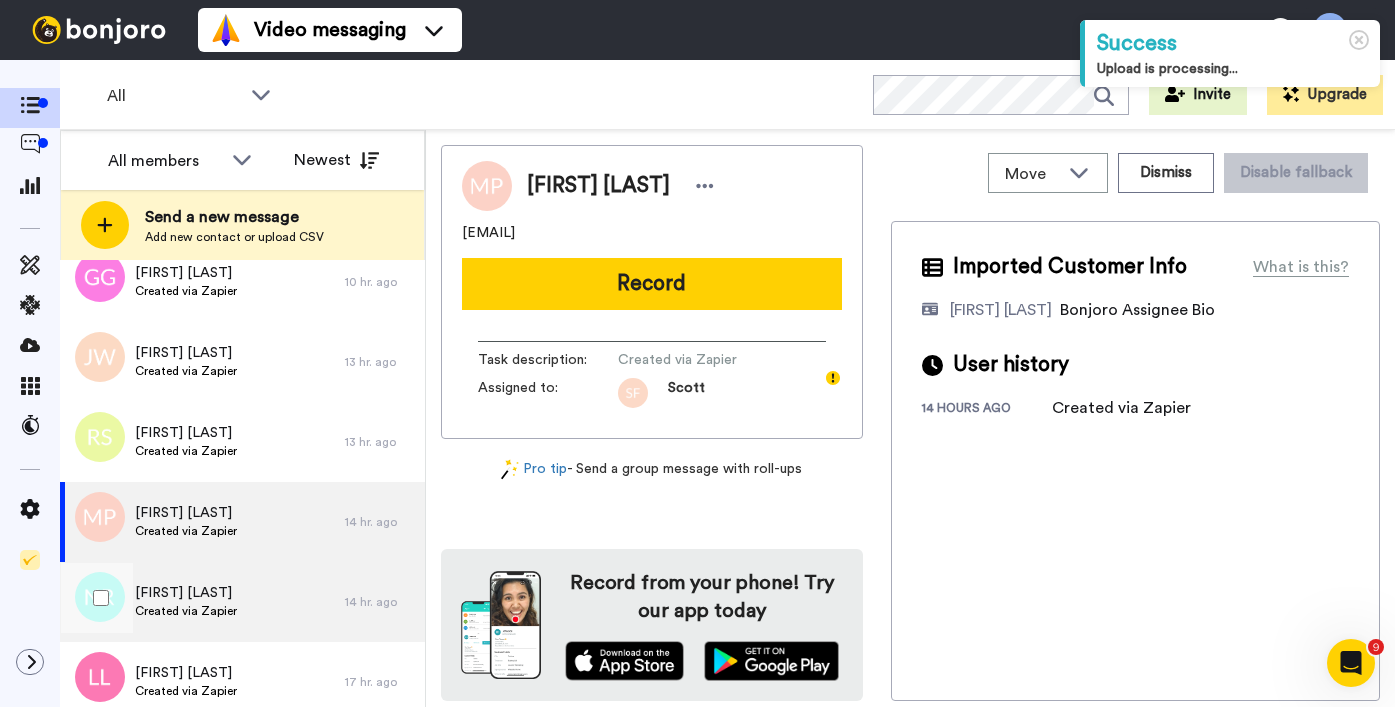 scroll, scrollTop: 1102, scrollLeft: 0, axis: vertical 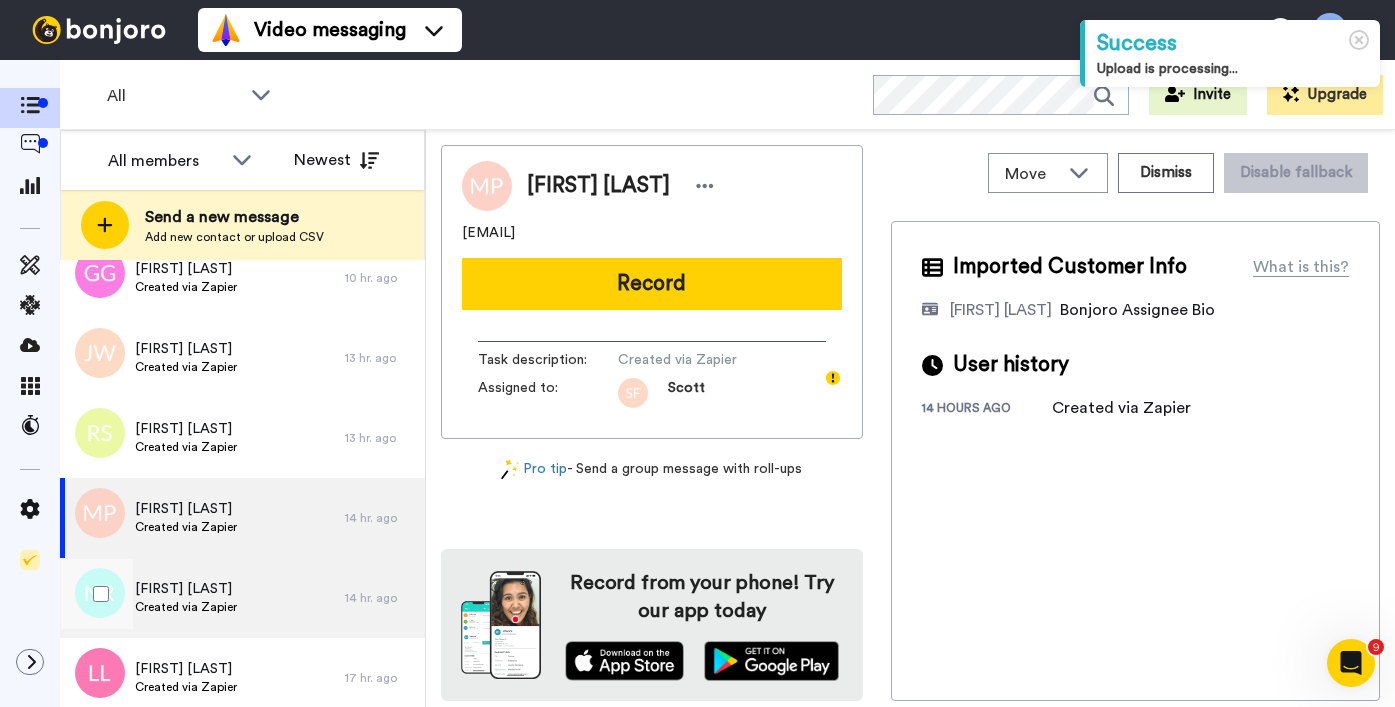 click on "[FIRST] [LAST] Created via Zapier" at bounding box center [202, 598] 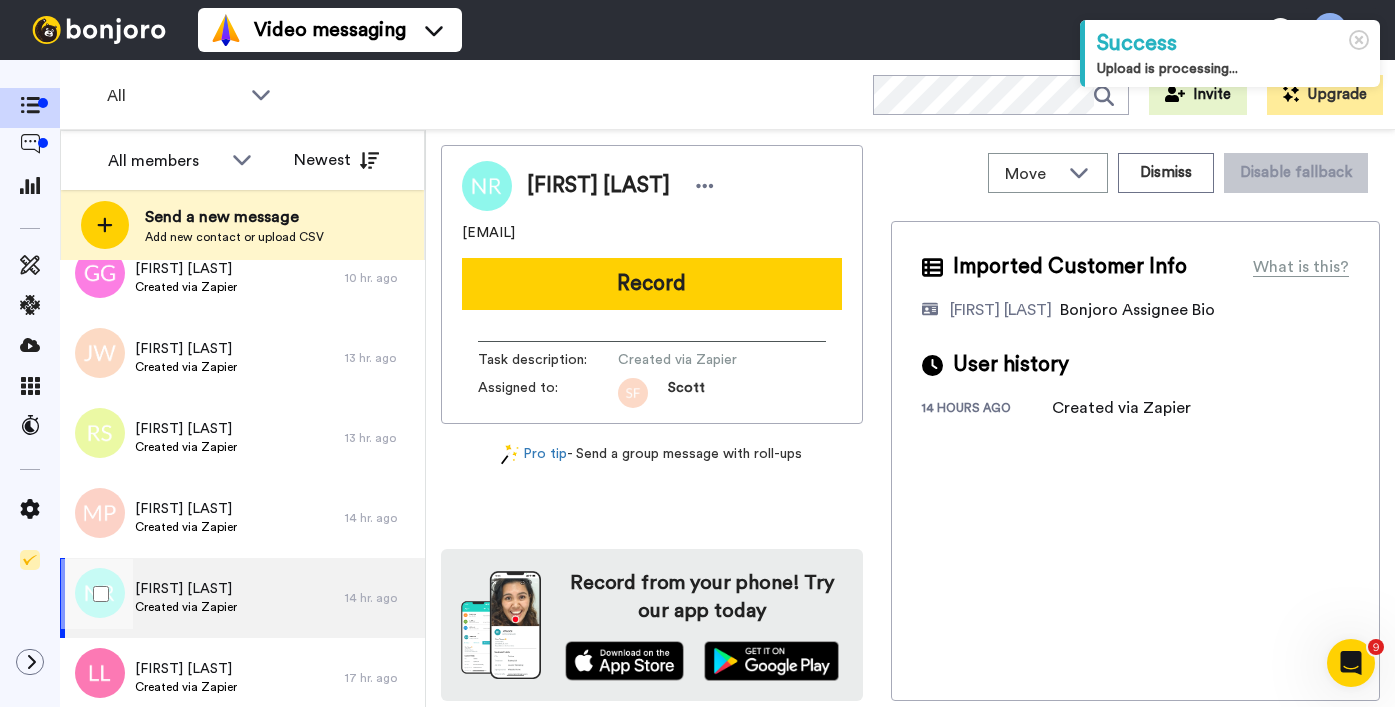 scroll, scrollTop: 1106, scrollLeft: 0, axis: vertical 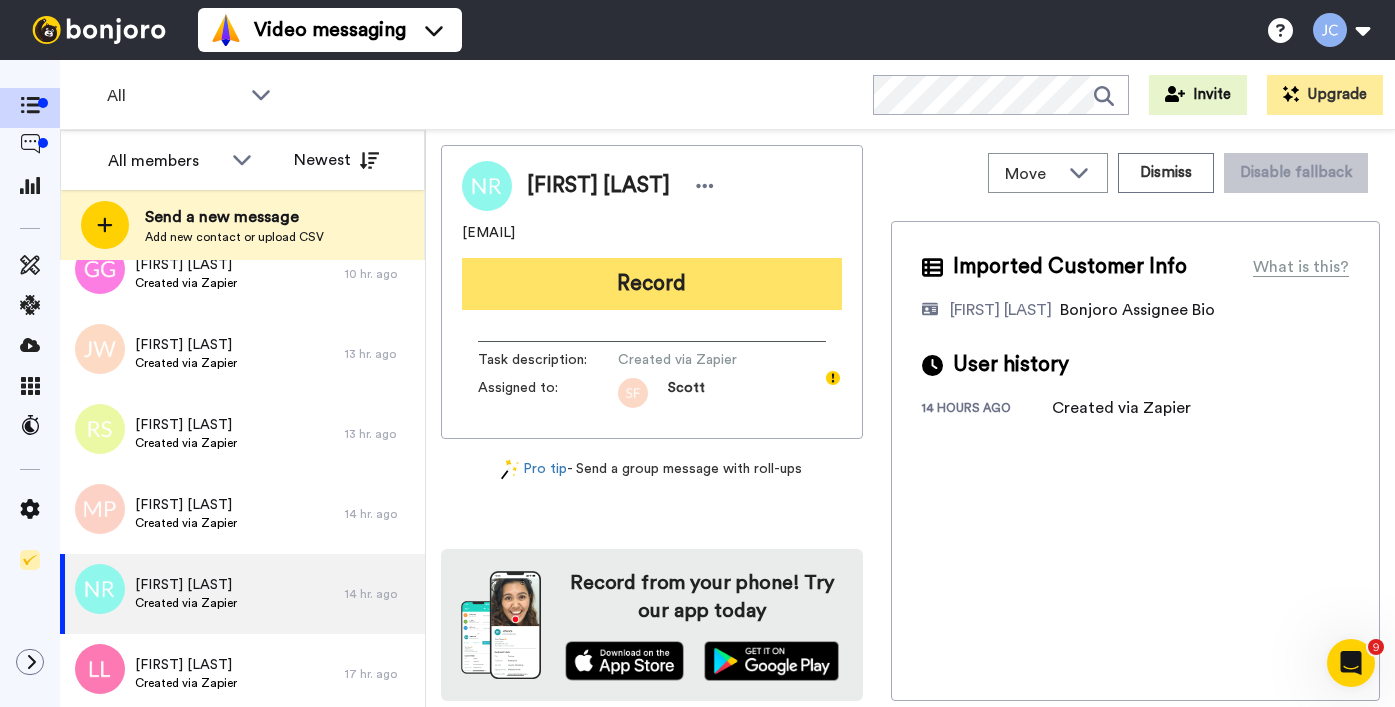 click on "Record" at bounding box center (652, 284) 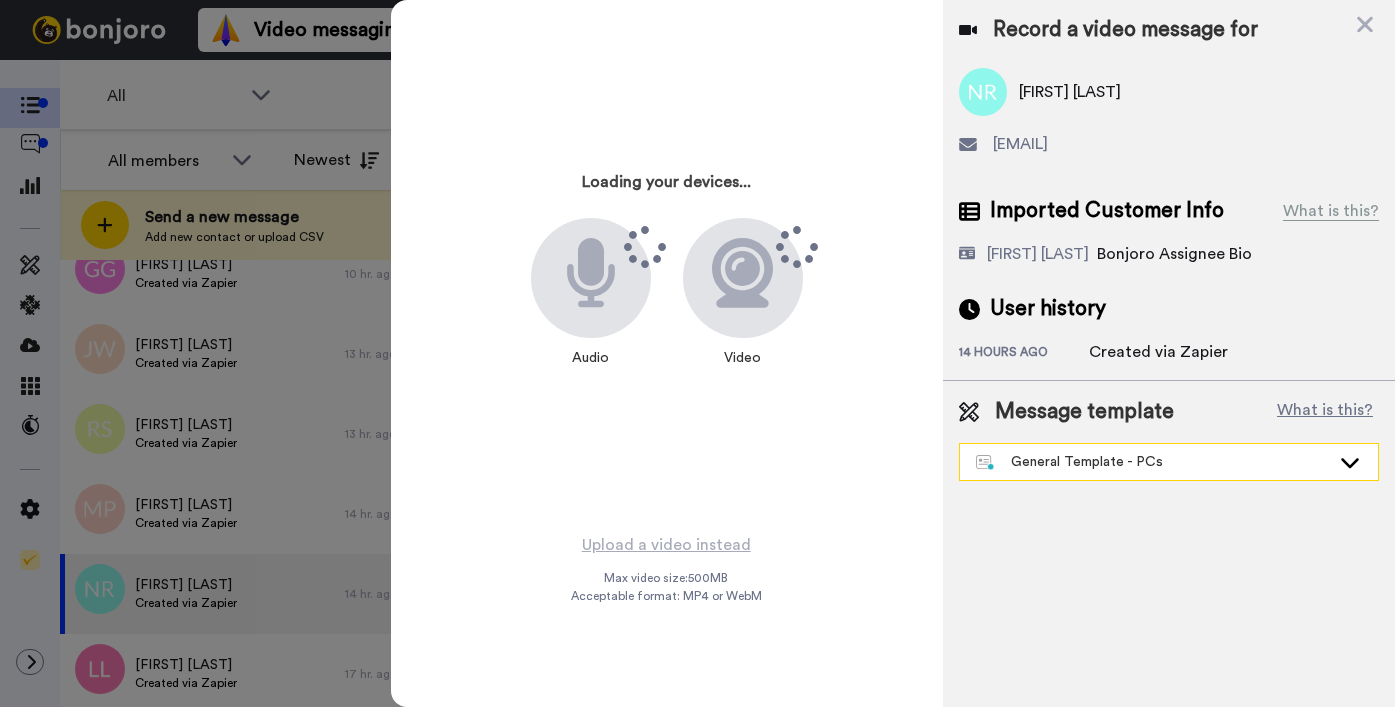 click on "General Template - PCs" at bounding box center [1153, 462] 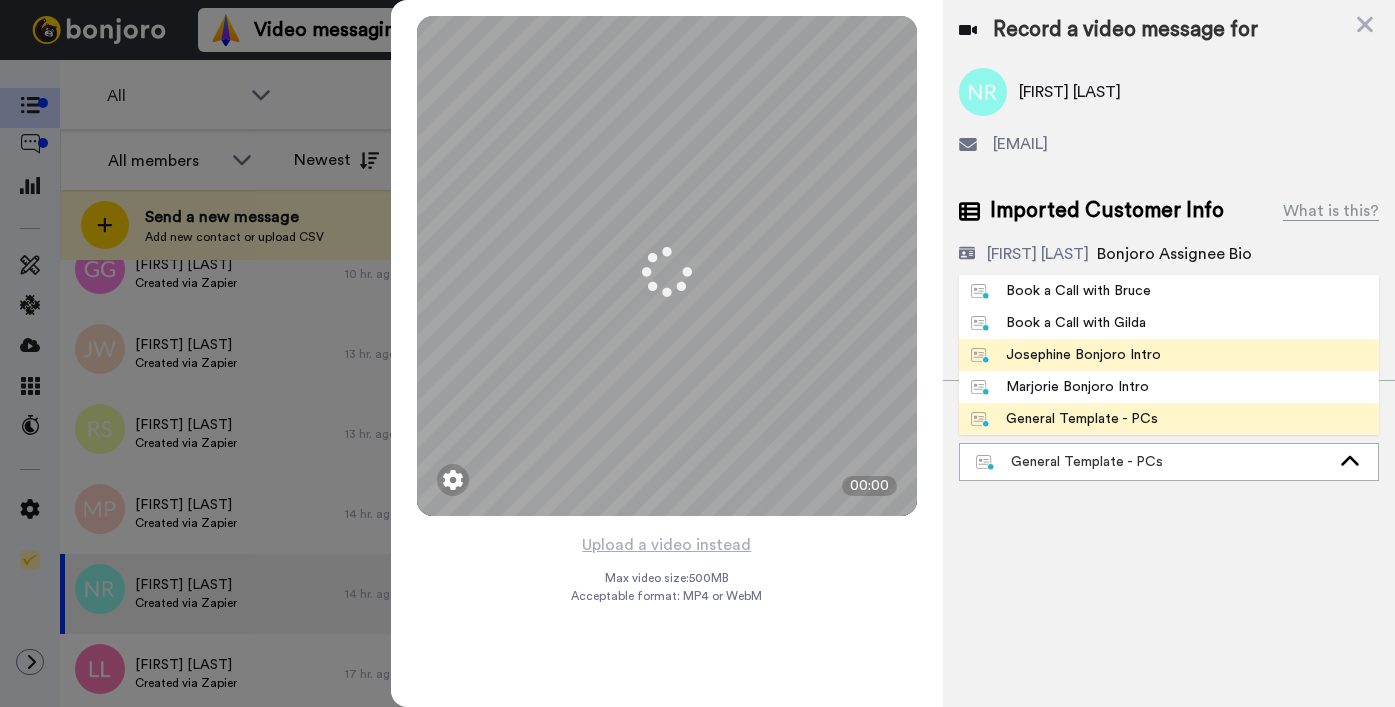 click on "Josephine Bonjoro Intro" at bounding box center [1066, 355] 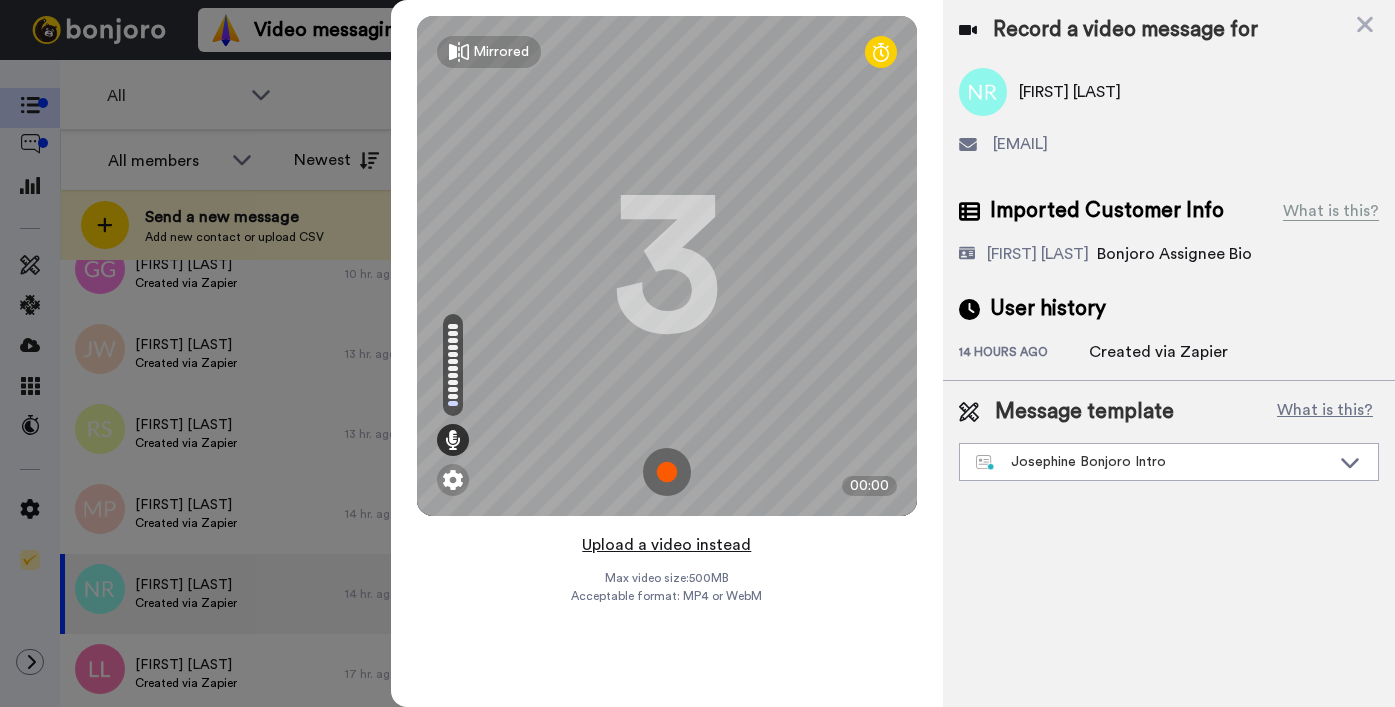 click on "Upload a video instead" at bounding box center (666, 545) 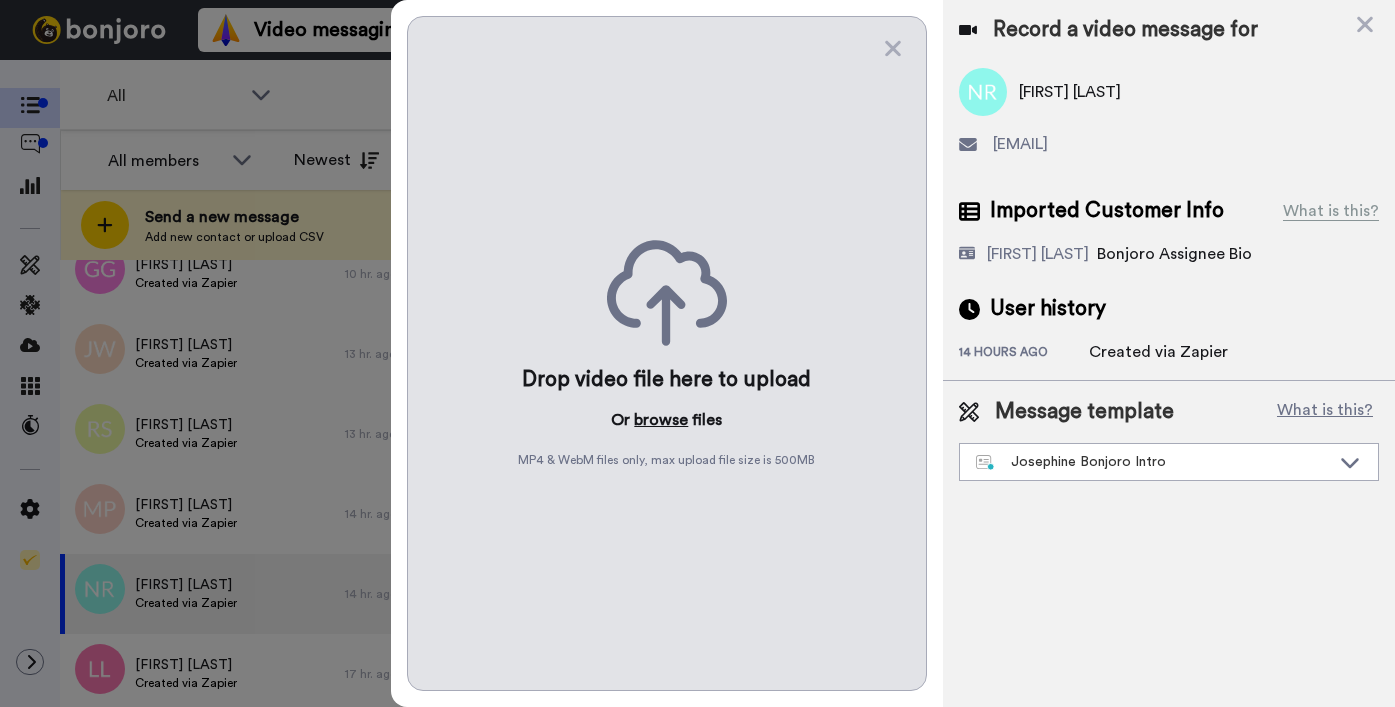 click on "browse" at bounding box center (661, 420) 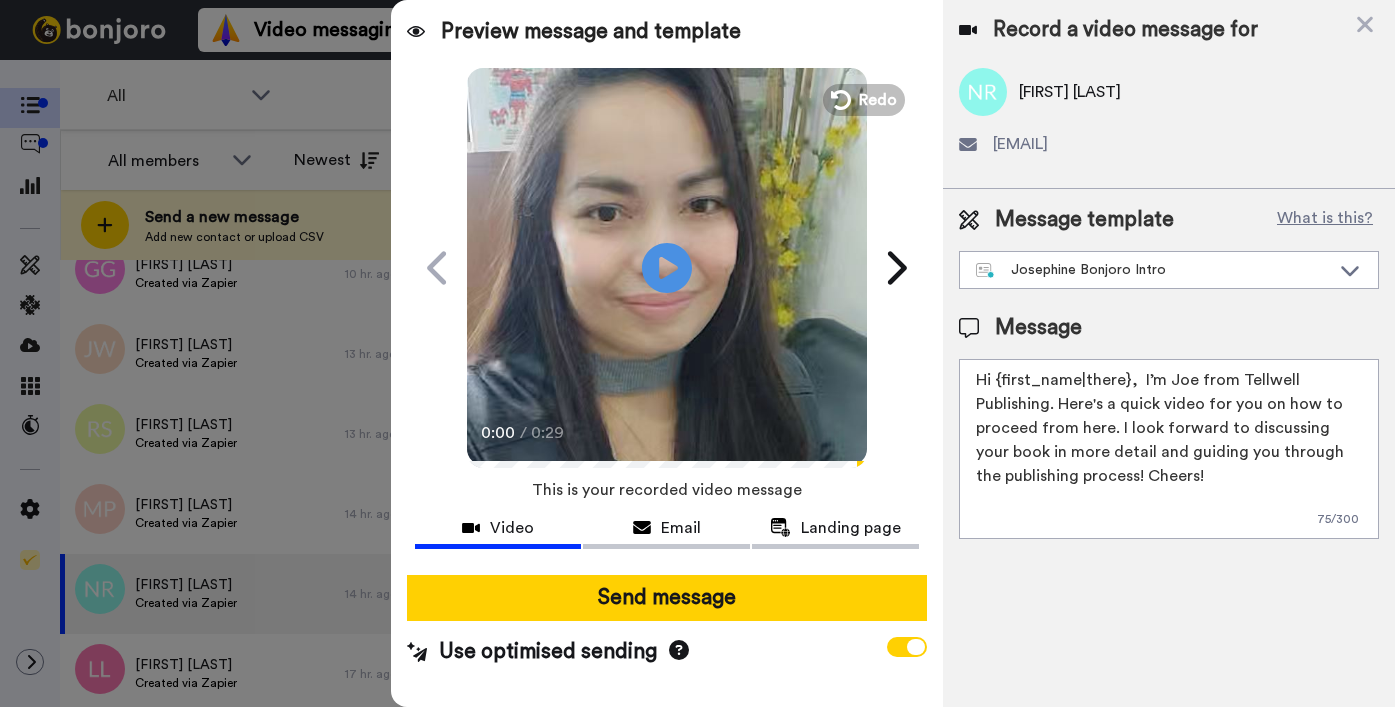drag, startPoint x: 994, startPoint y: 383, endPoint x: 1126, endPoint y: 381, distance: 132.01515 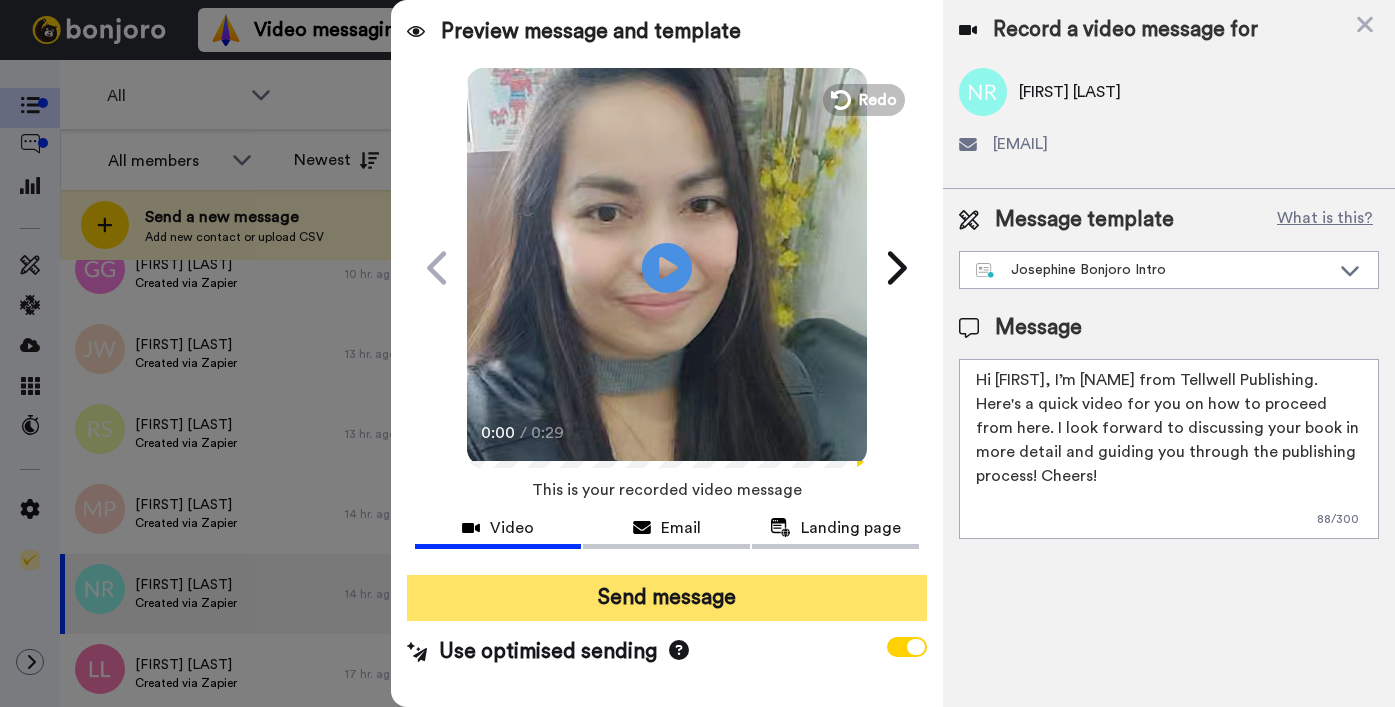type on "Hi [FIRST], I’m [NAME] from Tellwell Publishing. Here's a quick video for you on how to proceed from here. I look forward to discussing your book in more detail and guiding you through the publishing process! Cheers!" 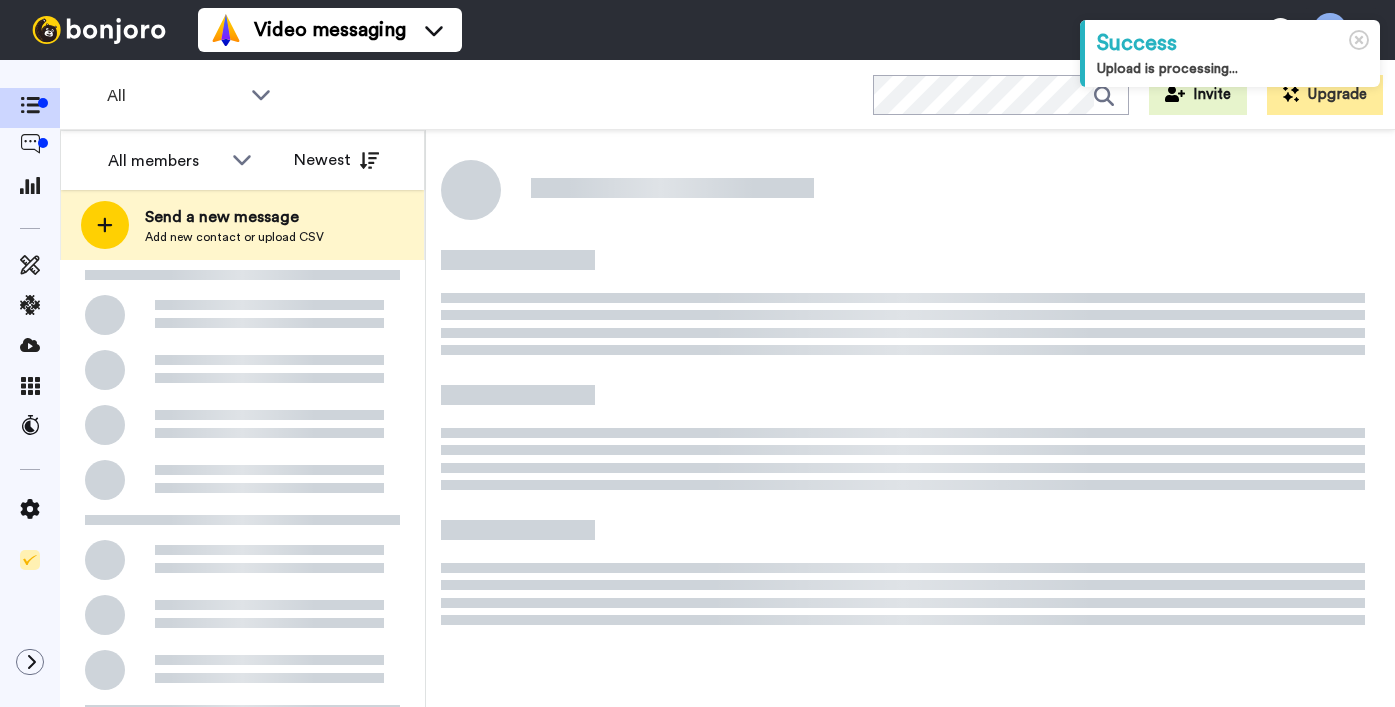 scroll, scrollTop: 0, scrollLeft: 0, axis: both 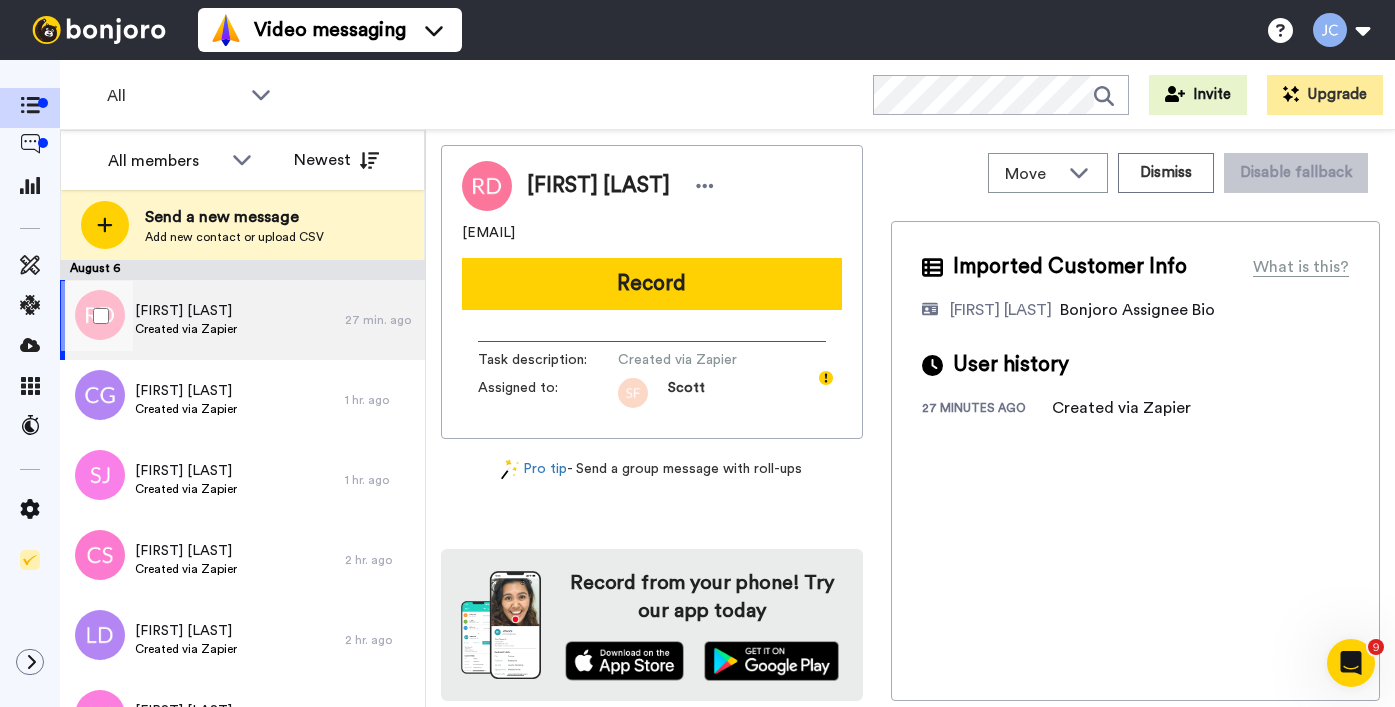 click on "Ruth Draper Created via Zapier" at bounding box center [202, 320] 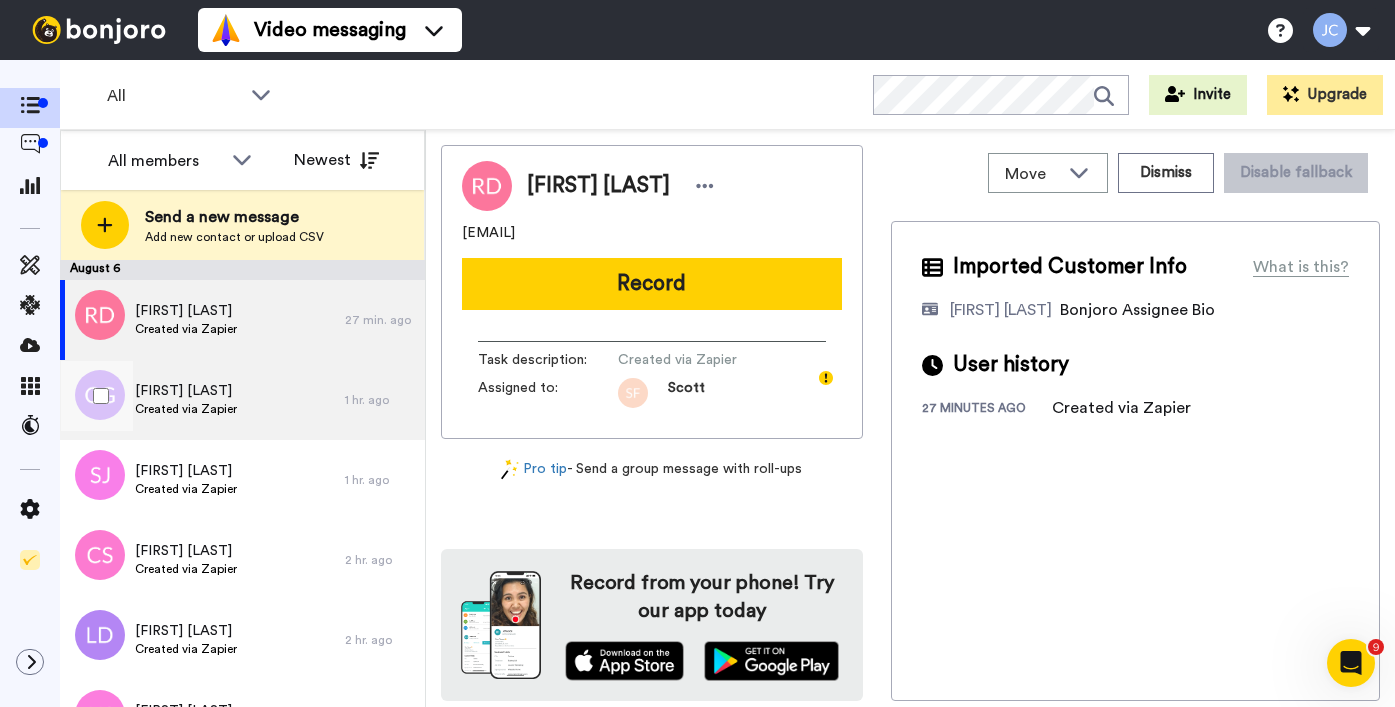 click on "Charlotte Giavotella Created via Zapier" at bounding box center (202, 400) 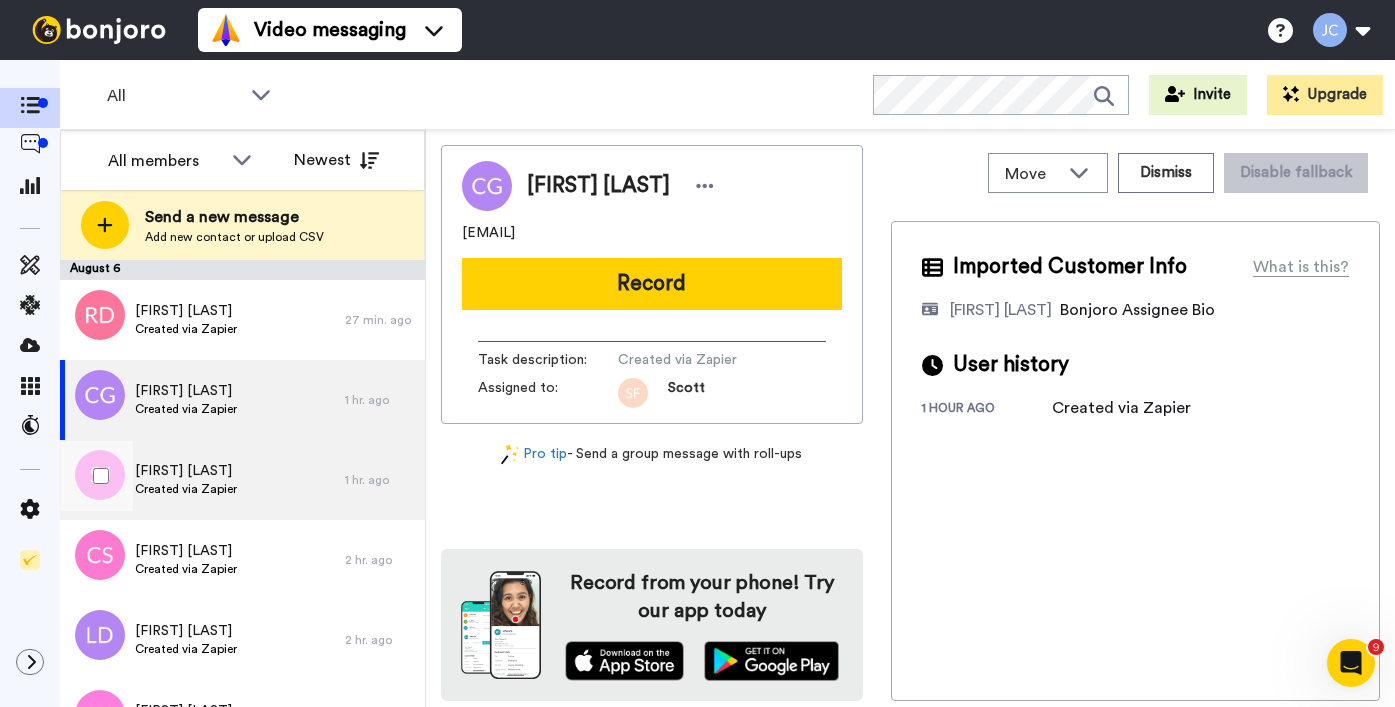 click on "Stephen Jones Created via Zapier" at bounding box center (202, 480) 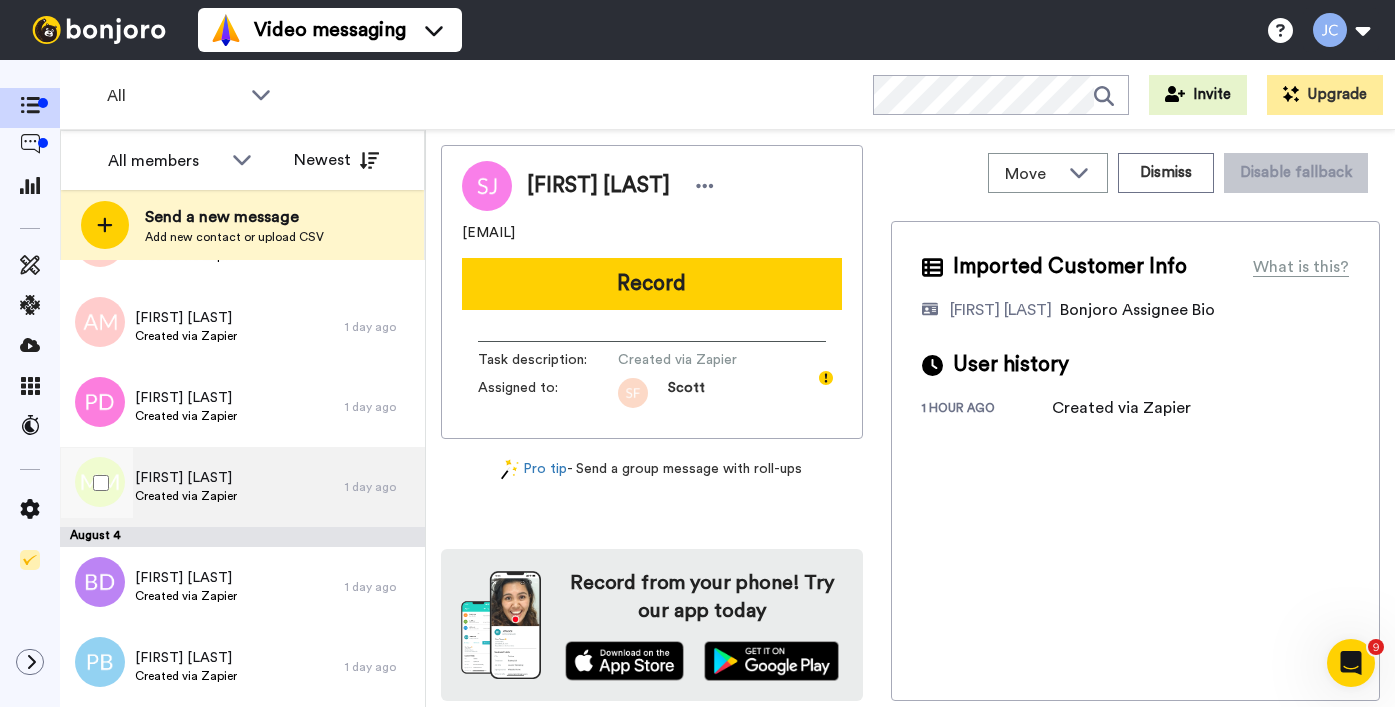 scroll, scrollTop: 1940, scrollLeft: 0, axis: vertical 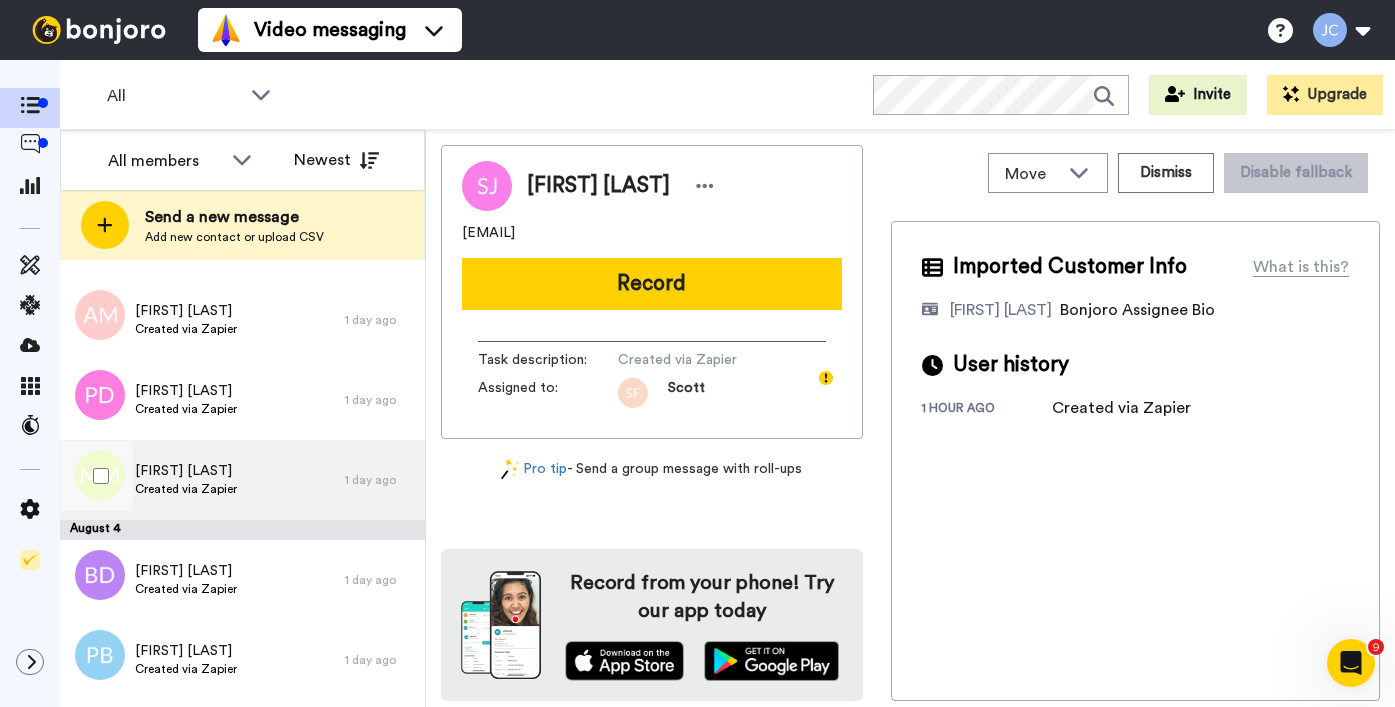 click on "Malaikah Mae Created via Zapier" at bounding box center [202, 480] 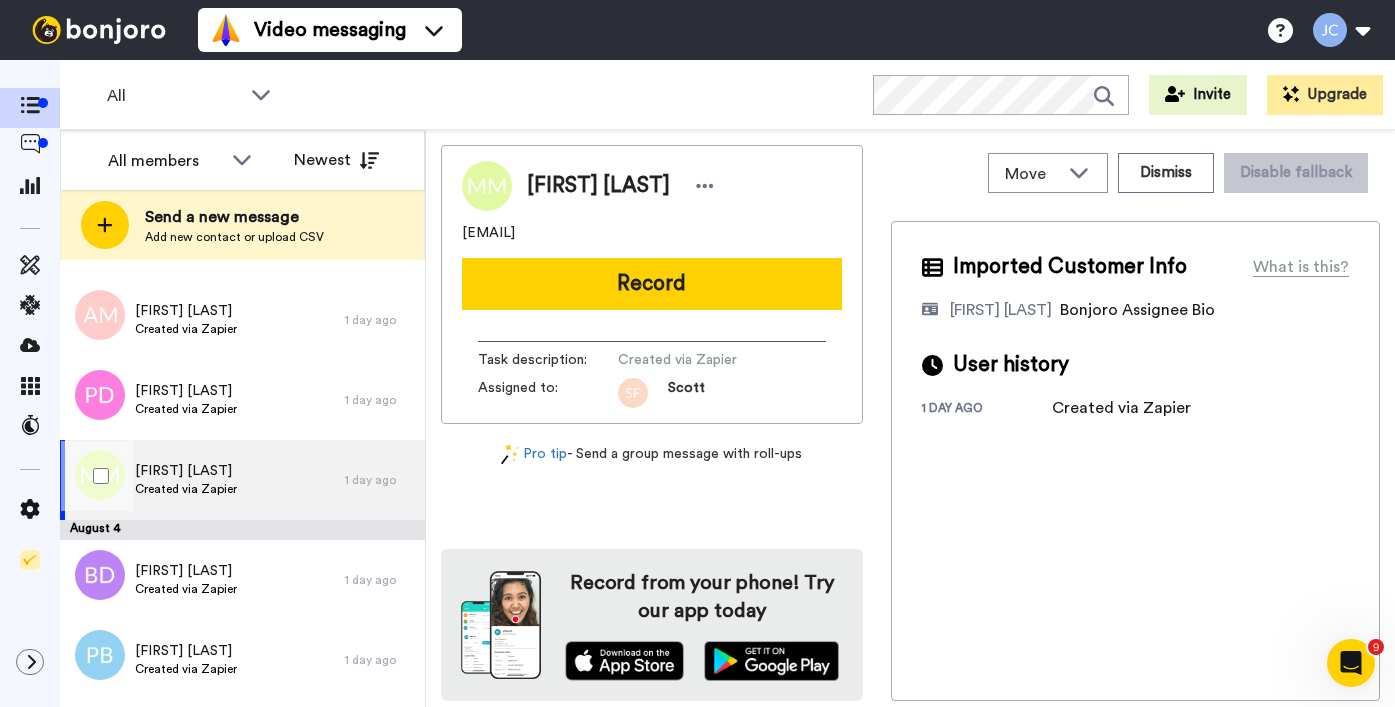 scroll, scrollTop: 2182, scrollLeft: 0, axis: vertical 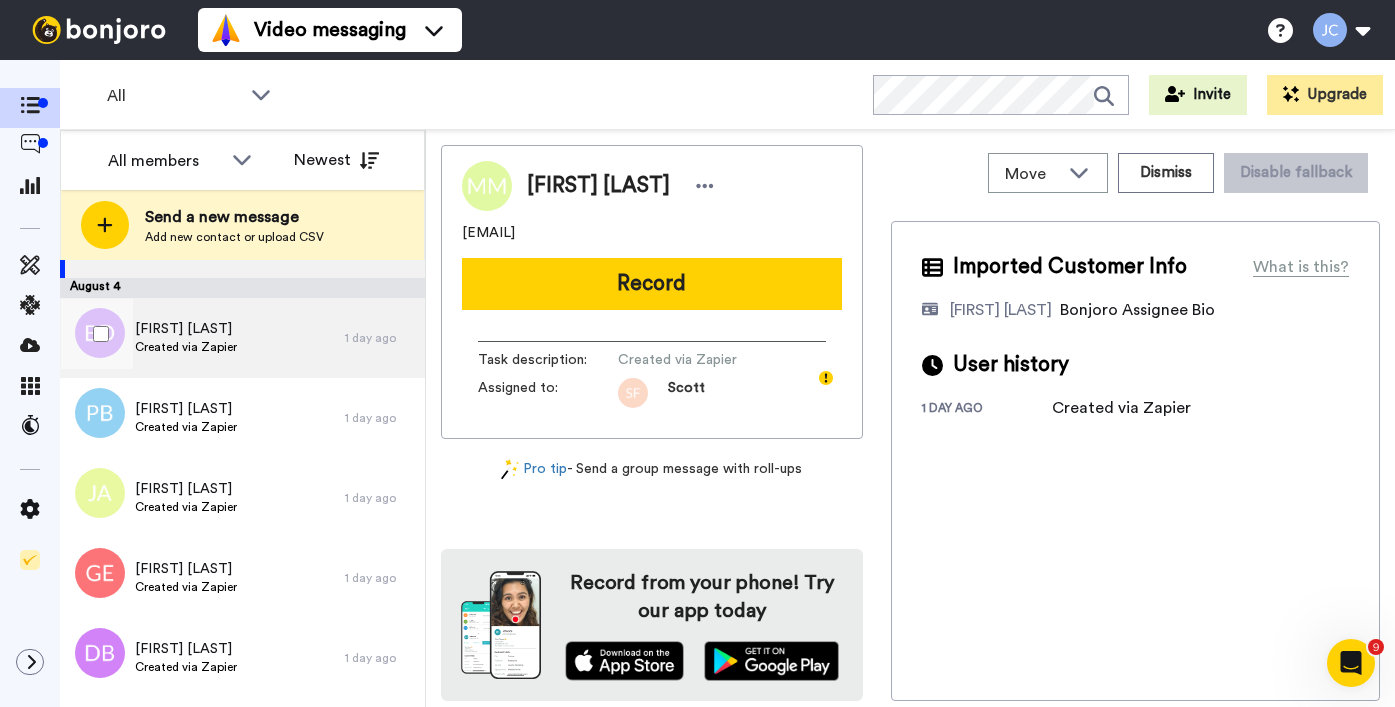 click on "Brittany Dickey Created via Zapier" at bounding box center [202, 338] 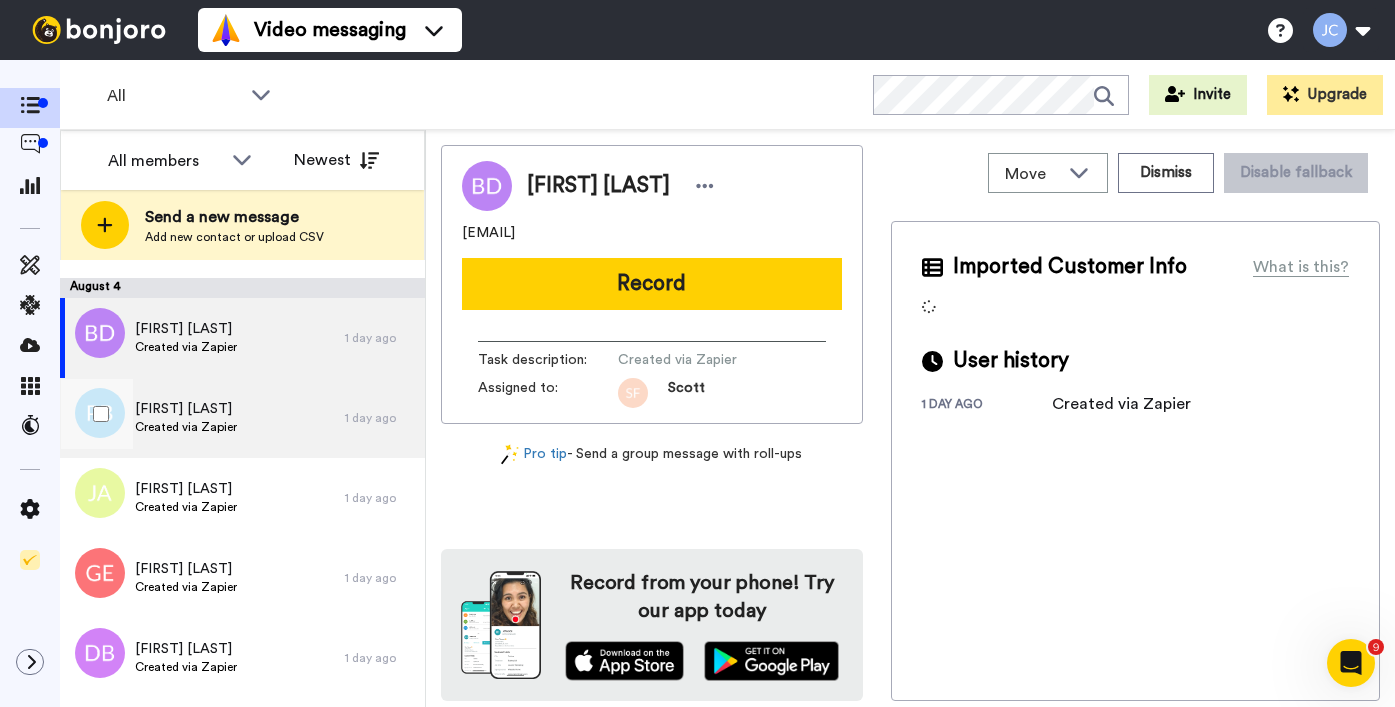 click on "PAUL BEIGHTON Created via Zapier" at bounding box center (202, 418) 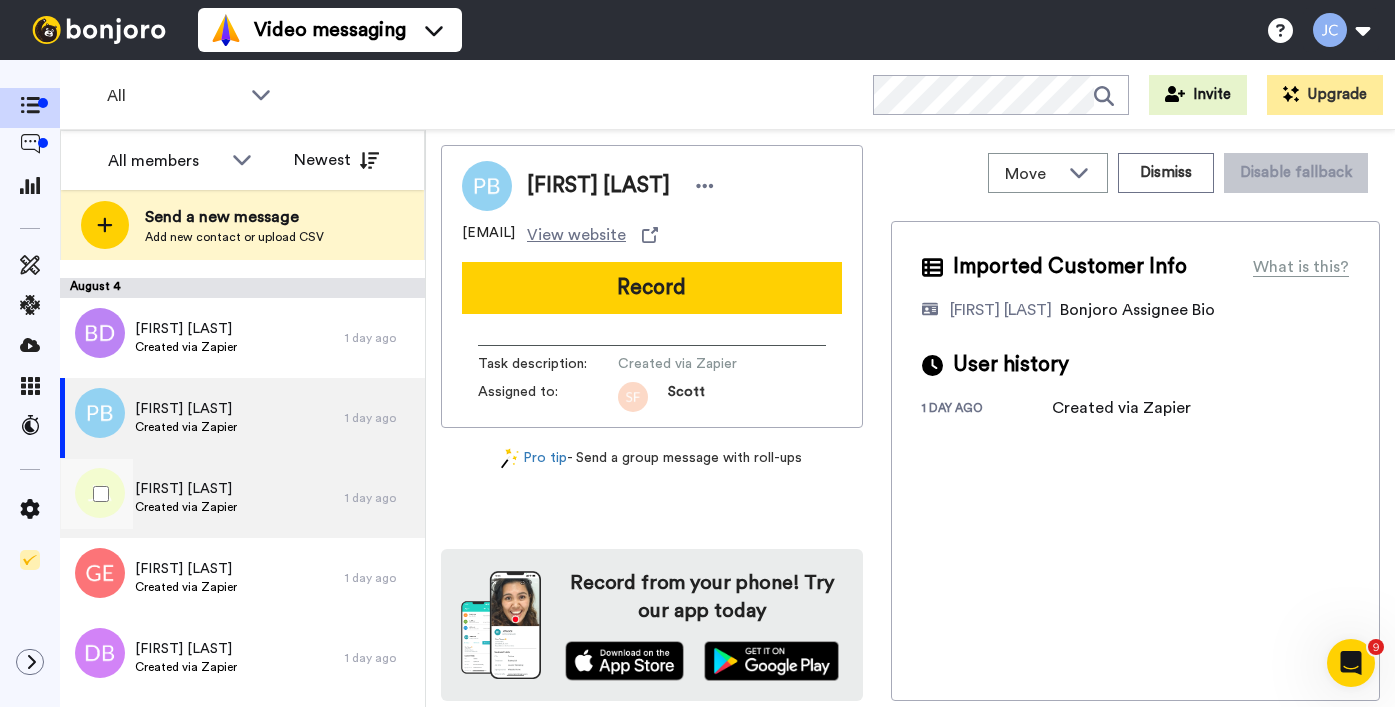 click on "JoAnn Avery Created via Zapier" at bounding box center (202, 498) 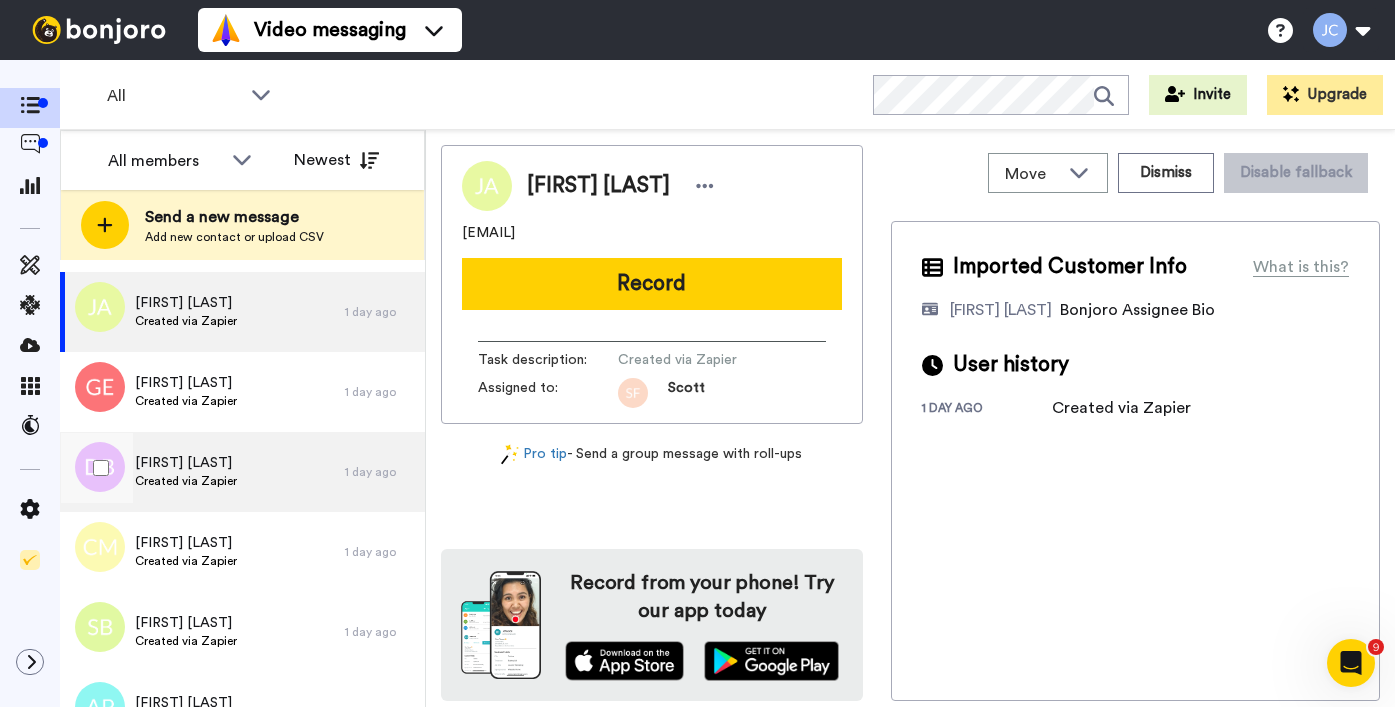 scroll, scrollTop: 2364, scrollLeft: 0, axis: vertical 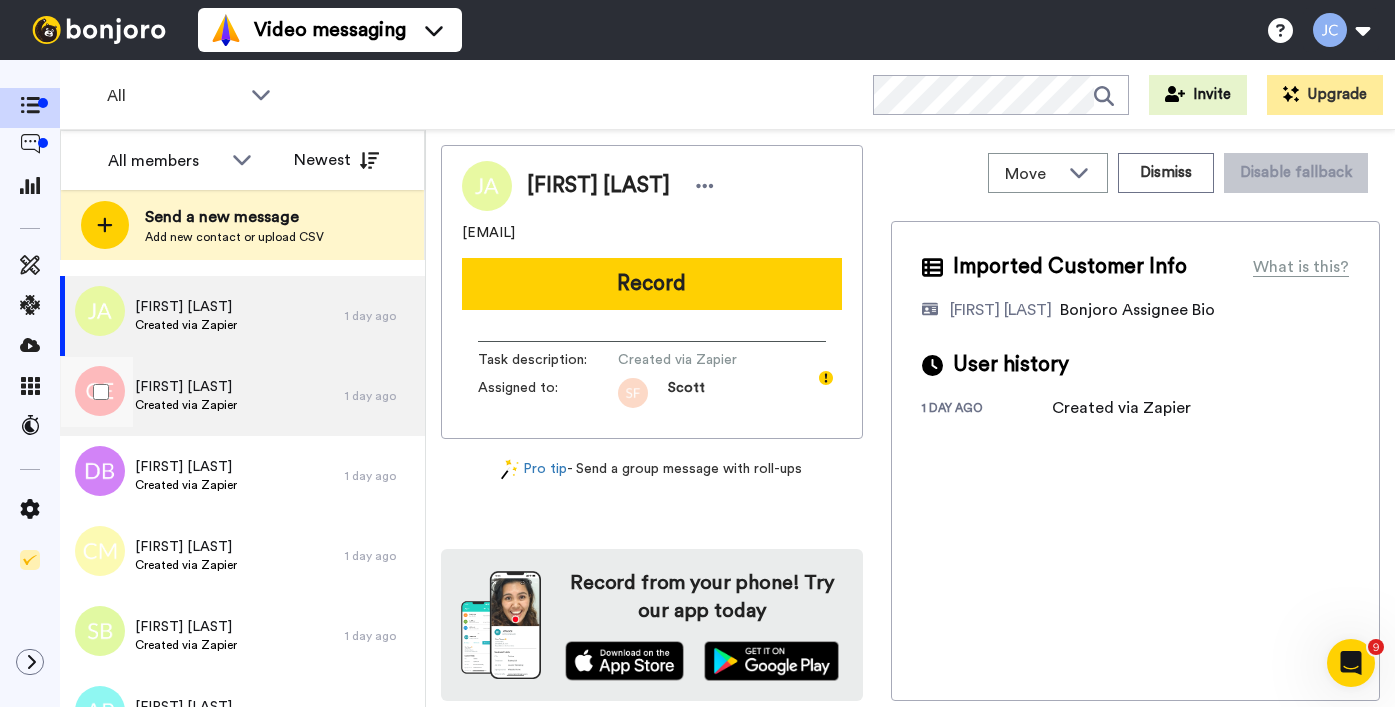 click on "Gail EATON Created via Zapier" at bounding box center (202, 396) 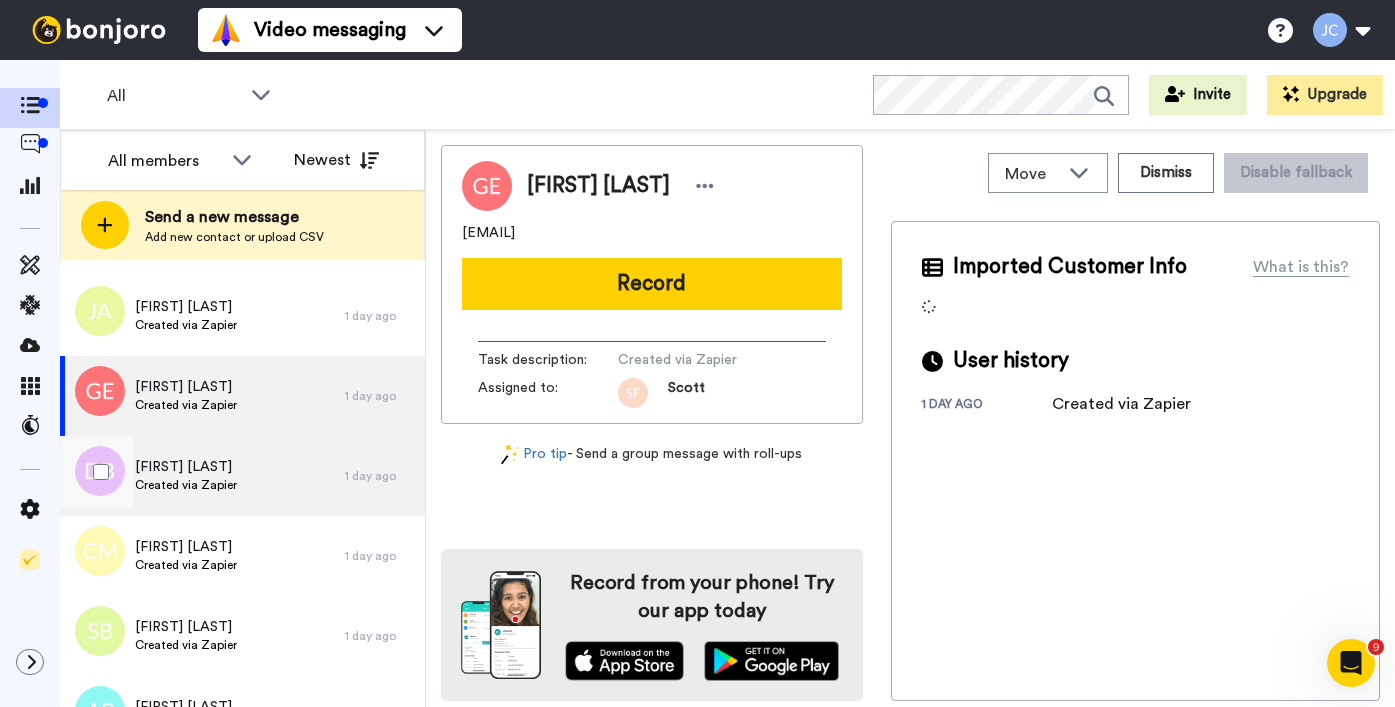 click on "Don Barrett" at bounding box center [186, 467] 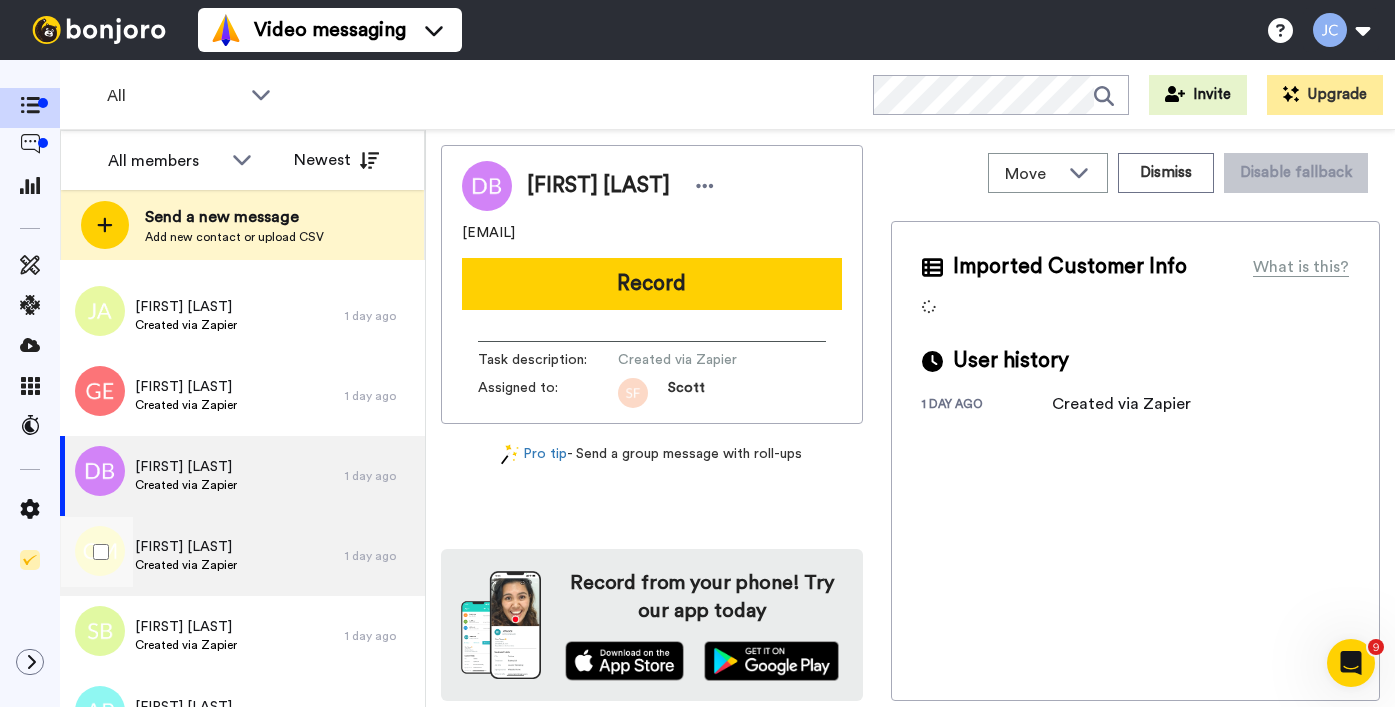 click on "Created via Zapier" at bounding box center [186, 565] 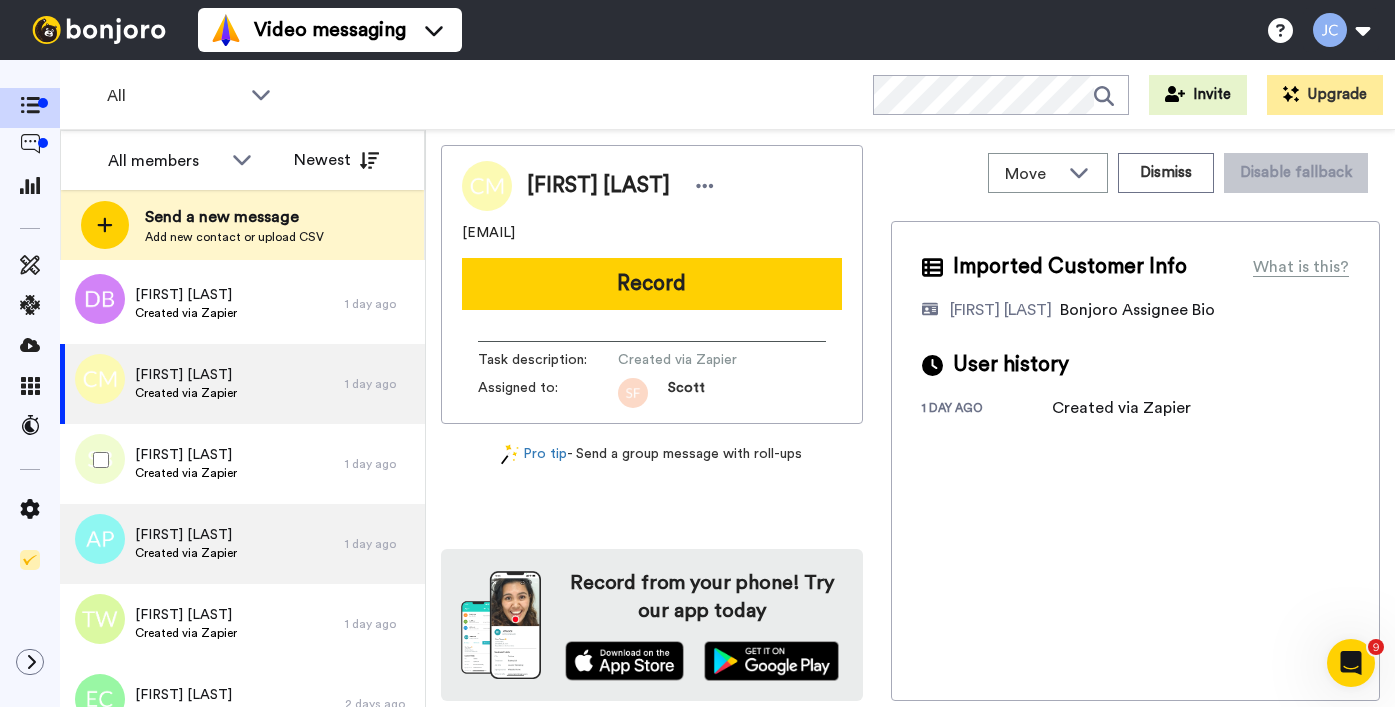 scroll, scrollTop: 2540, scrollLeft: 0, axis: vertical 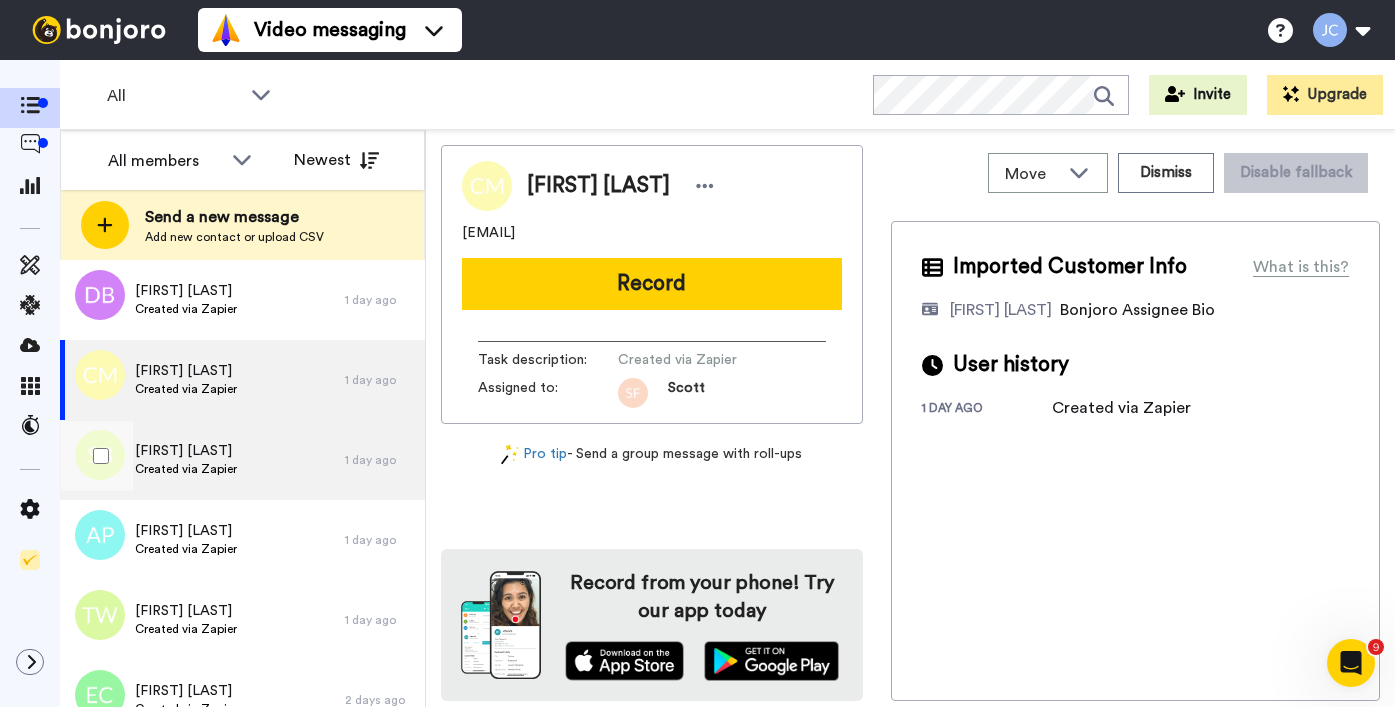 click on "Created via Zapier" at bounding box center [186, 469] 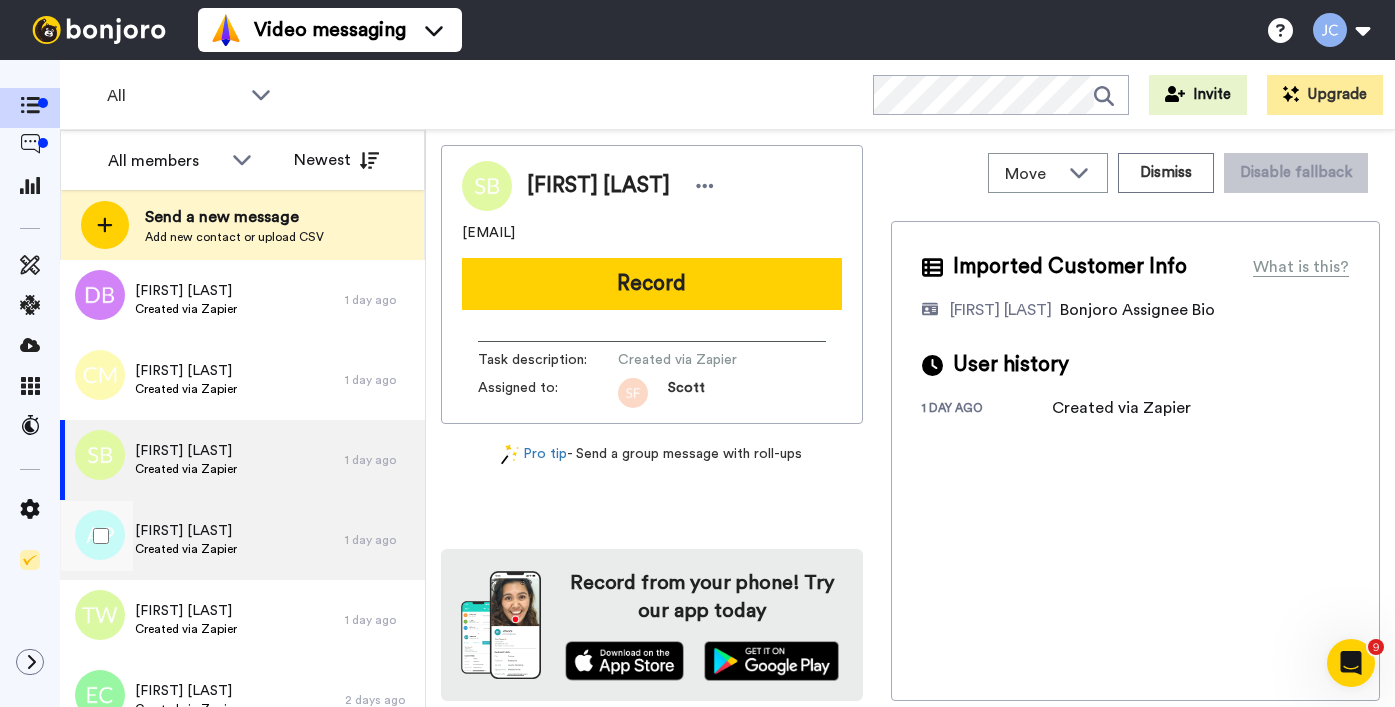 click on "Antoinette Paparis" at bounding box center (186, 531) 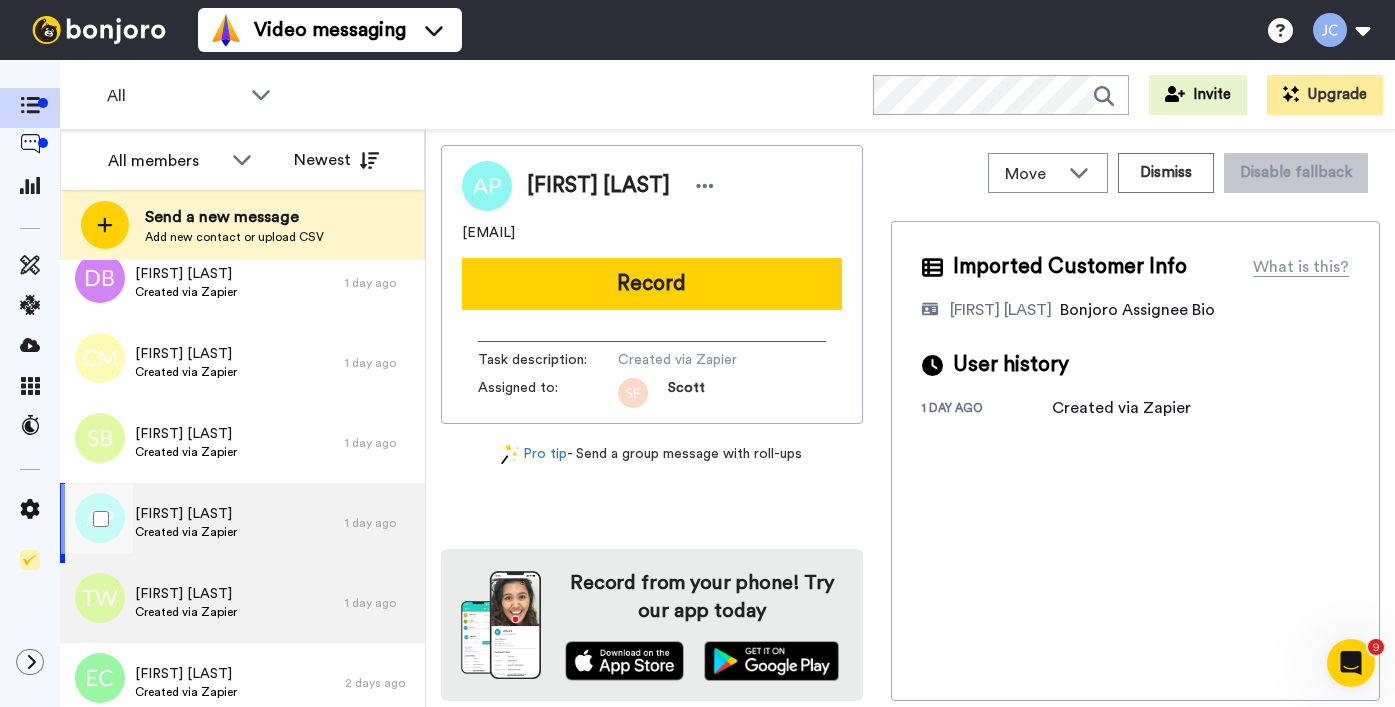 scroll, scrollTop: 2609, scrollLeft: 0, axis: vertical 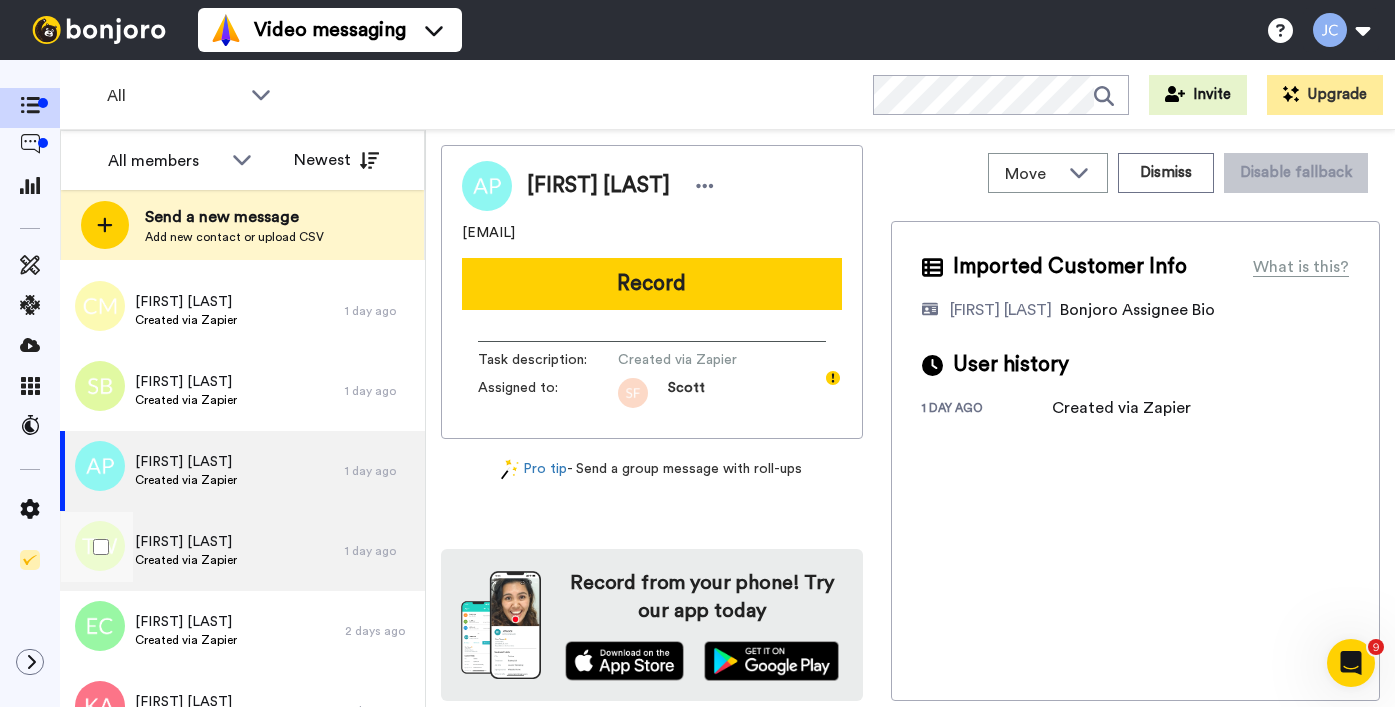 click on "Thomasina Walker" at bounding box center [186, 542] 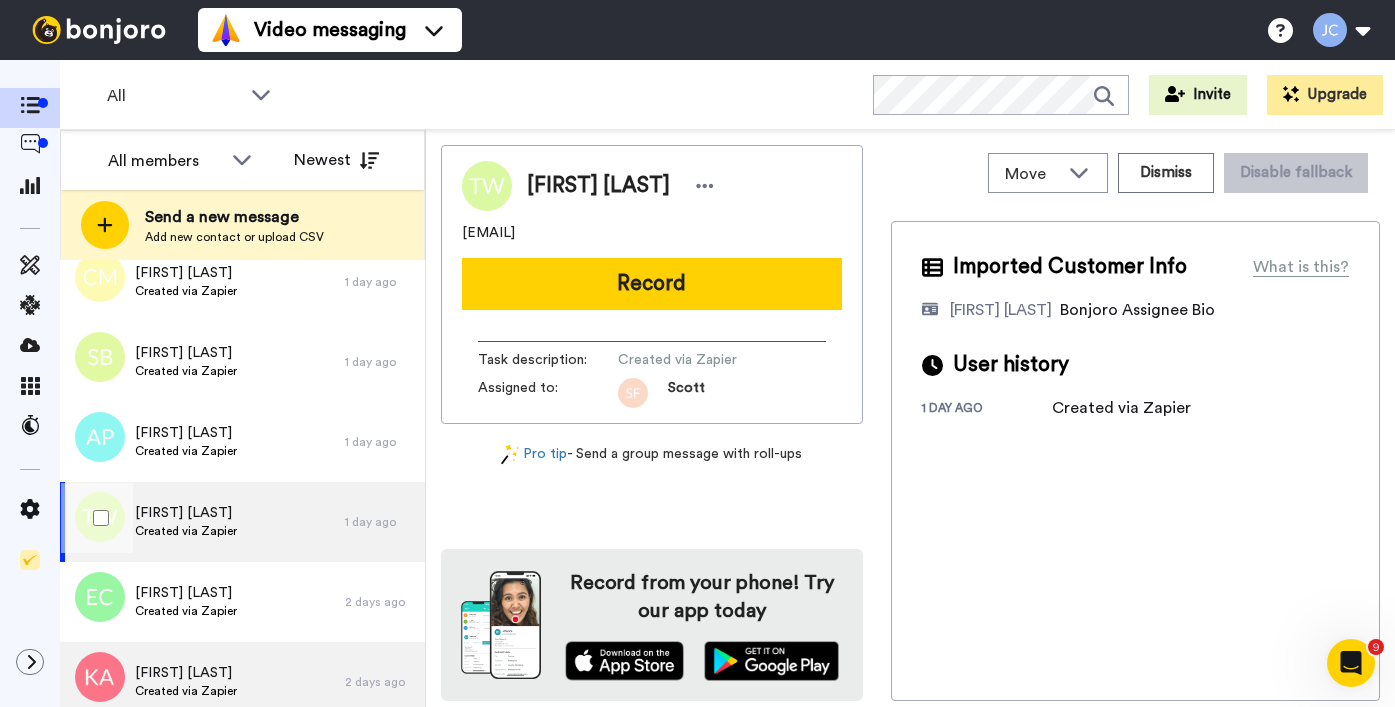 scroll, scrollTop: 2770, scrollLeft: 0, axis: vertical 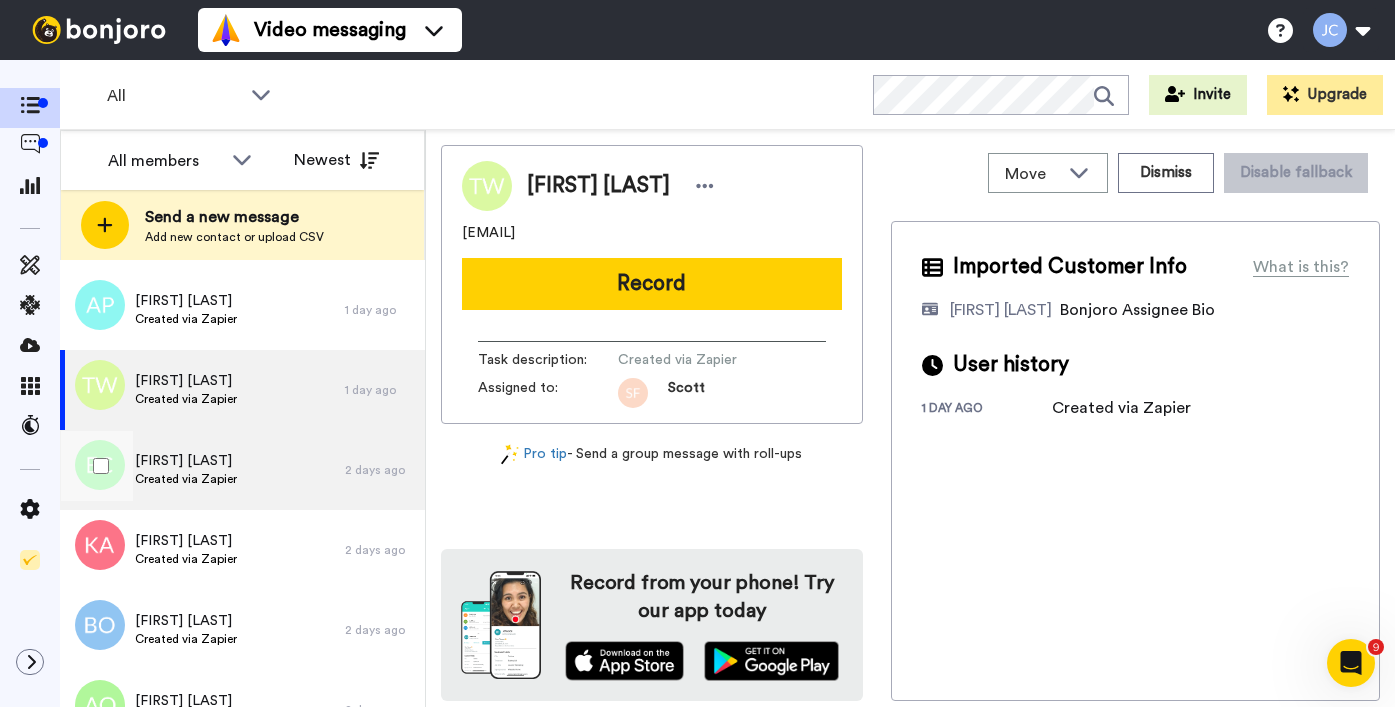 click on "Emma Cooper Created via Zapier" at bounding box center [202, 470] 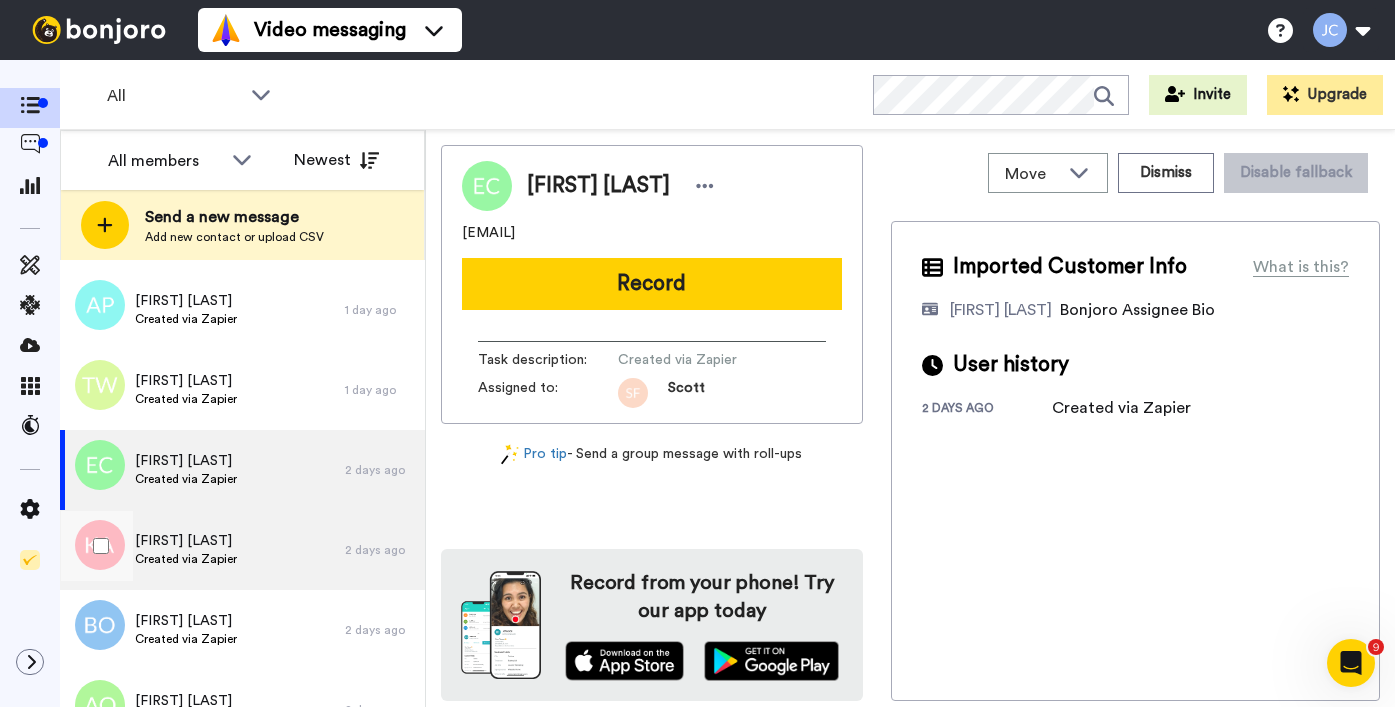 click on "Kathleen Yvonne Ambler" at bounding box center [186, 541] 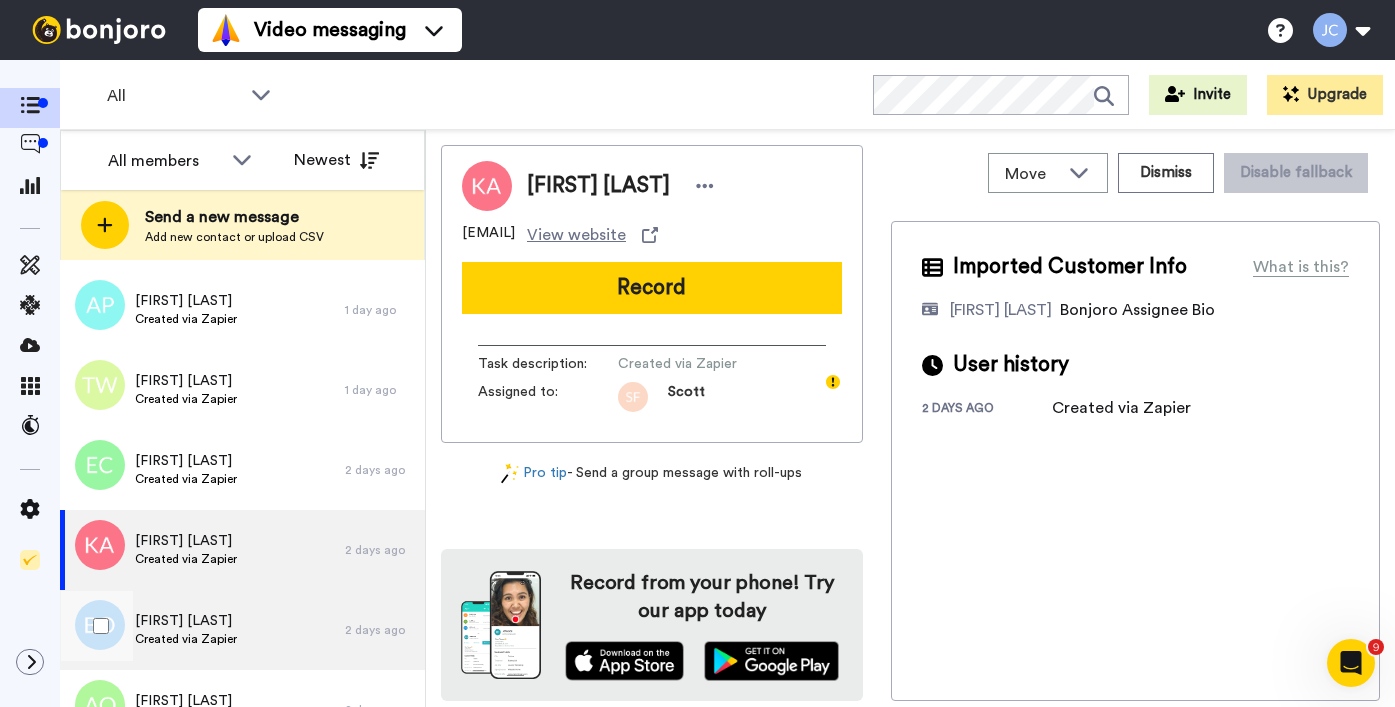click on "Created via Zapier" at bounding box center (186, 639) 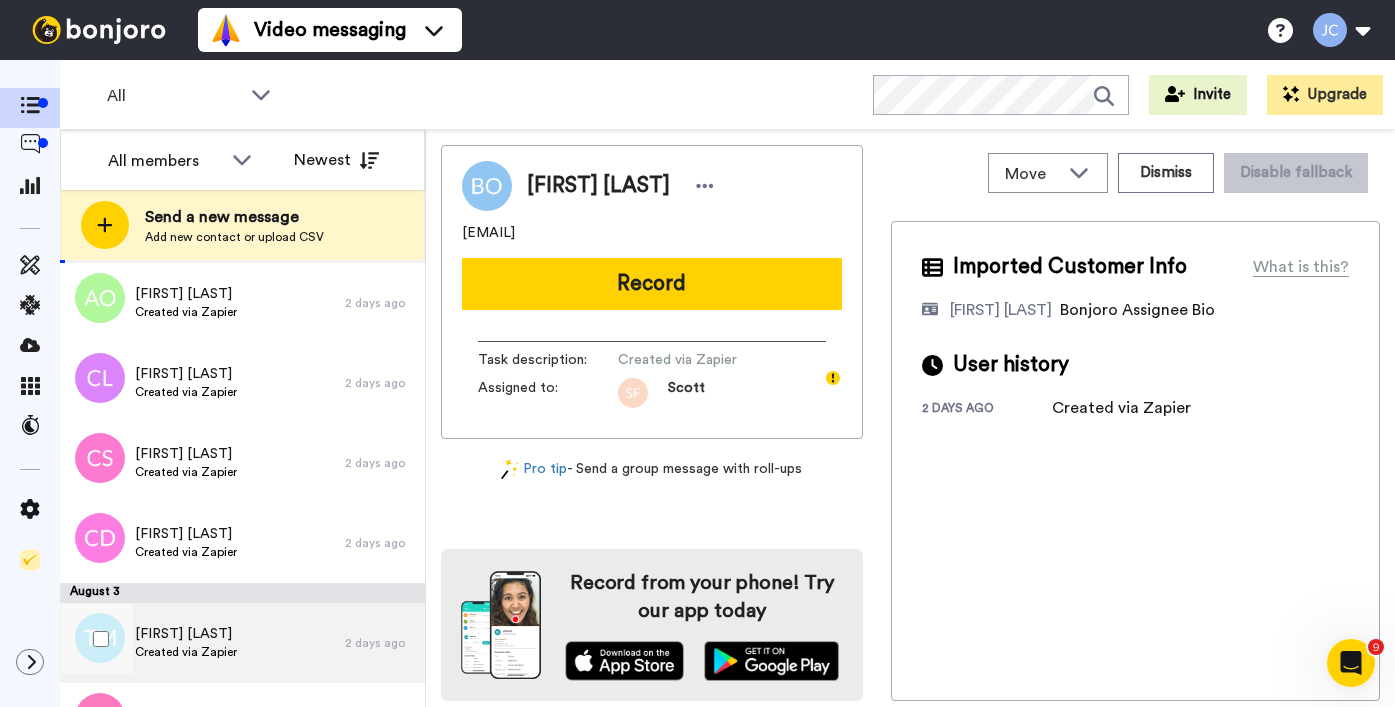 scroll, scrollTop: 3144, scrollLeft: 0, axis: vertical 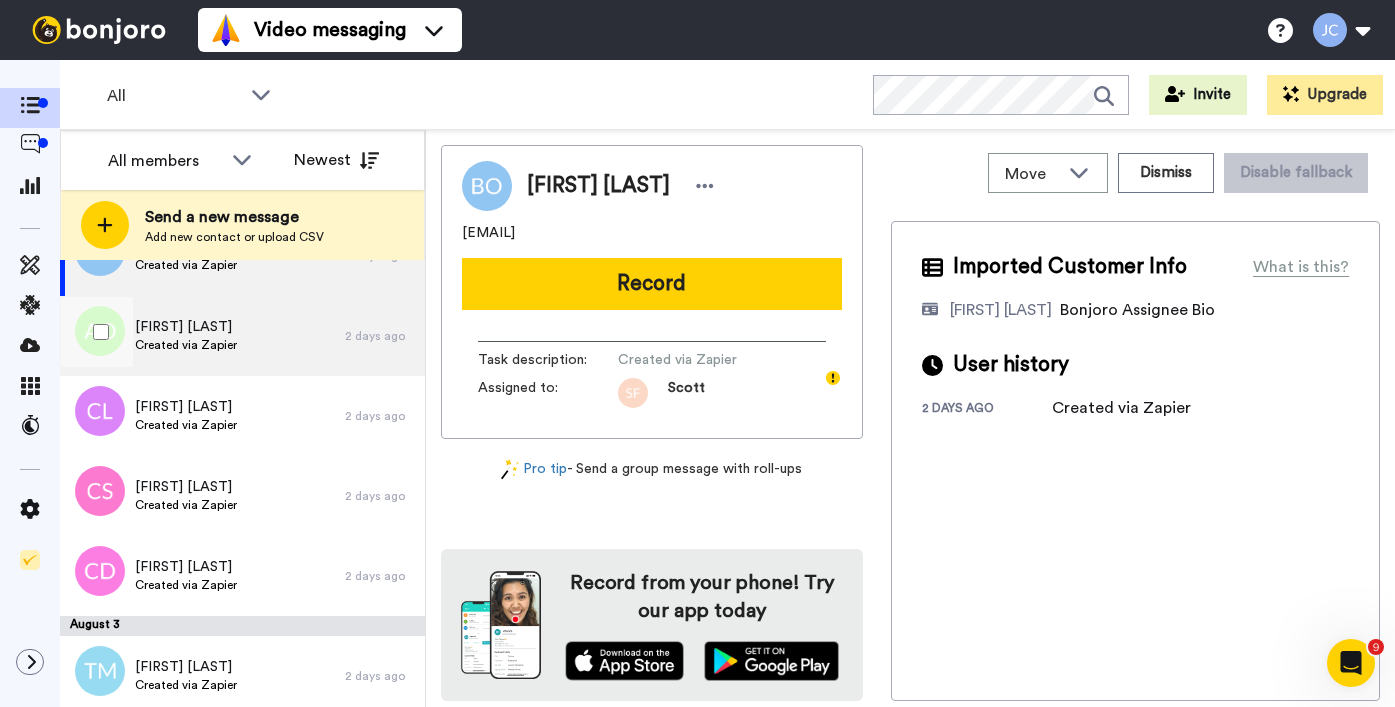 click on "Created via Zapier" at bounding box center [186, 345] 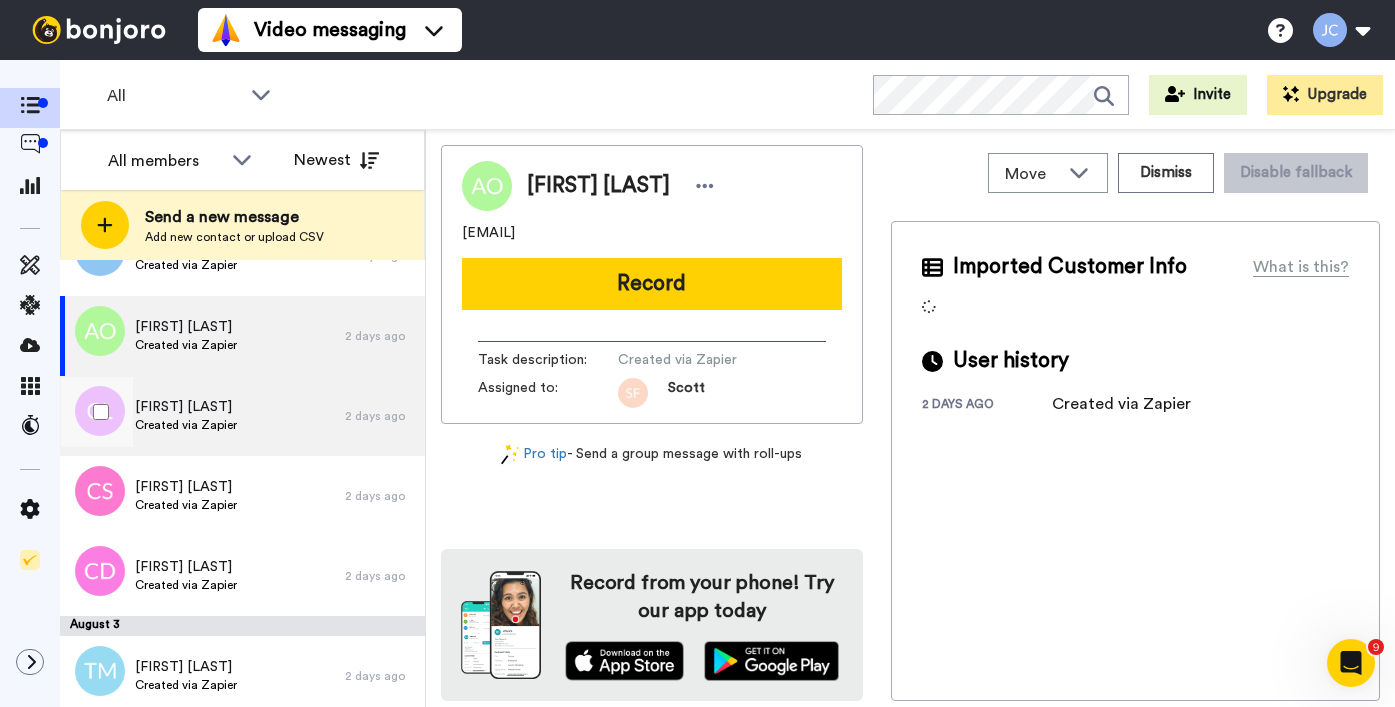 click on "Carol L" at bounding box center [186, 407] 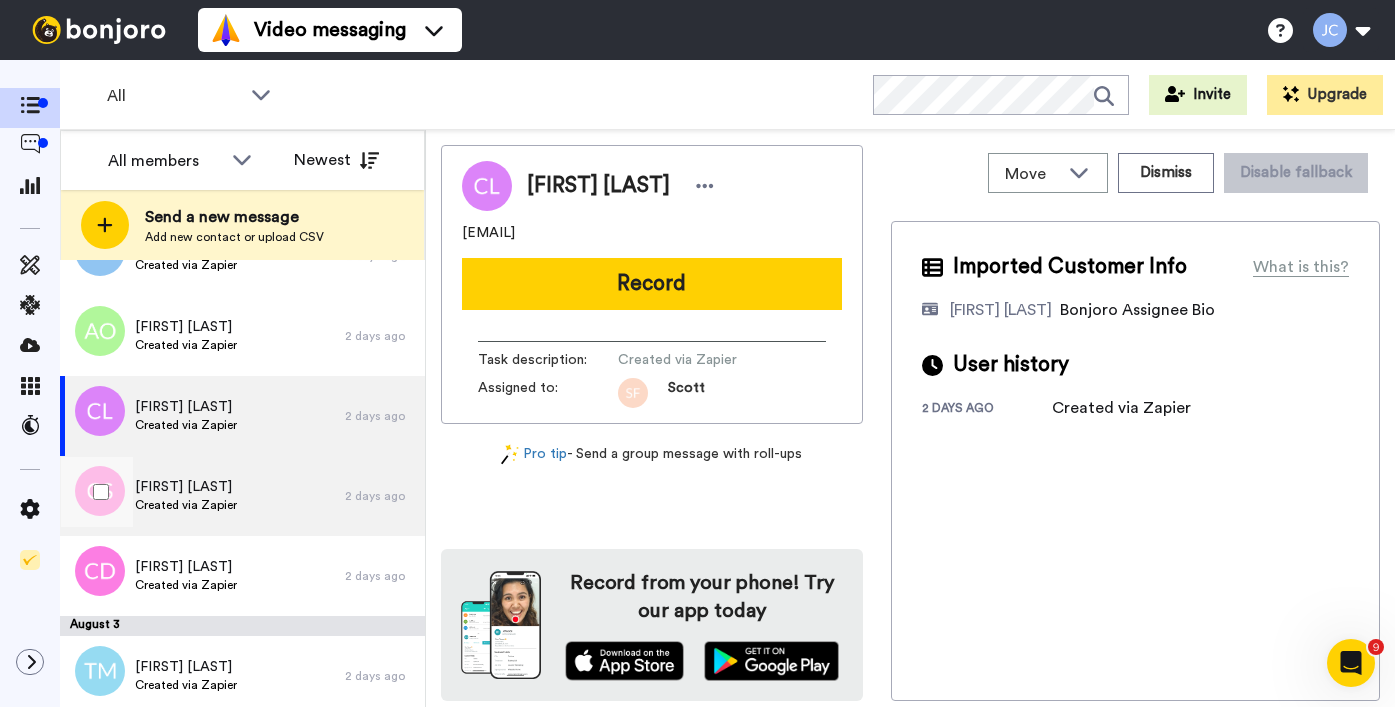 click on "Carlie Sturdivant" at bounding box center [186, 487] 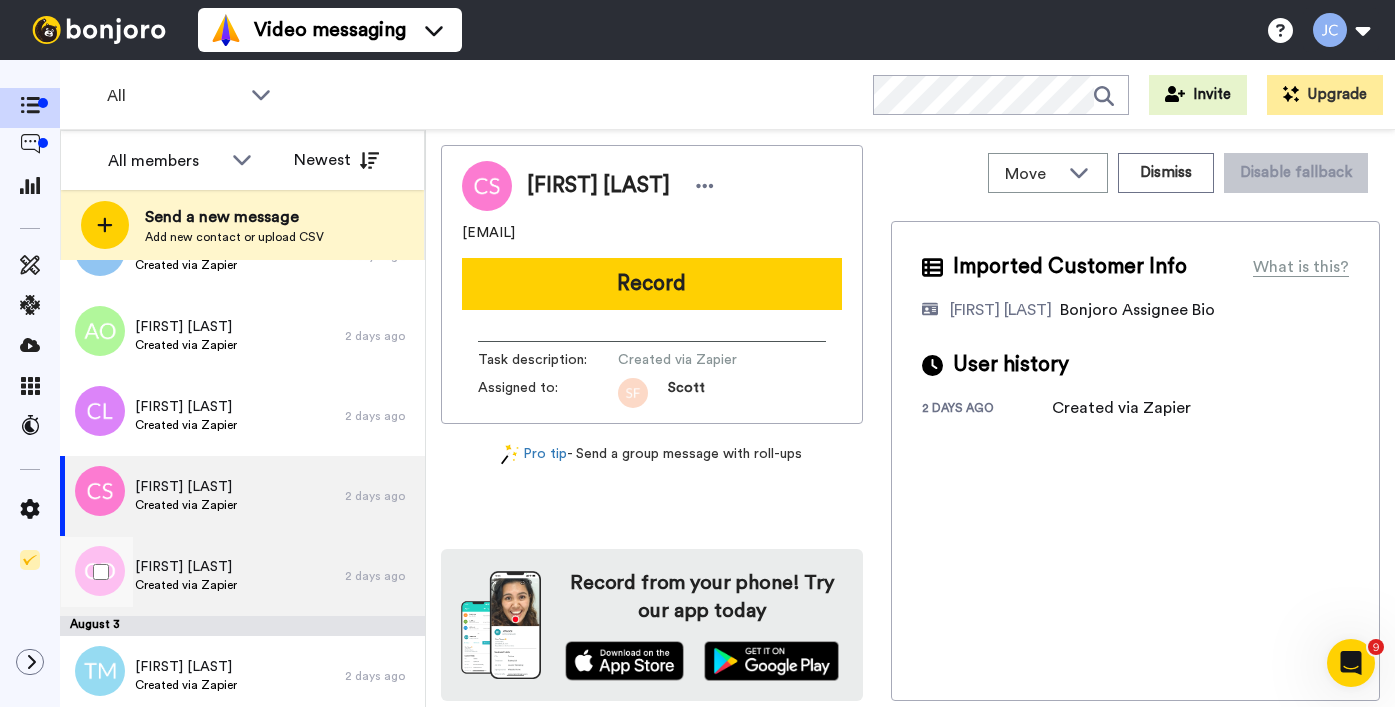 click on "Christine Dawson" at bounding box center (186, 567) 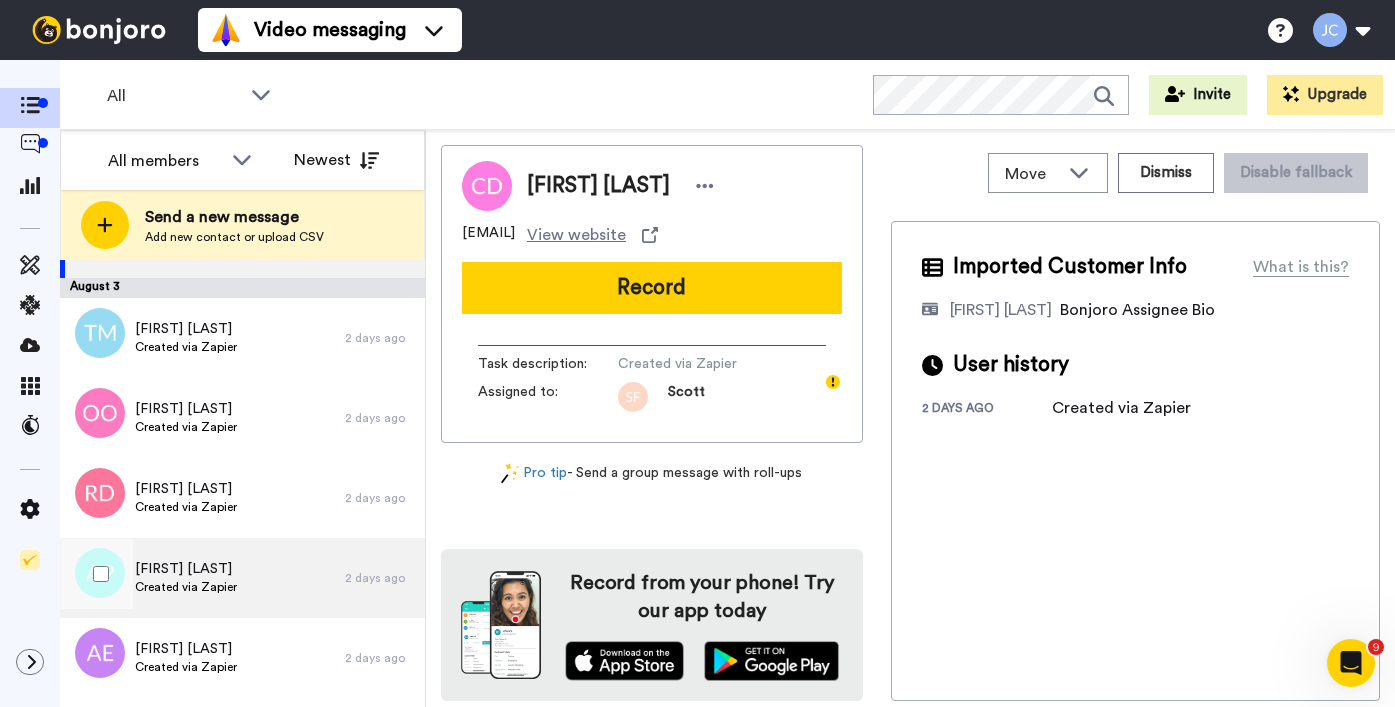 scroll, scrollTop: 3478, scrollLeft: 0, axis: vertical 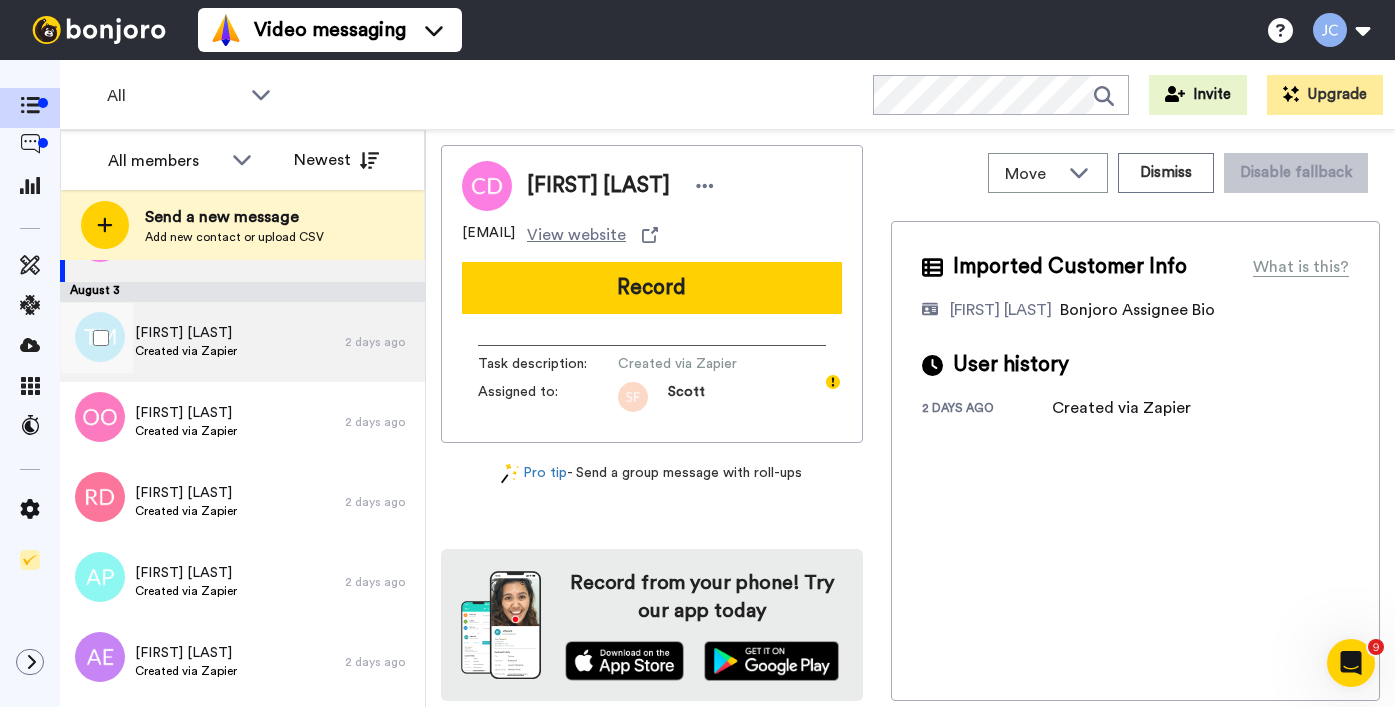 click on "Tiffany Massey" at bounding box center [186, 333] 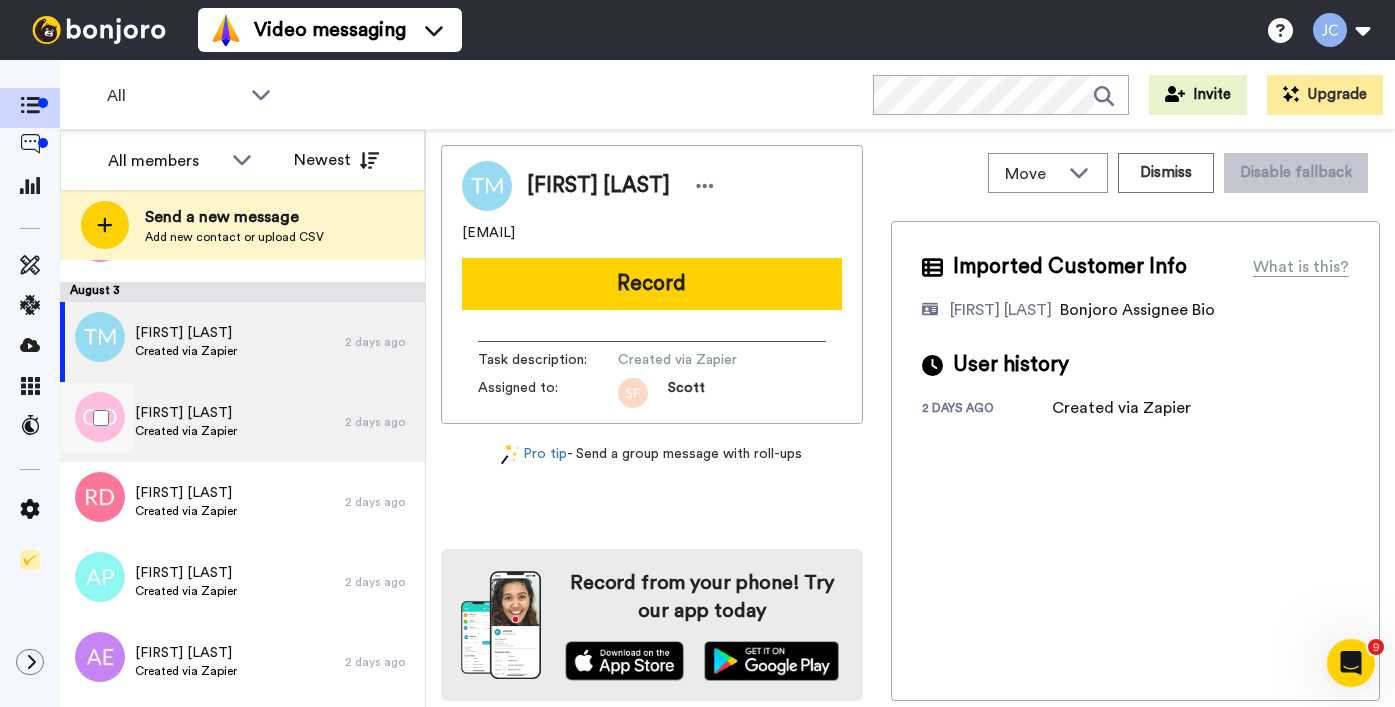 click on "Created via Zapier" at bounding box center [186, 431] 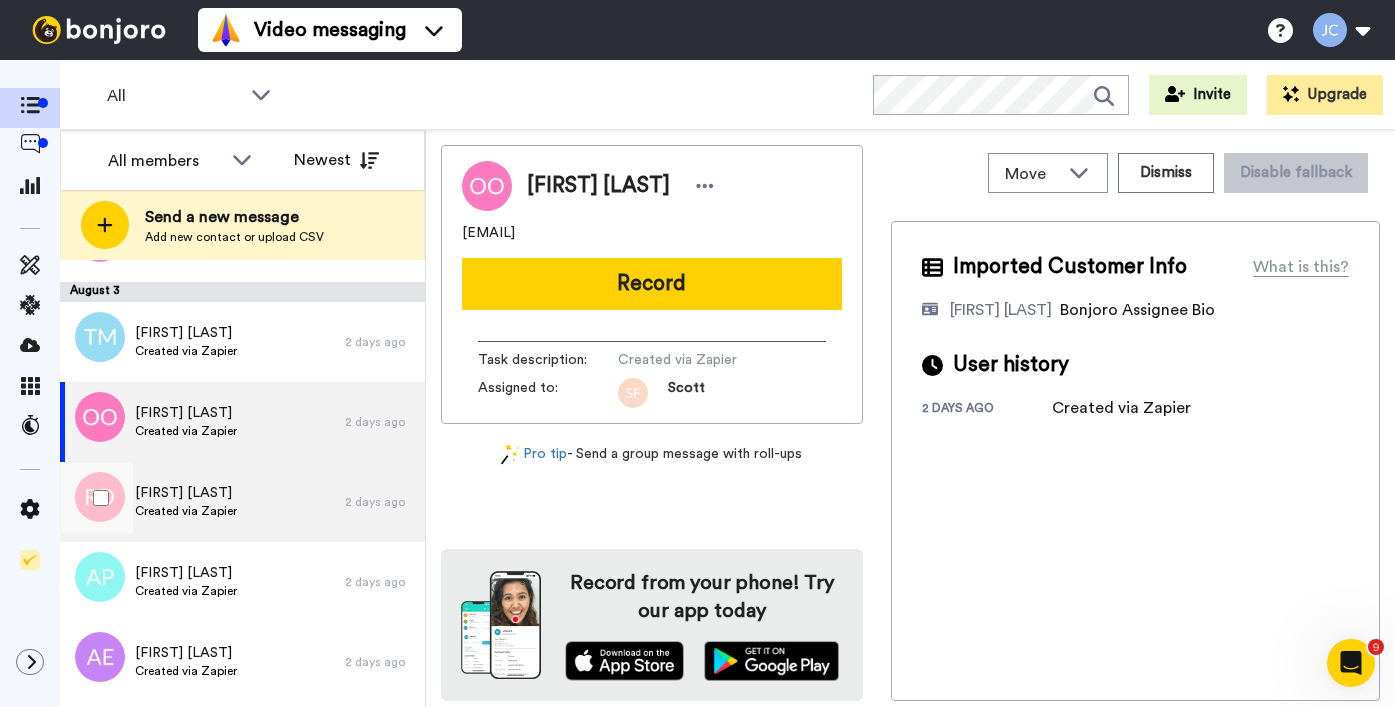 click on "Rachel Dobson" at bounding box center (186, 493) 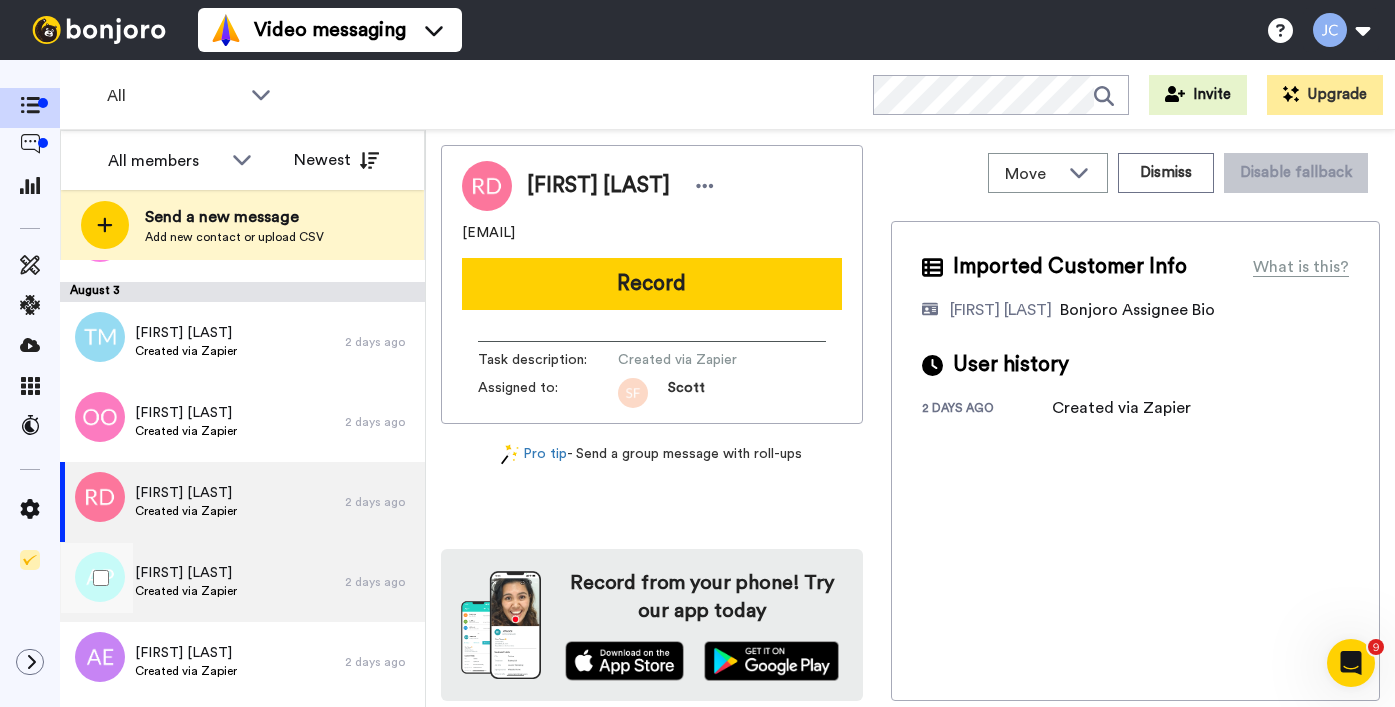 click on "Anthony Ponceti" at bounding box center [186, 573] 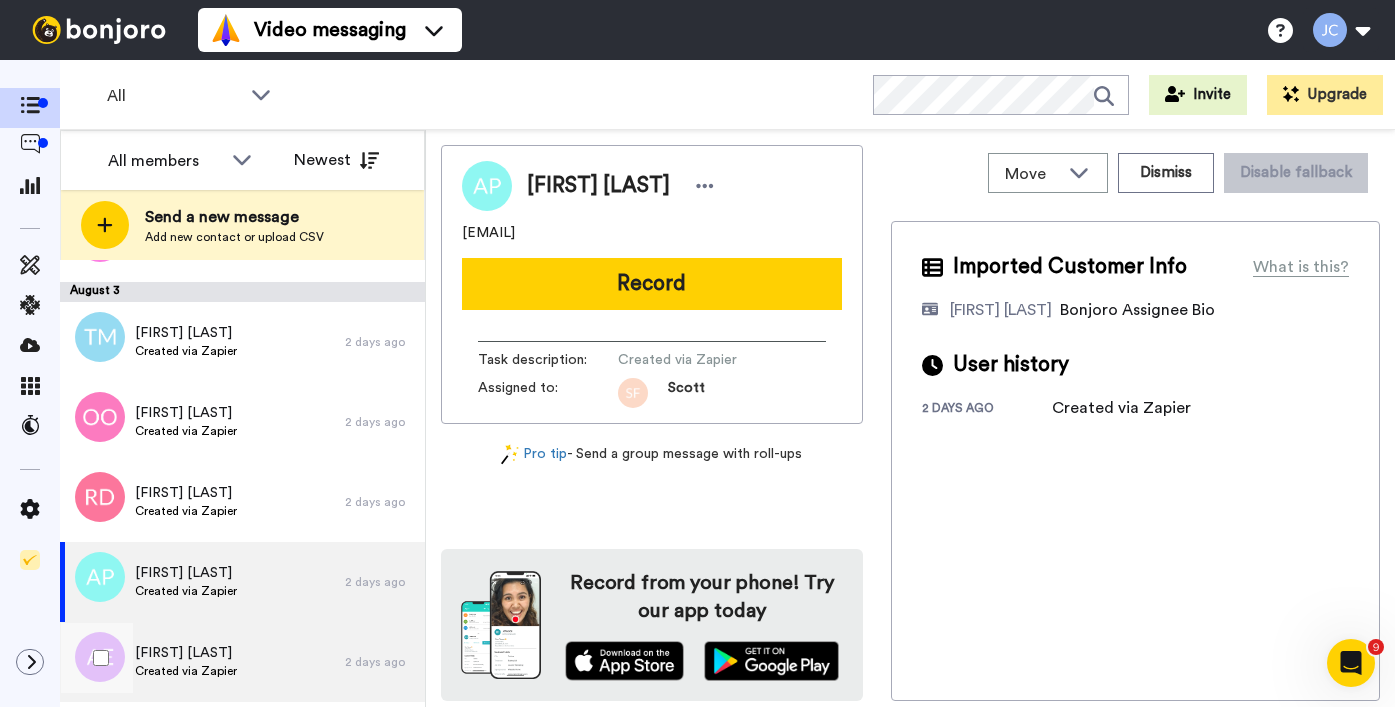 click on "Amanda Engelke" at bounding box center [186, 653] 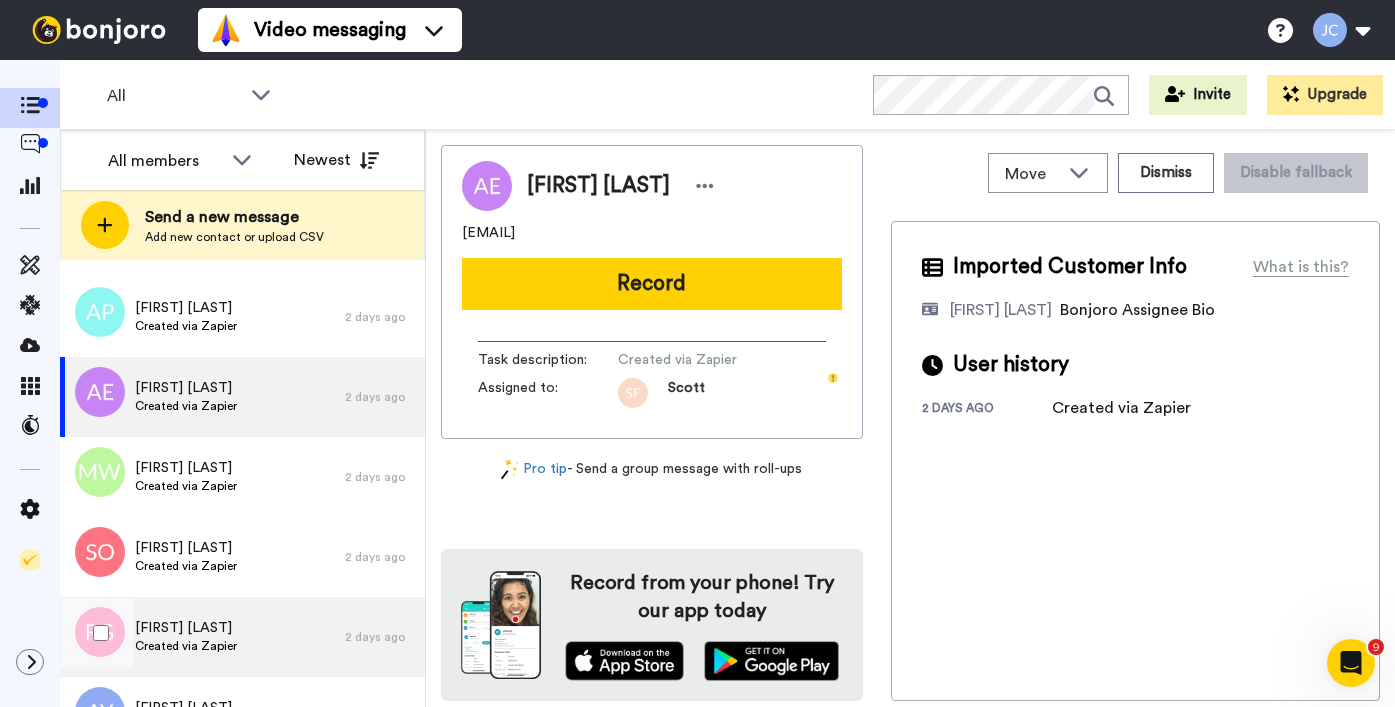 scroll, scrollTop: 3815, scrollLeft: 0, axis: vertical 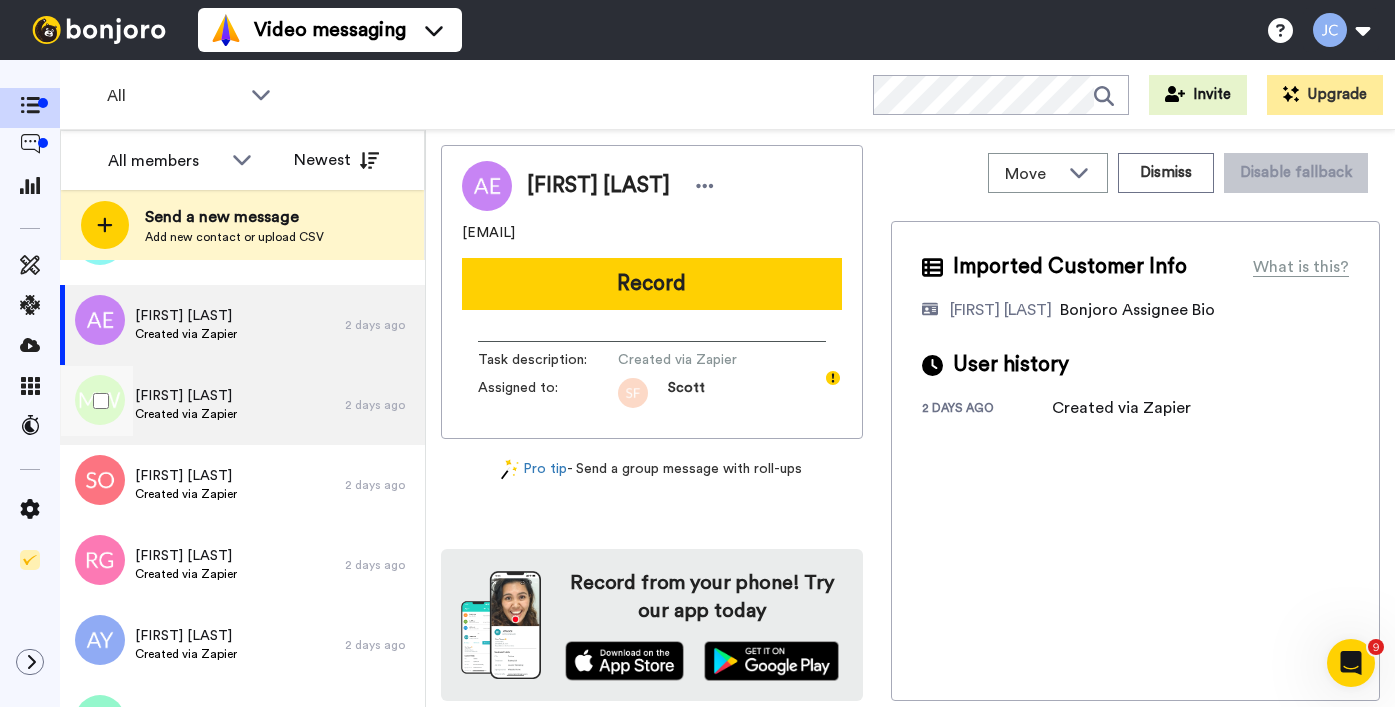 click on "Mike Wattam Created via Zapier" at bounding box center [202, 405] 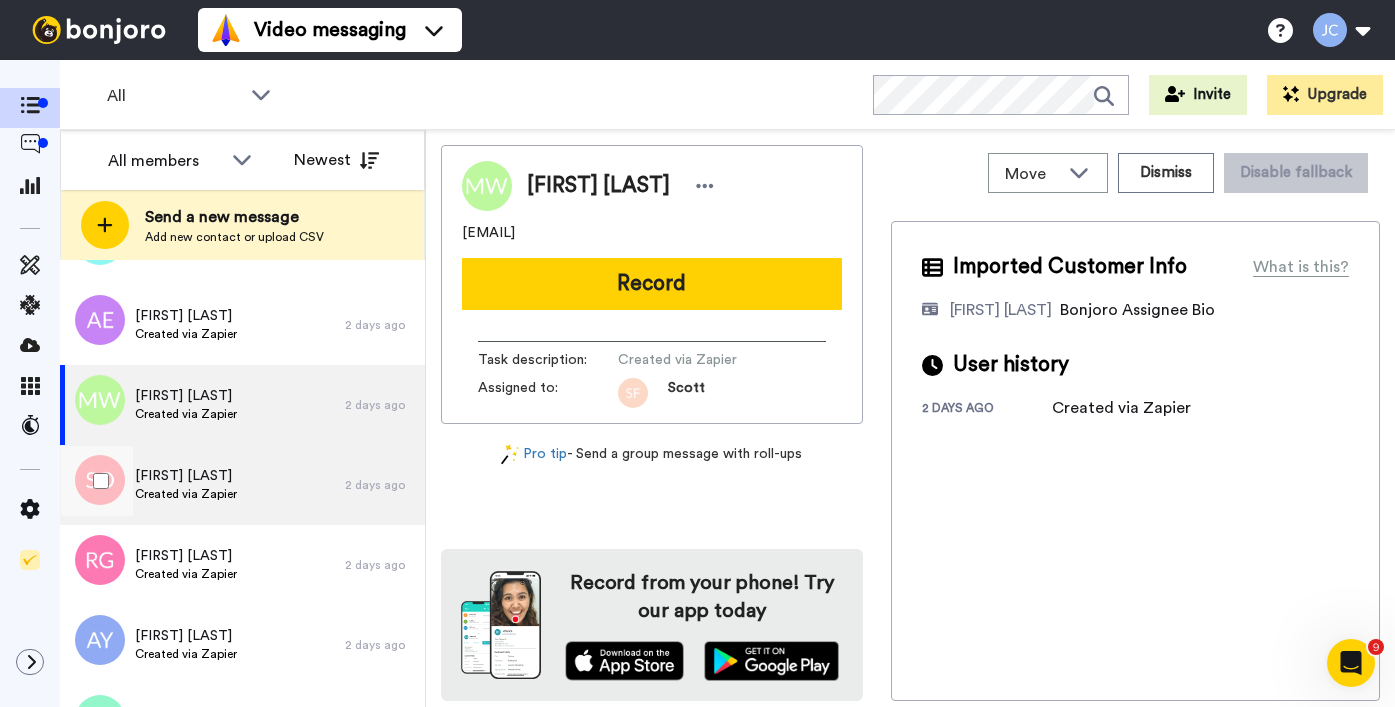 click on "SUZANNE O'DONOHUE" at bounding box center [186, 476] 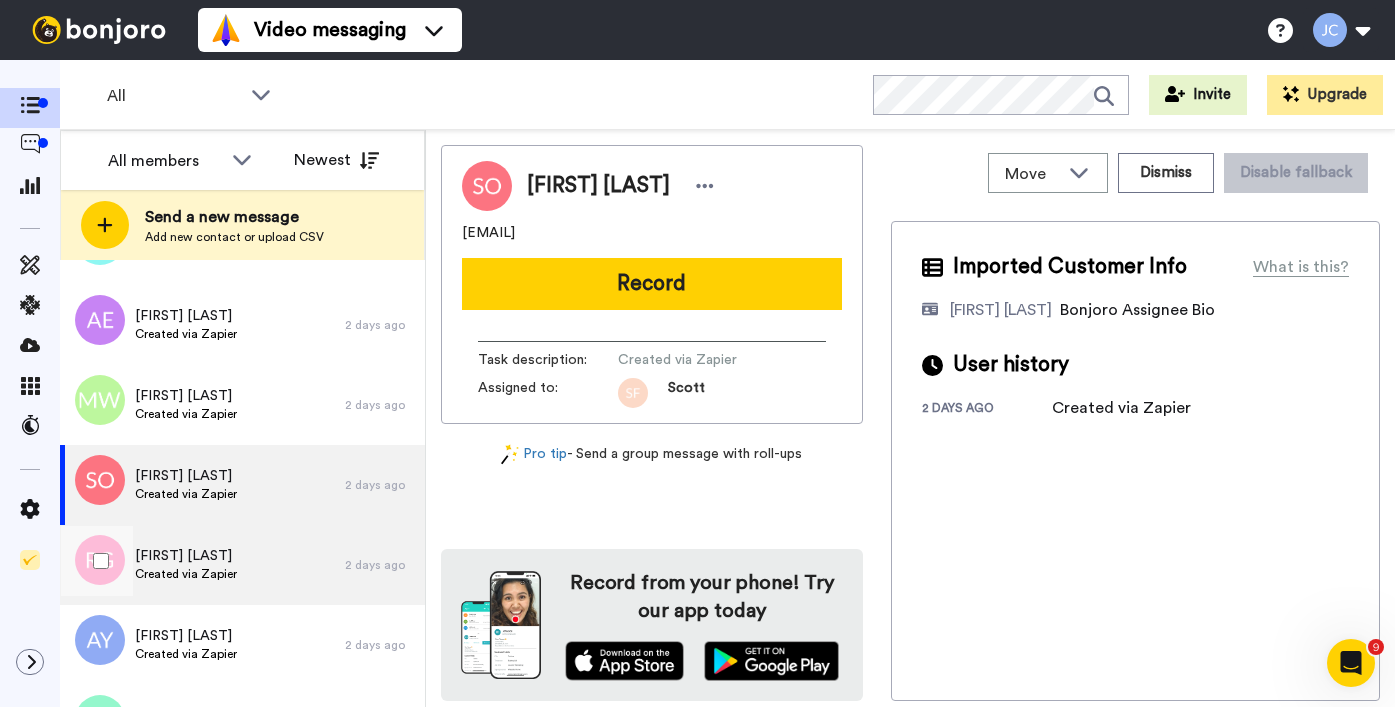 click on "Ricardo Guerrero" at bounding box center (186, 556) 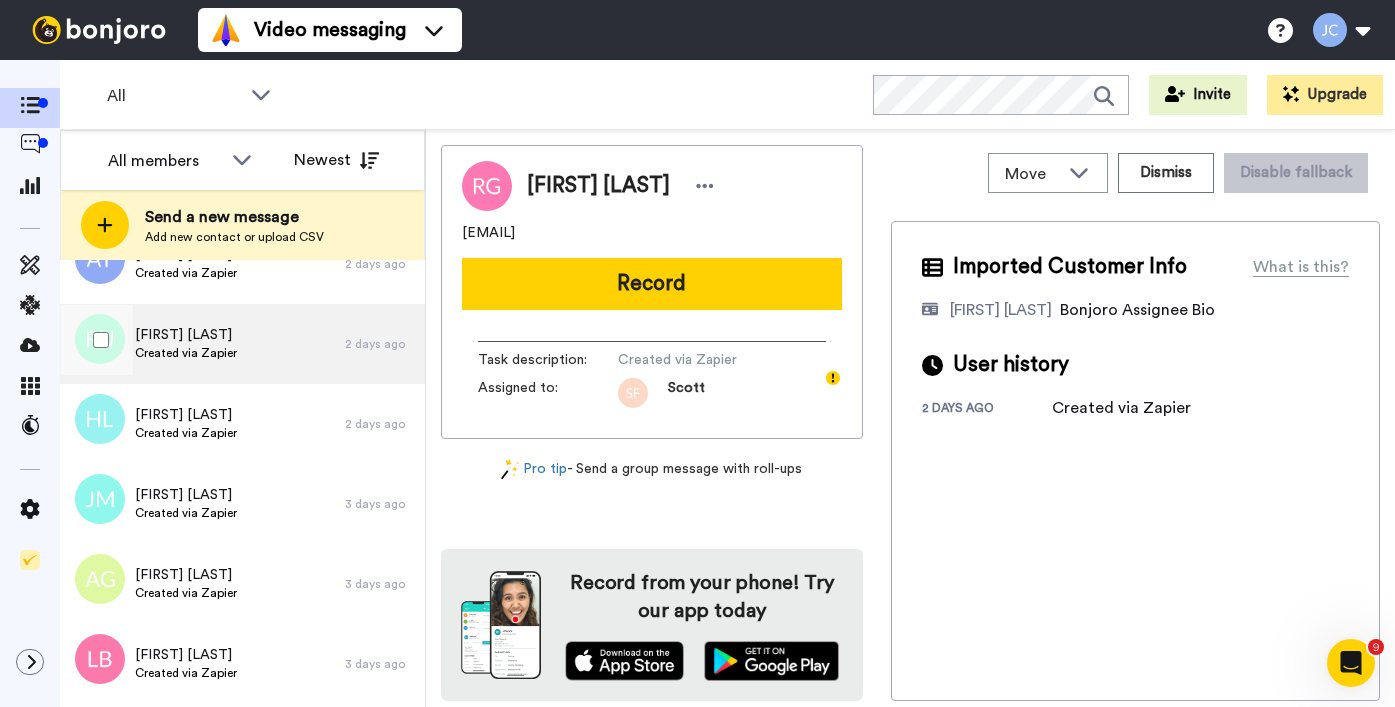 scroll, scrollTop: 4133, scrollLeft: 0, axis: vertical 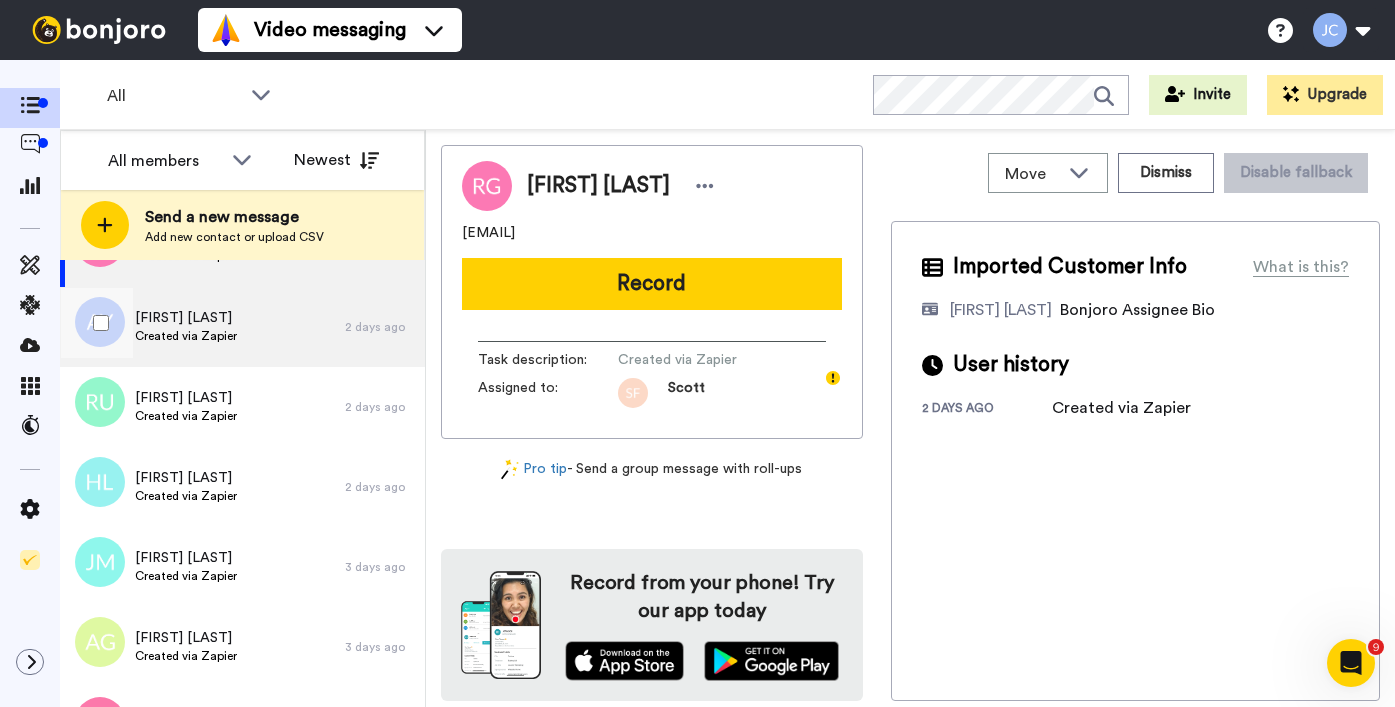 click on "Alice. Young" at bounding box center [186, 318] 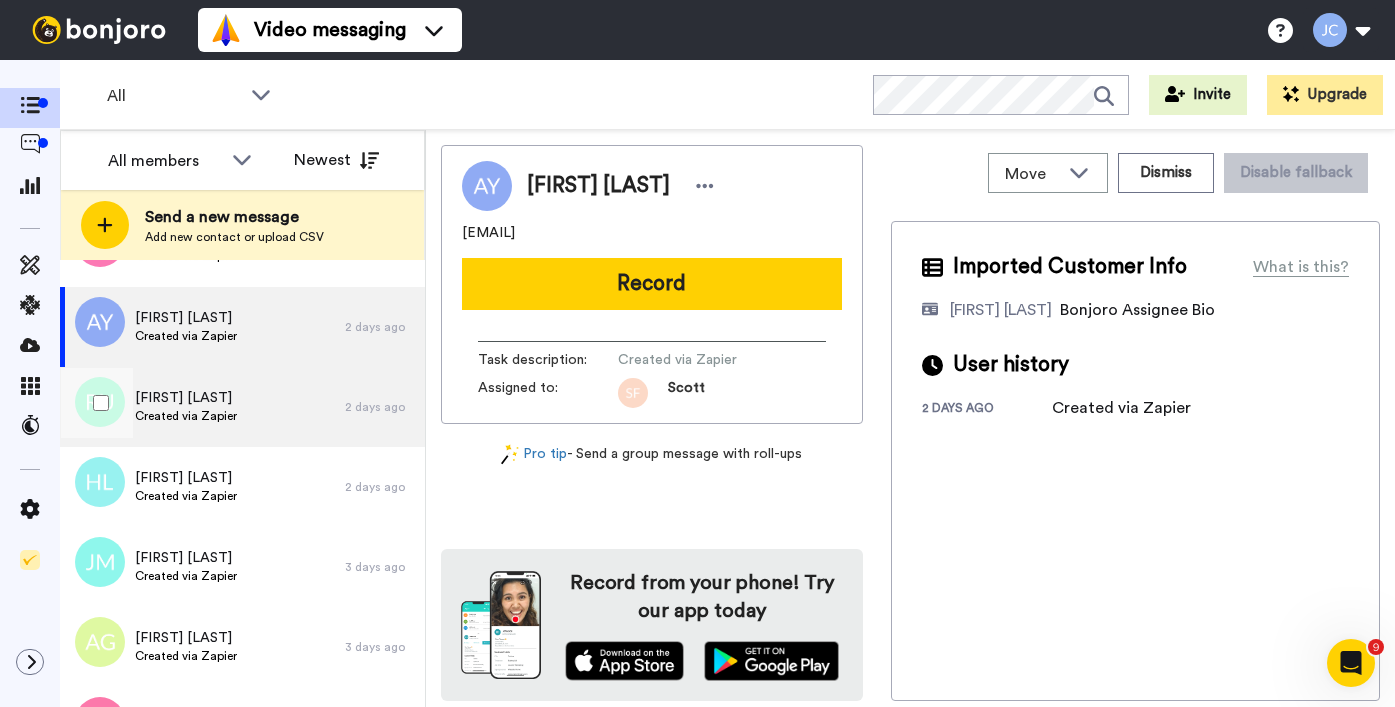 click on "Reginald Upshaw" at bounding box center (186, 398) 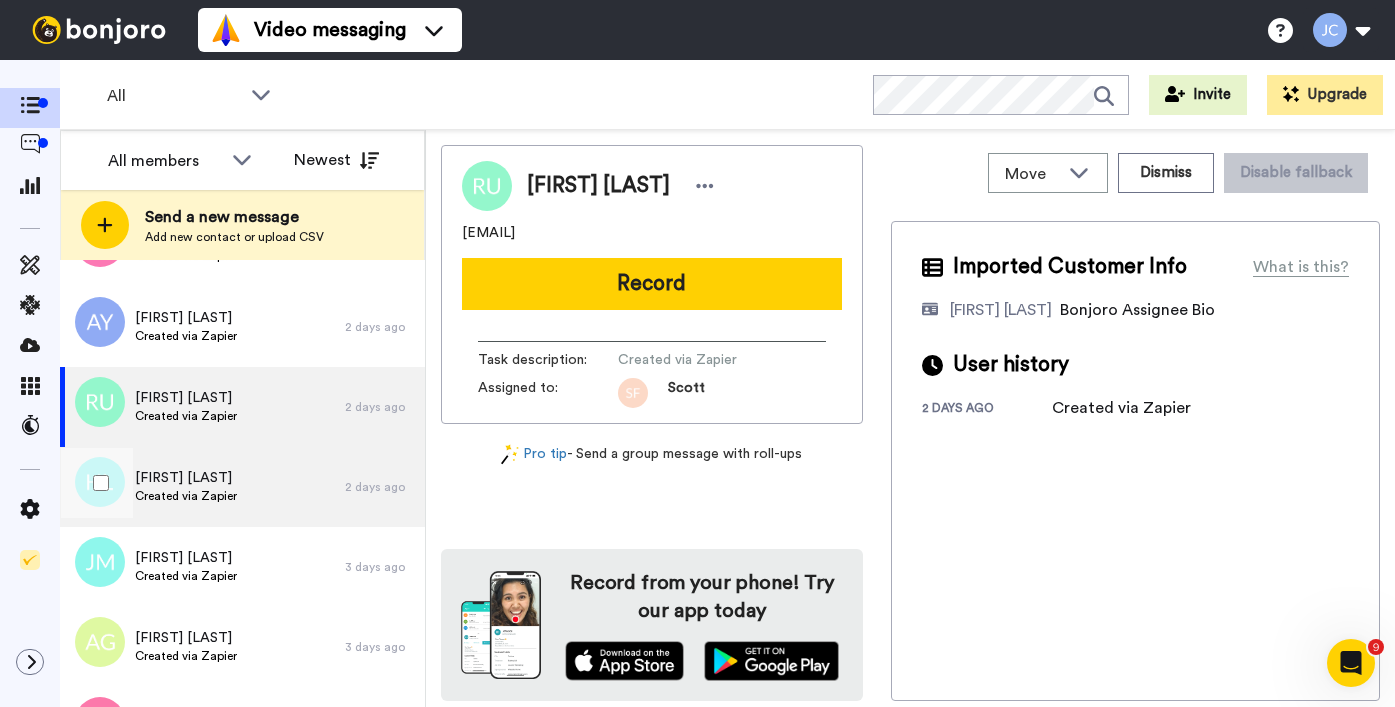 click on "Harley Langdale" at bounding box center (186, 478) 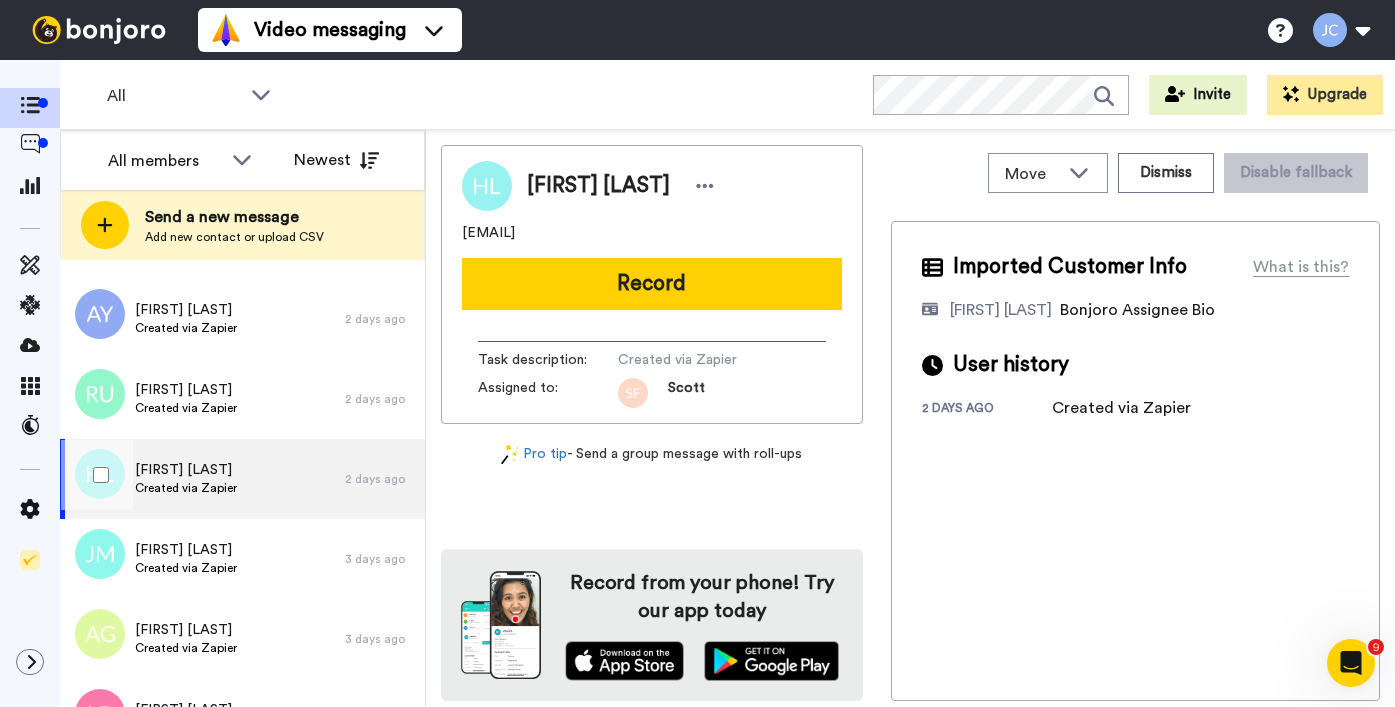scroll, scrollTop: 4165, scrollLeft: 0, axis: vertical 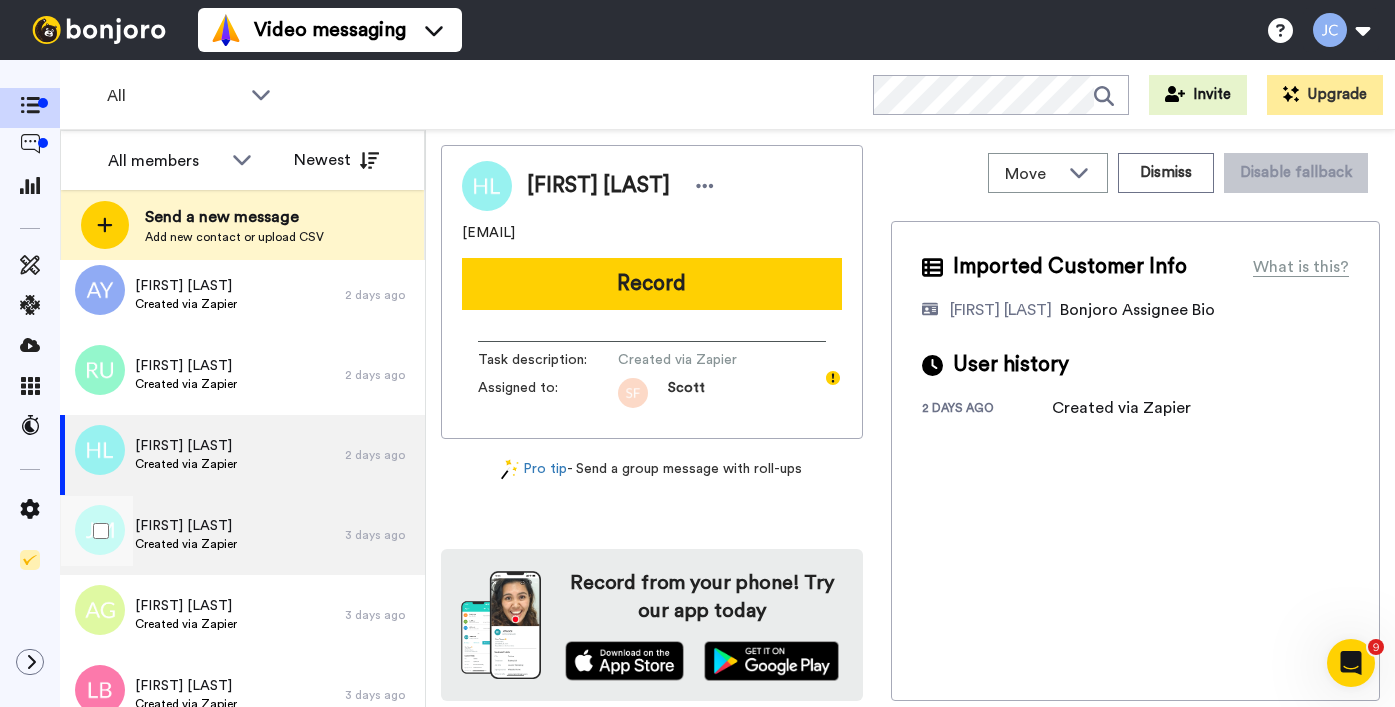 click on "Created via Zapier" at bounding box center (186, 544) 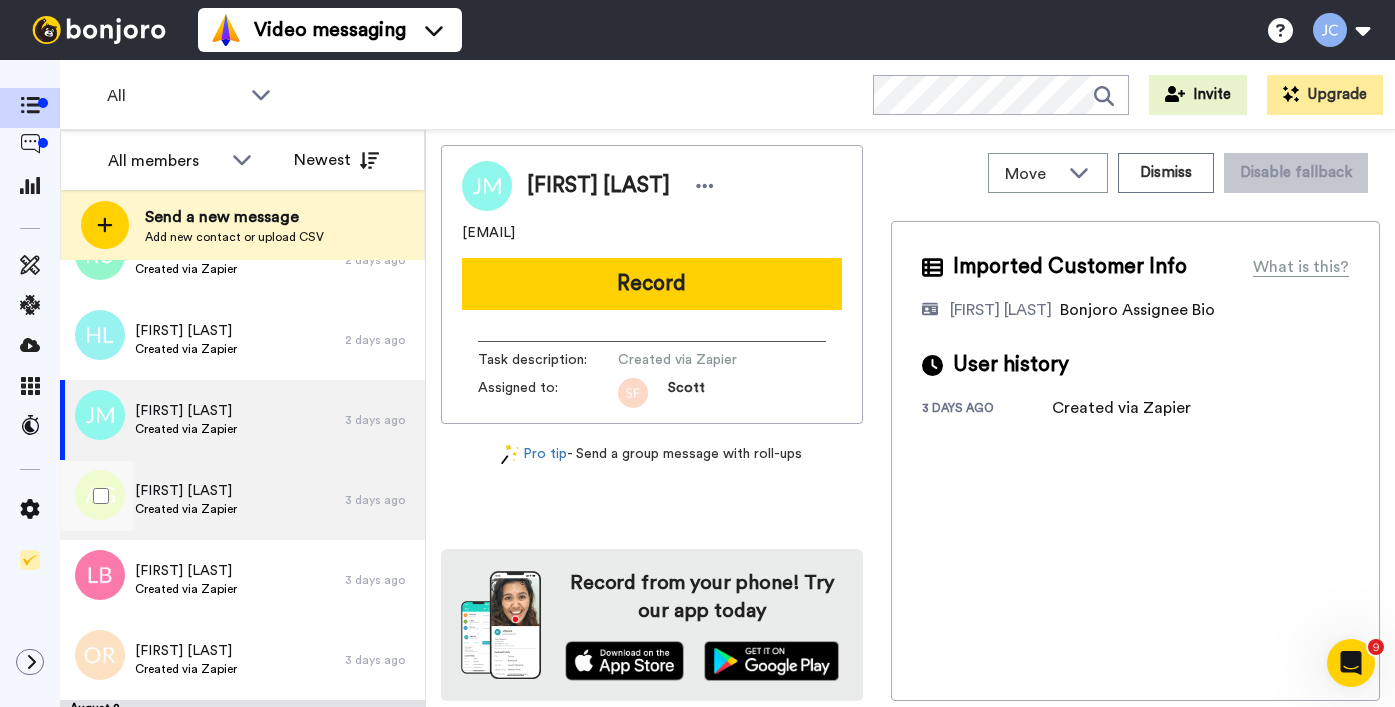 scroll, scrollTop: 4284, scrollLeft: 0, axis: vertical 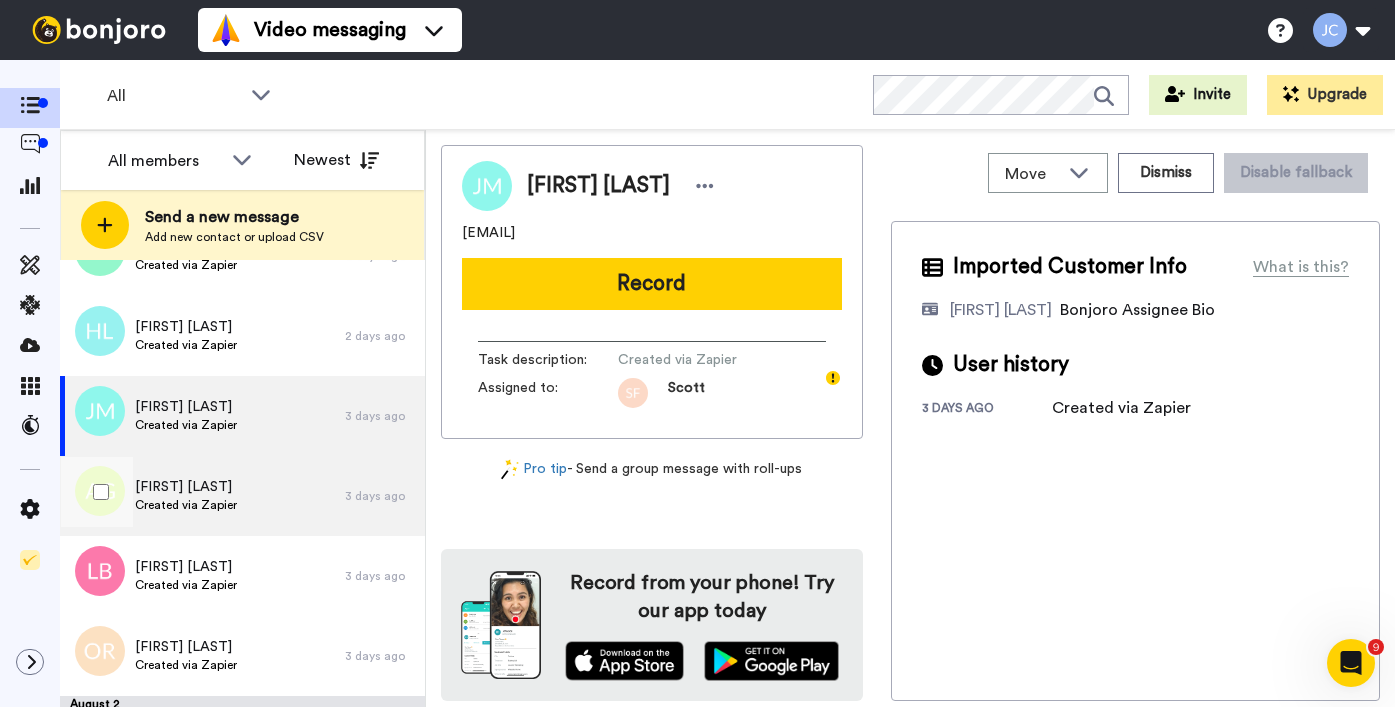 click on "Created via Zapier" at bounding box center [186, 505] 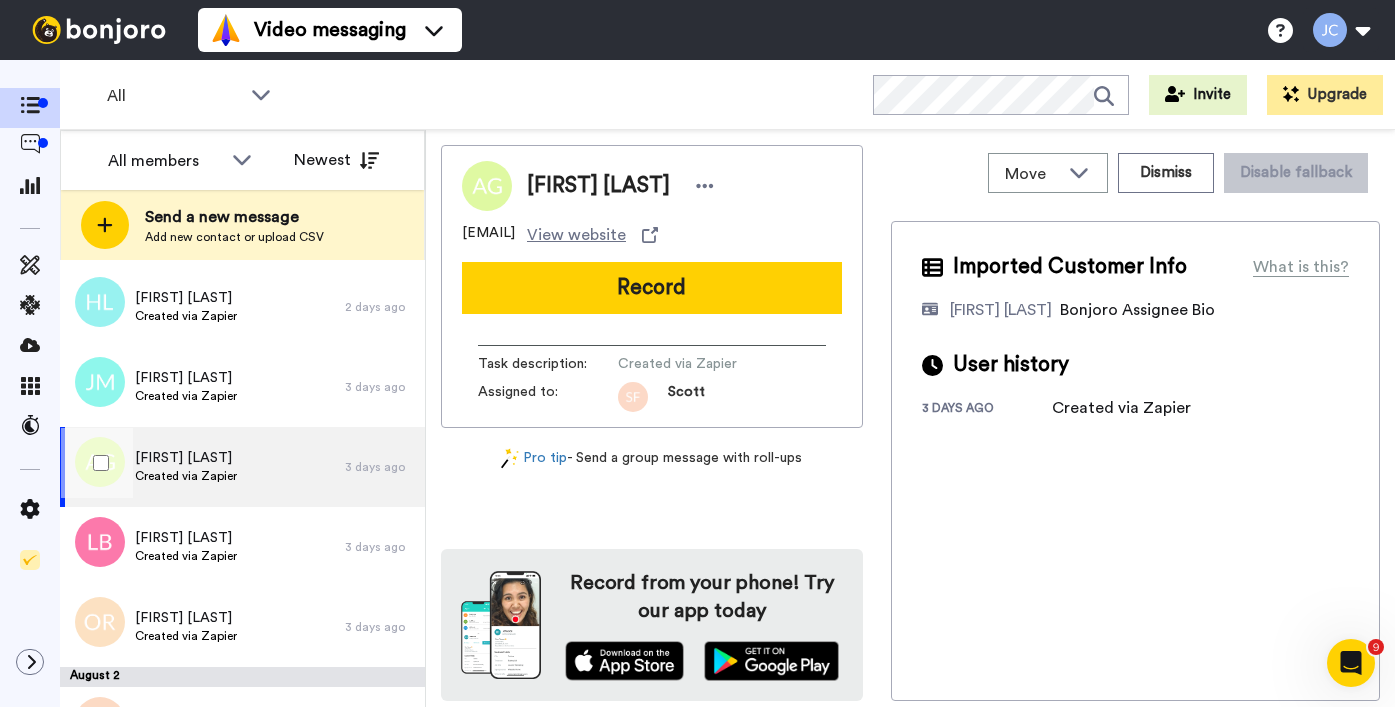scroll, scrollTop: 4354, scrollLeft: 0, axis: vertical 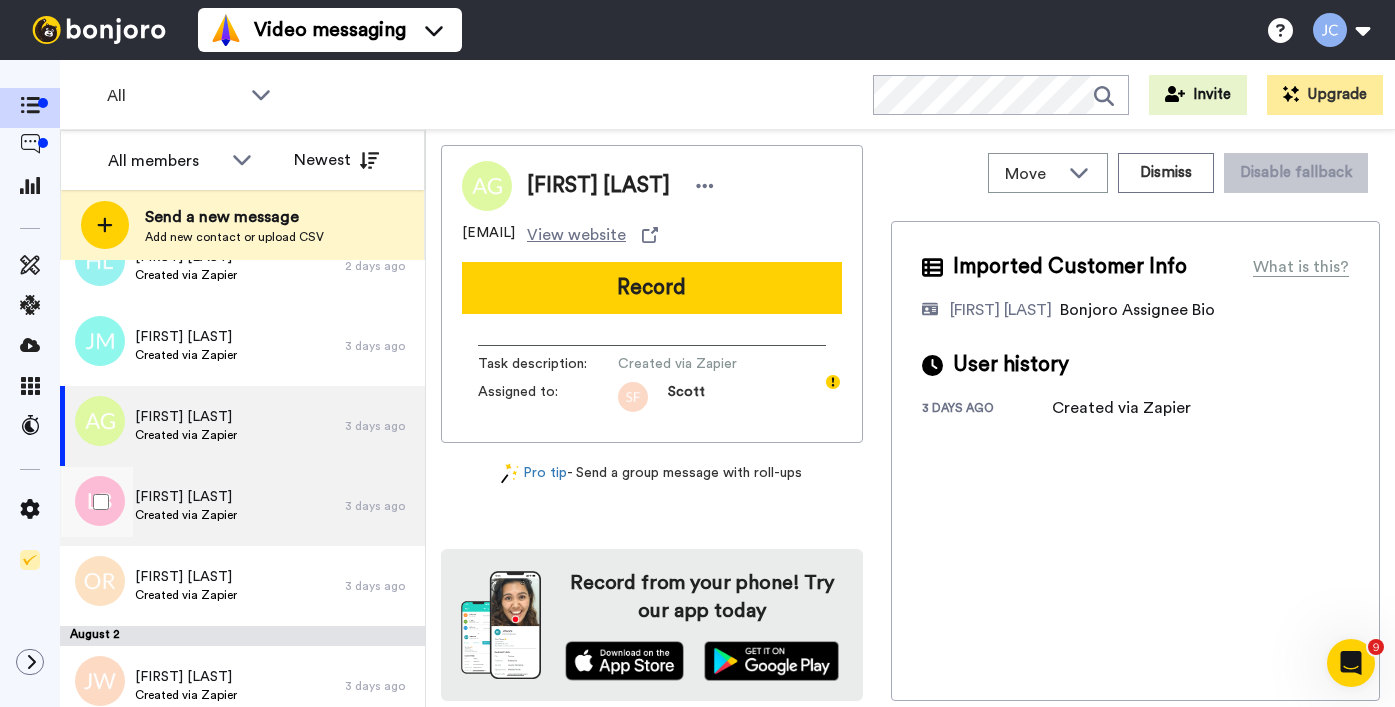 click on "Linda Barnett" at bounding box center (186, 497) 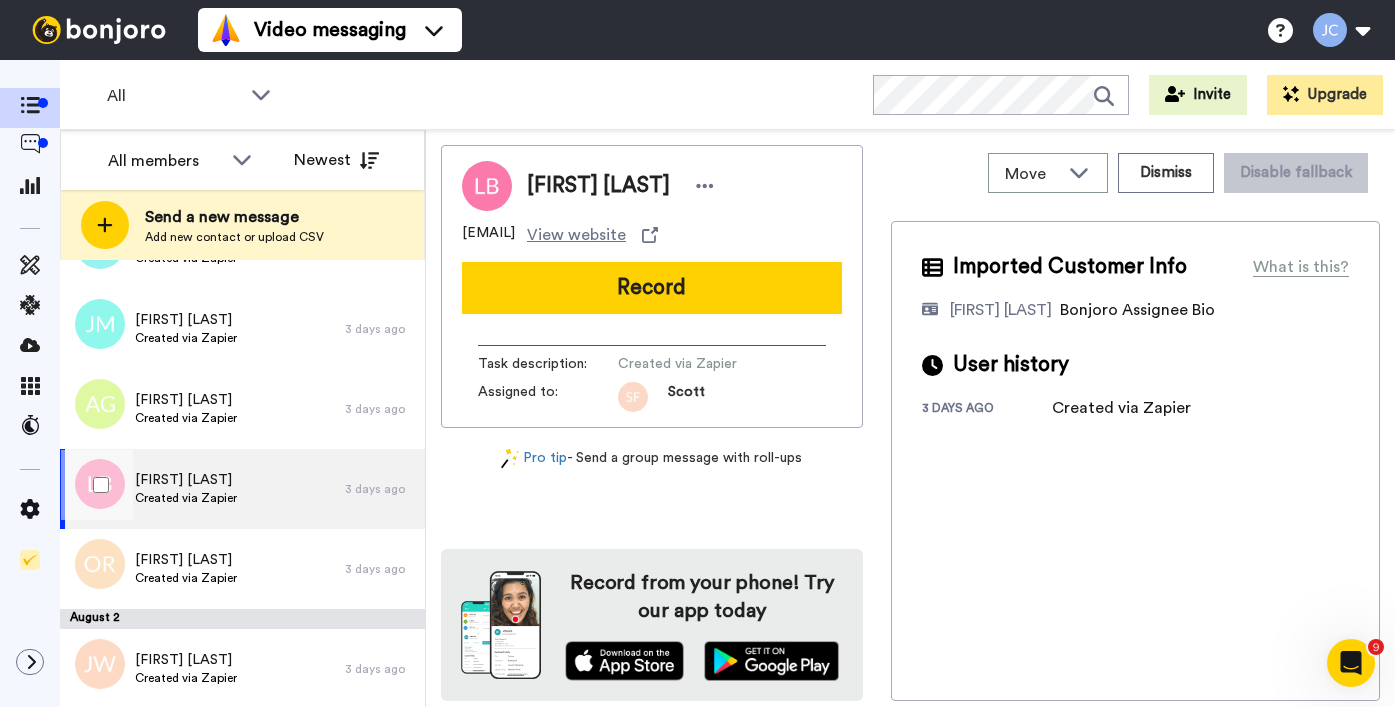 scroll, scrollTop: 4380, scrollLeft: 0, axis: vertical 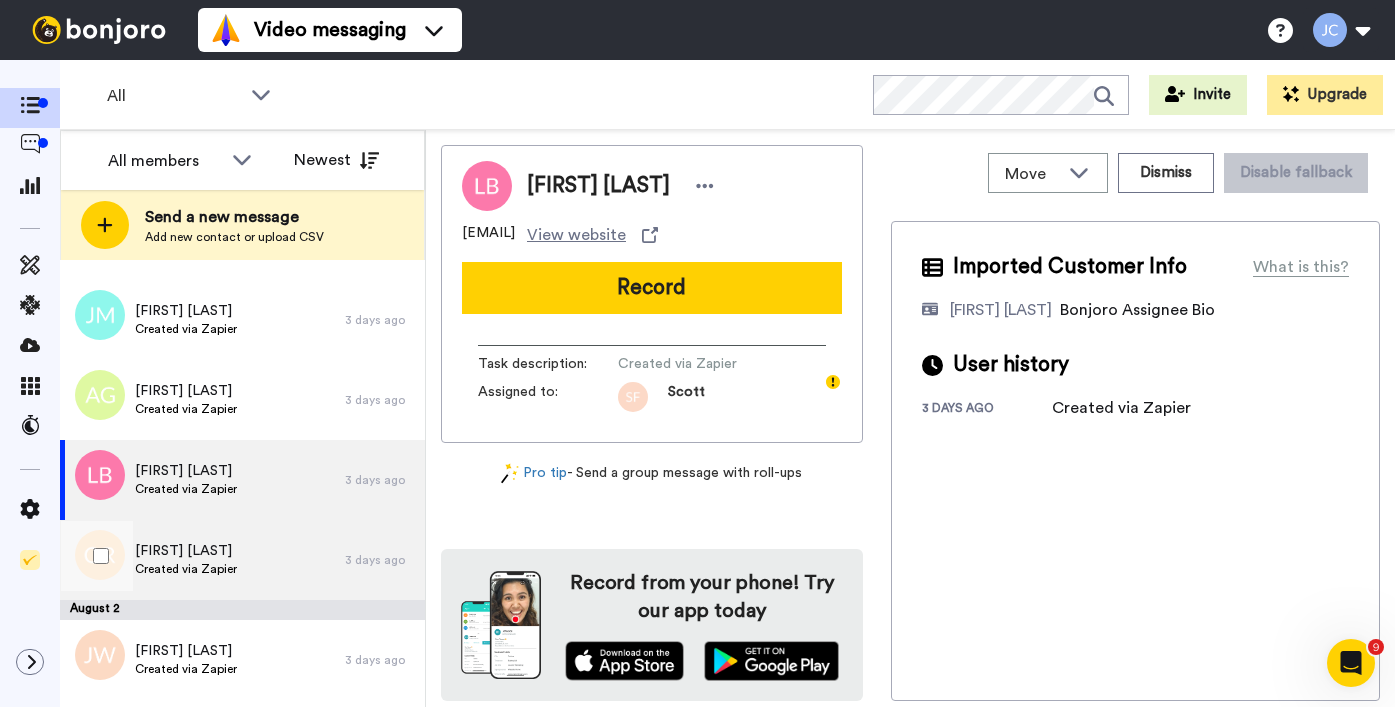 click on "Ophelia Roddy" at bounding box center [186, 551] 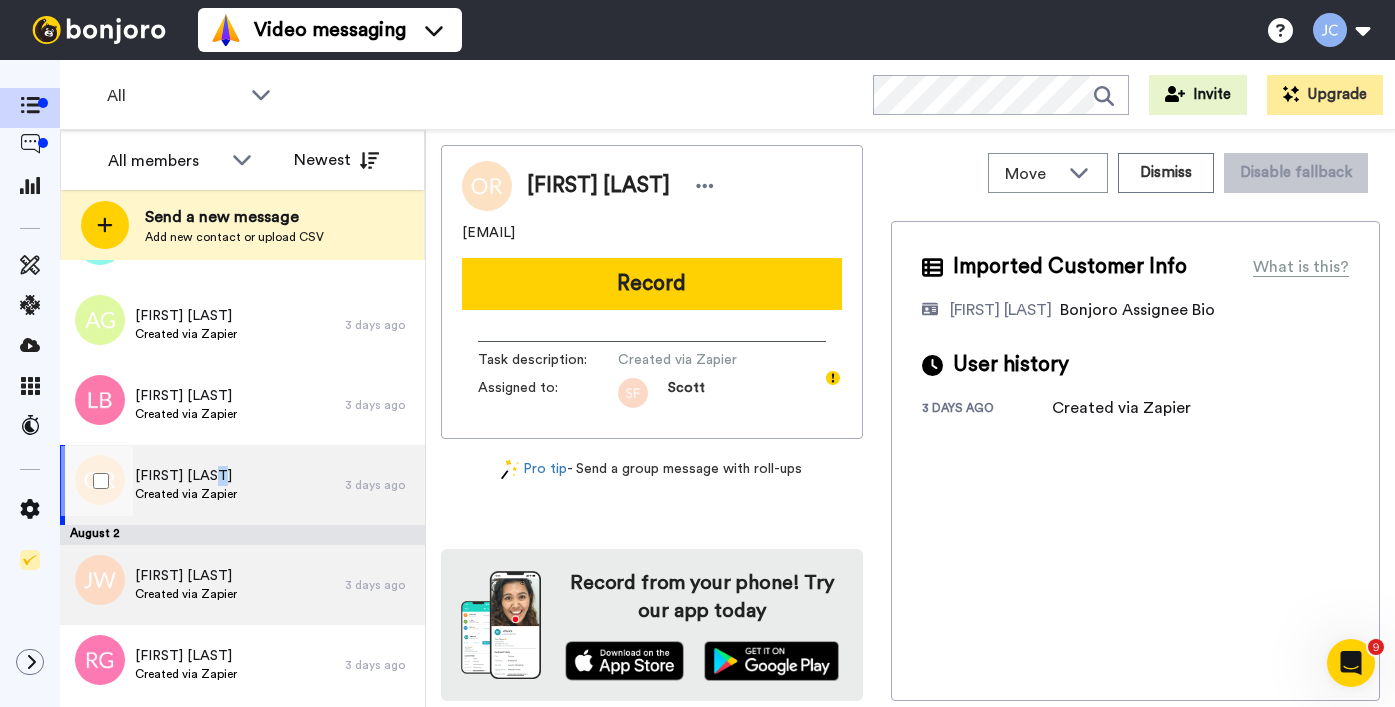 scroll, scrollTop: 4489, scrollLeft: 0, axis: vertical 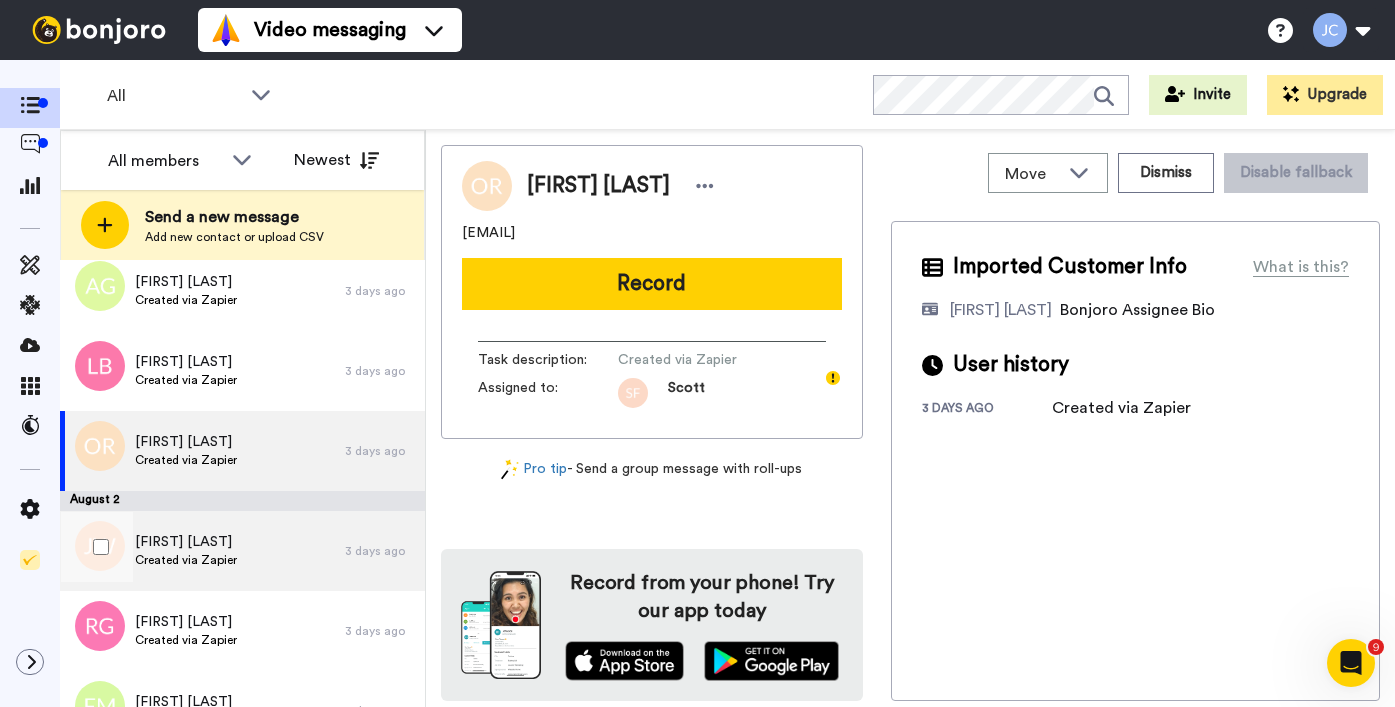 click on "Joy Watson Created via Zapier" at bounding box center (202, 551) 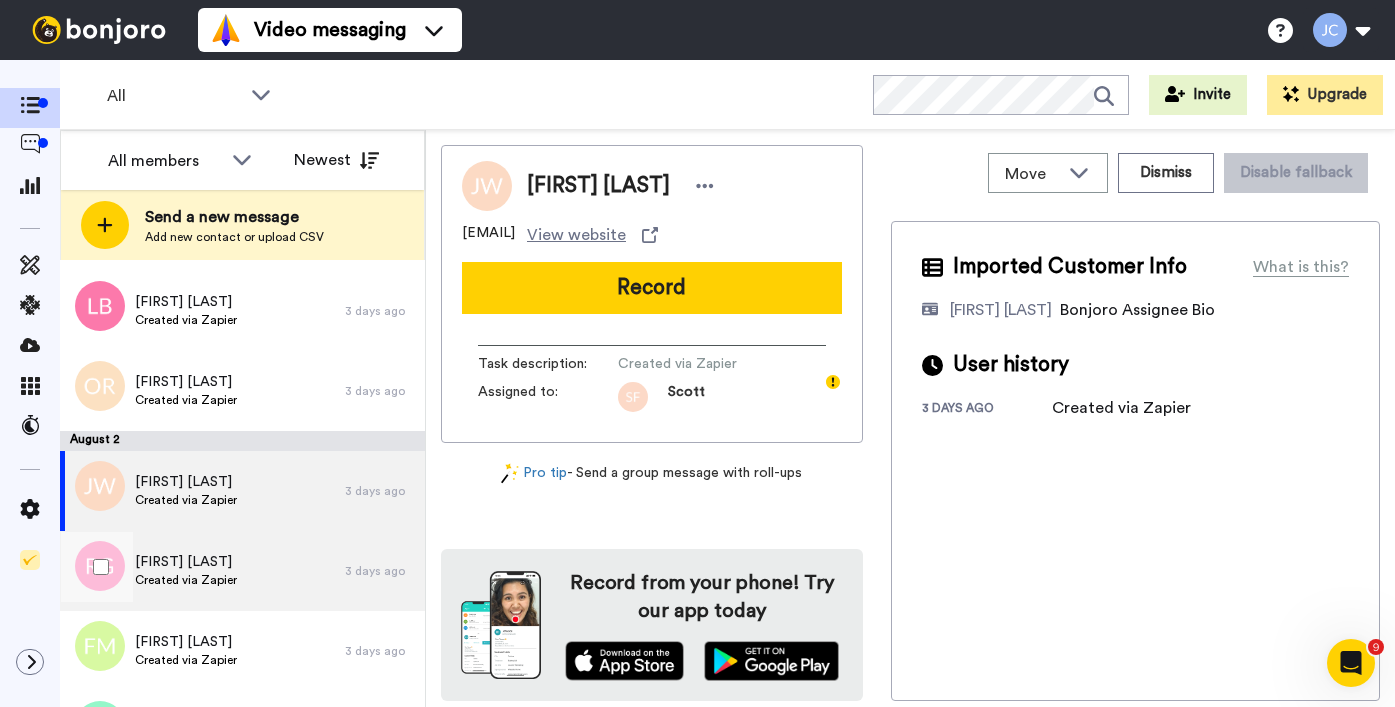 scroll, scrollTop: 4553, scrollLeft: 0, axis: vertical 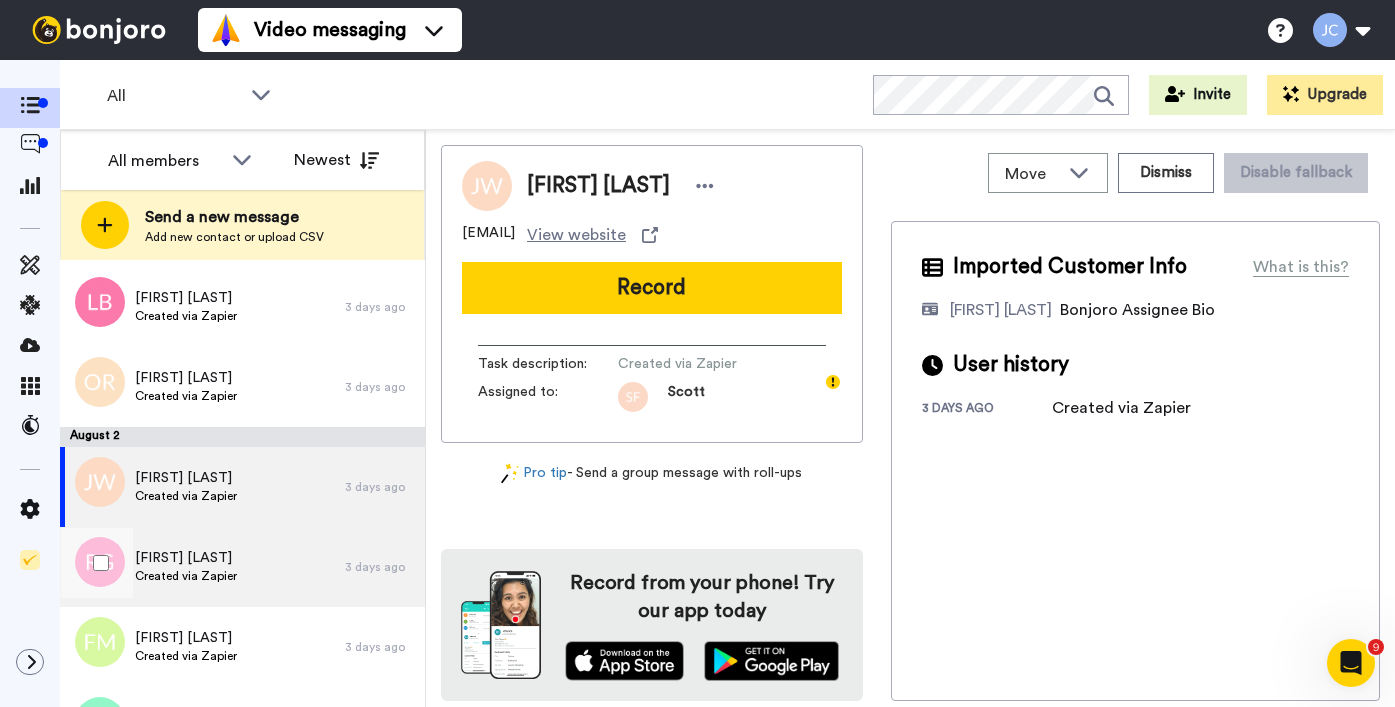 click on "Richard Gold Created via Zapier" at bounding box center (202, 567) 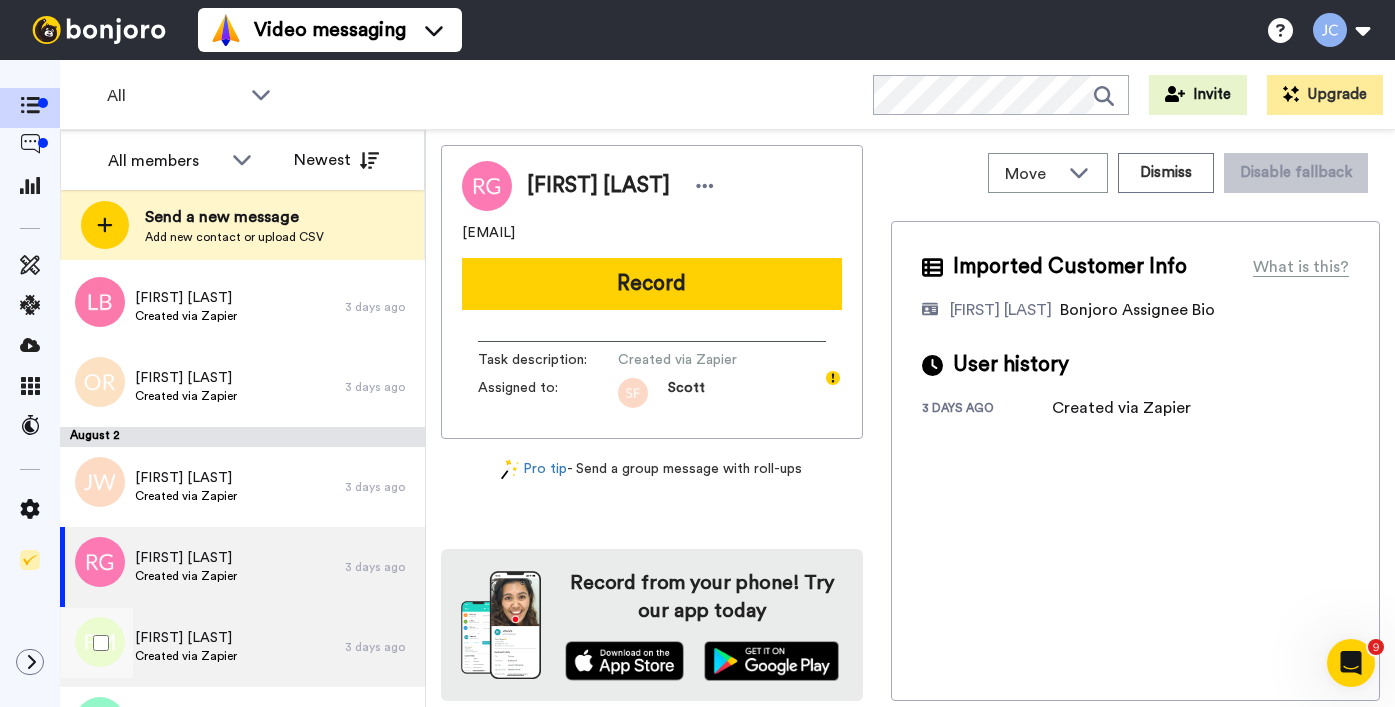 click on "Frank Manshi Created via Zapier" at bounding box center [202, 647] 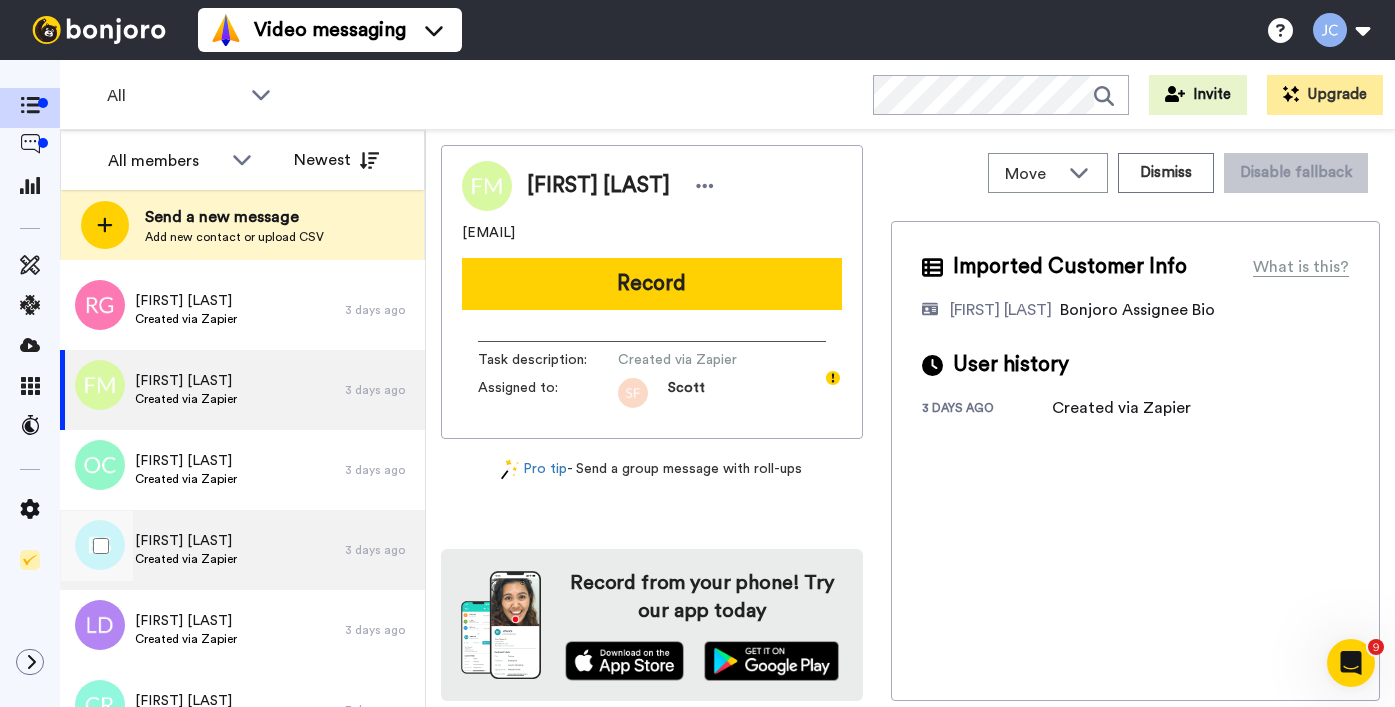 scroll, scrollTop: 4814, scrollLeft: 0, axis: vertical 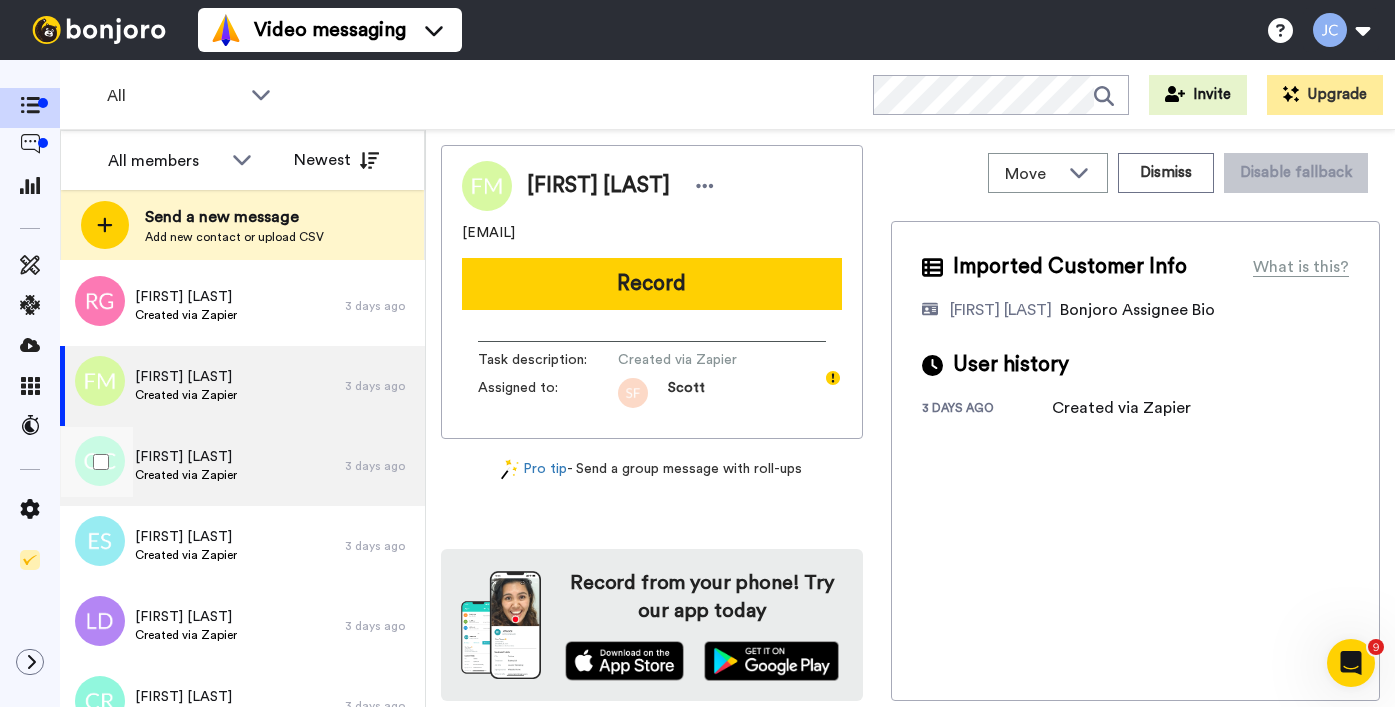 click on "Orla Crowley Created via Zapier" at bounding box center [202, 466] 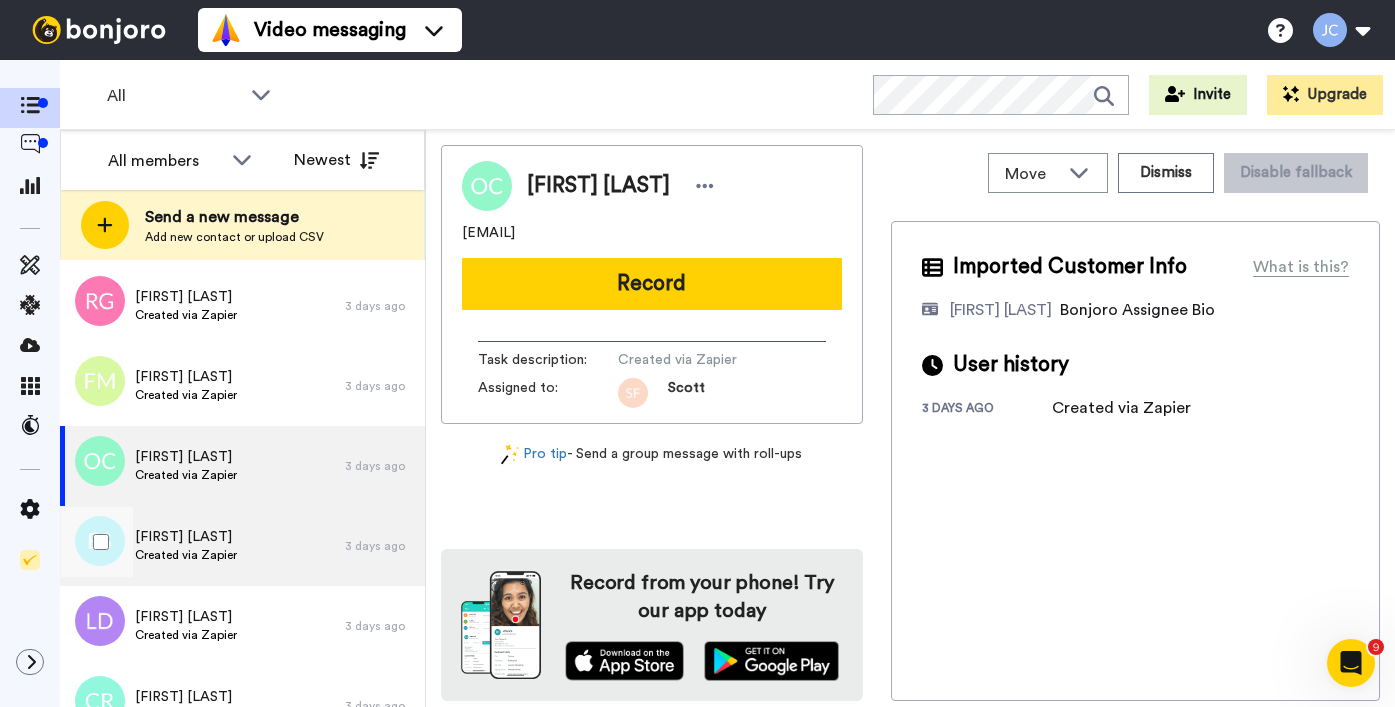 click on "Emily Stevenson" at bounding box center (186, 537) 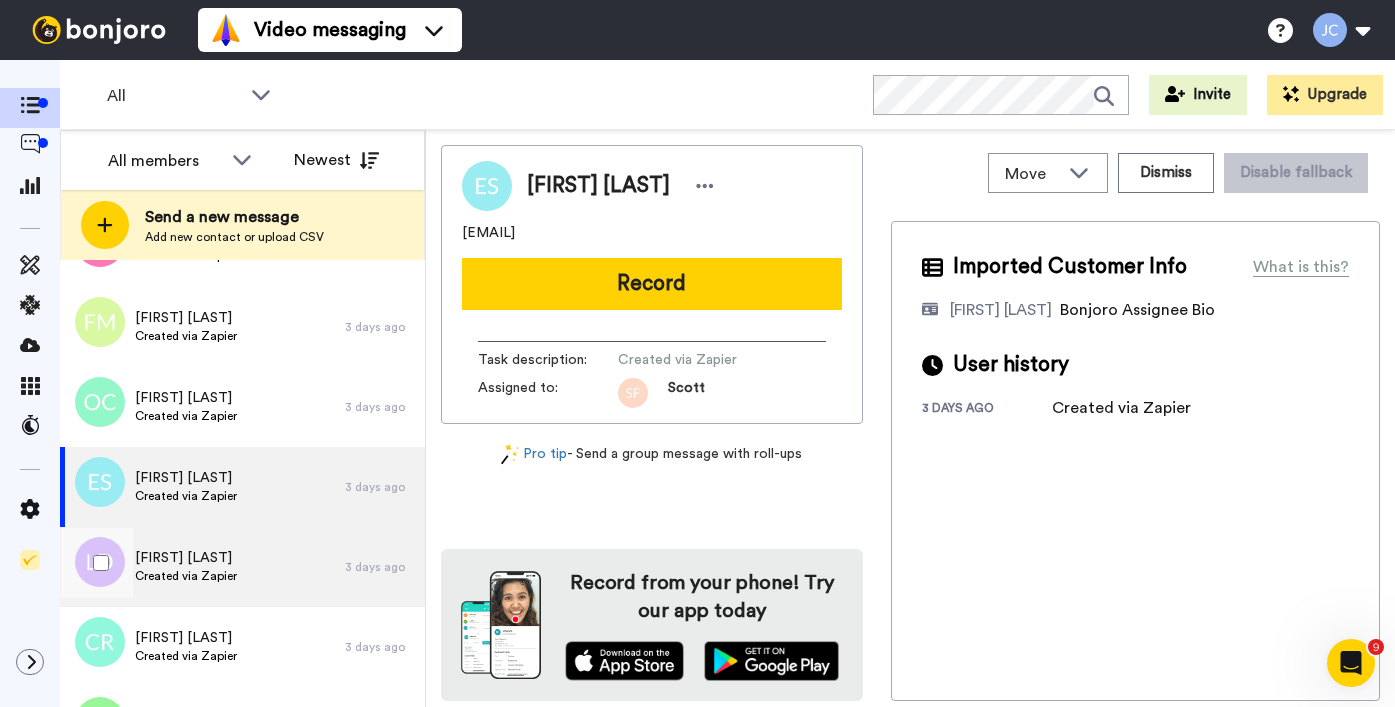 scroll, scrollTop: 4877, scrollLeft: 0, axis: vertical 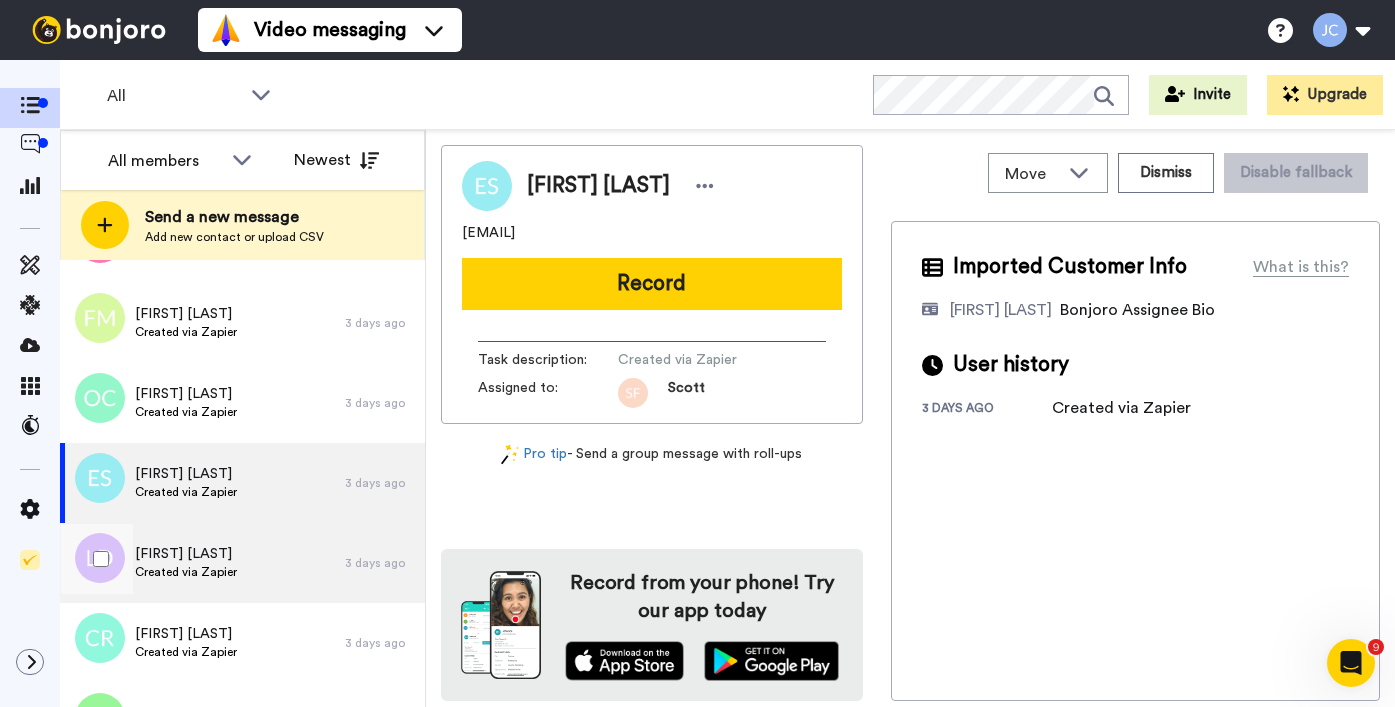 click on "Lilith Diamesis Created via Zapier" at bounding box center [202, 563] 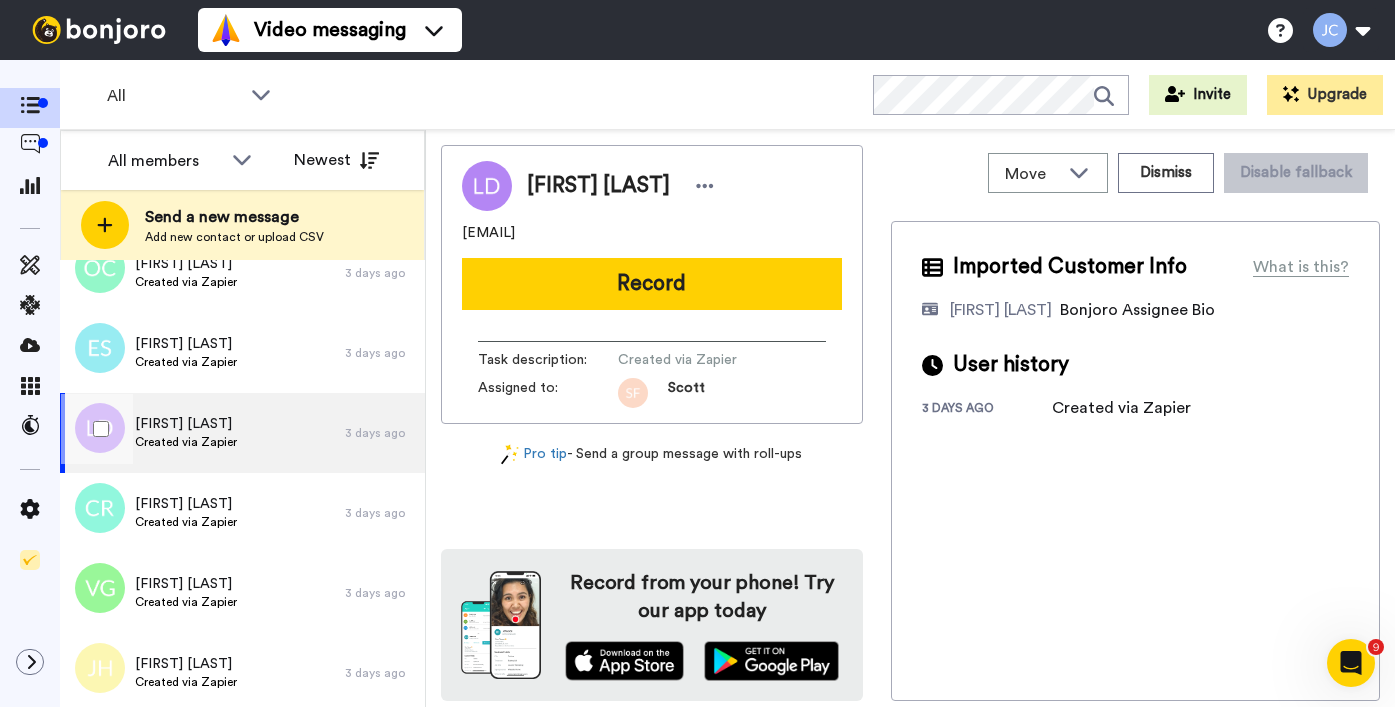 scroll, scrollTop: 5087, scrollLeft: 0, axis: vertical 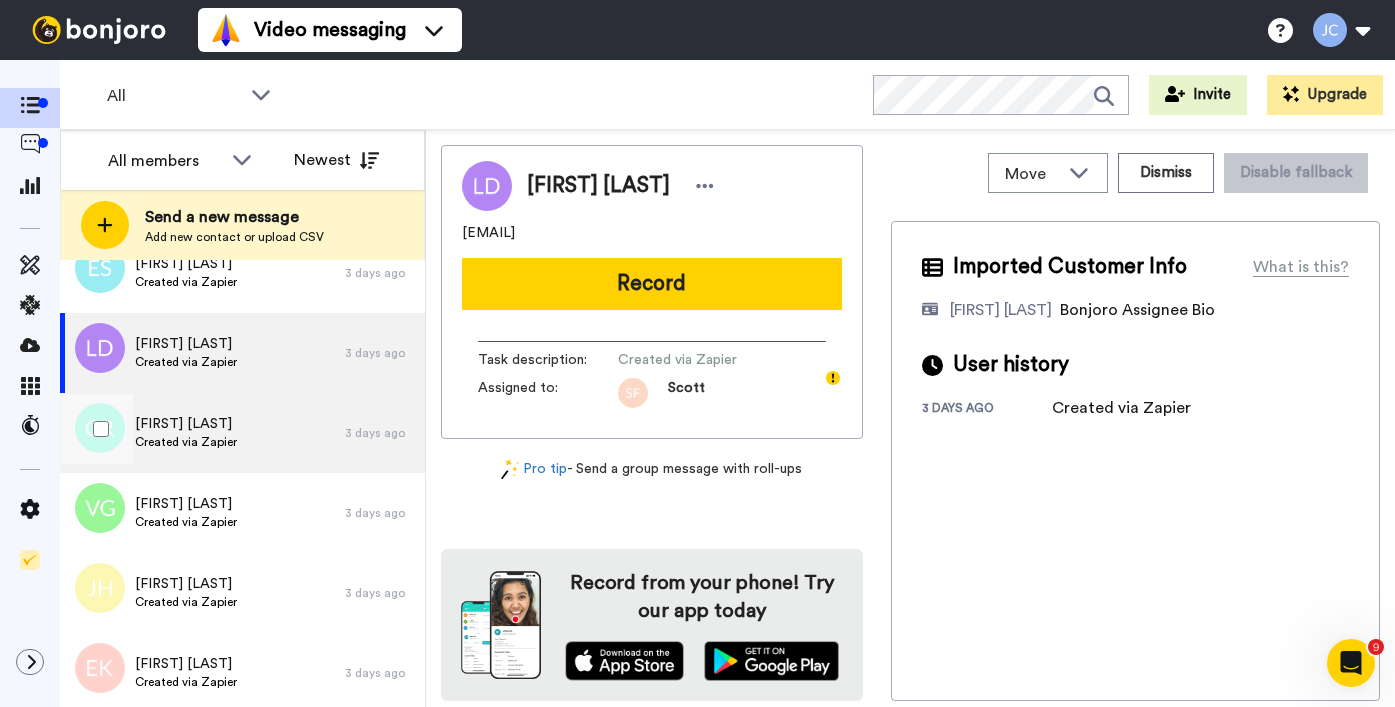 click on "Chloe Rustford Created via Zapier" at bounding box center [202, 433] 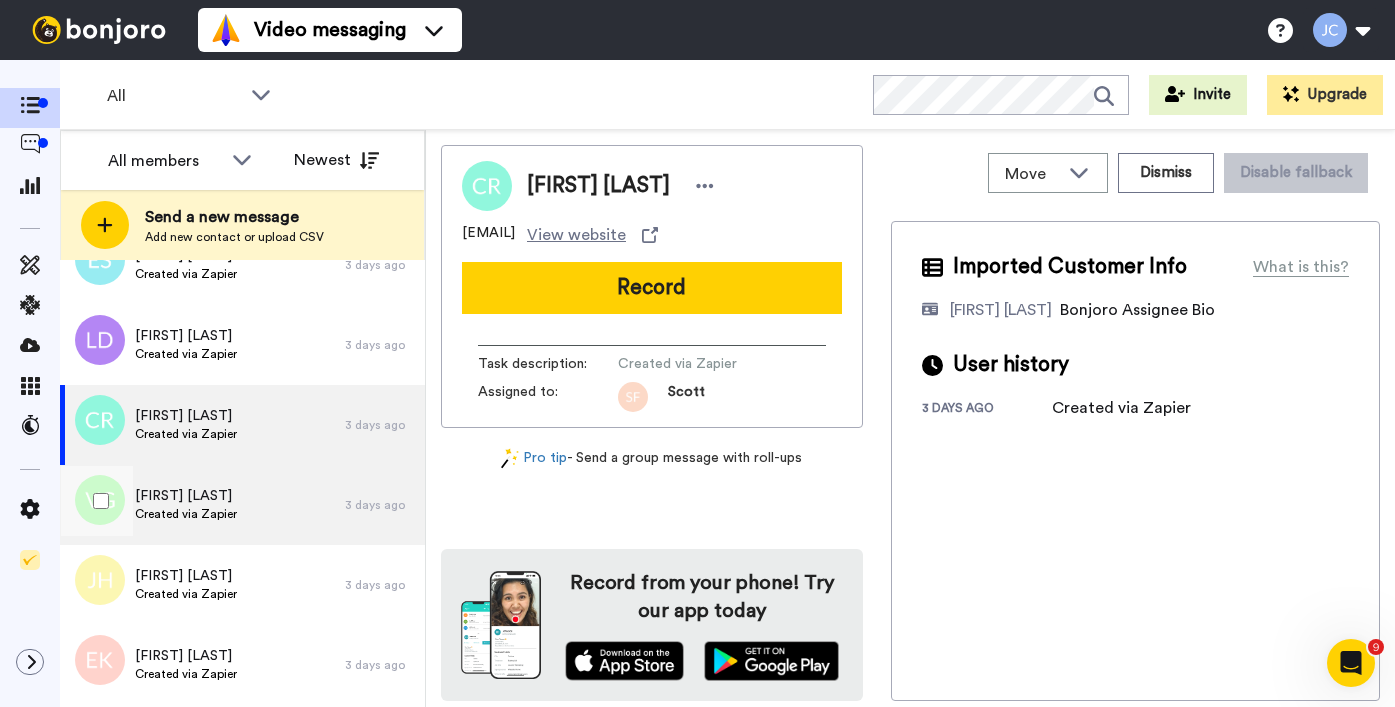 scroll, scrollTop: 5126, scrollLeft: 0, axis: vertical 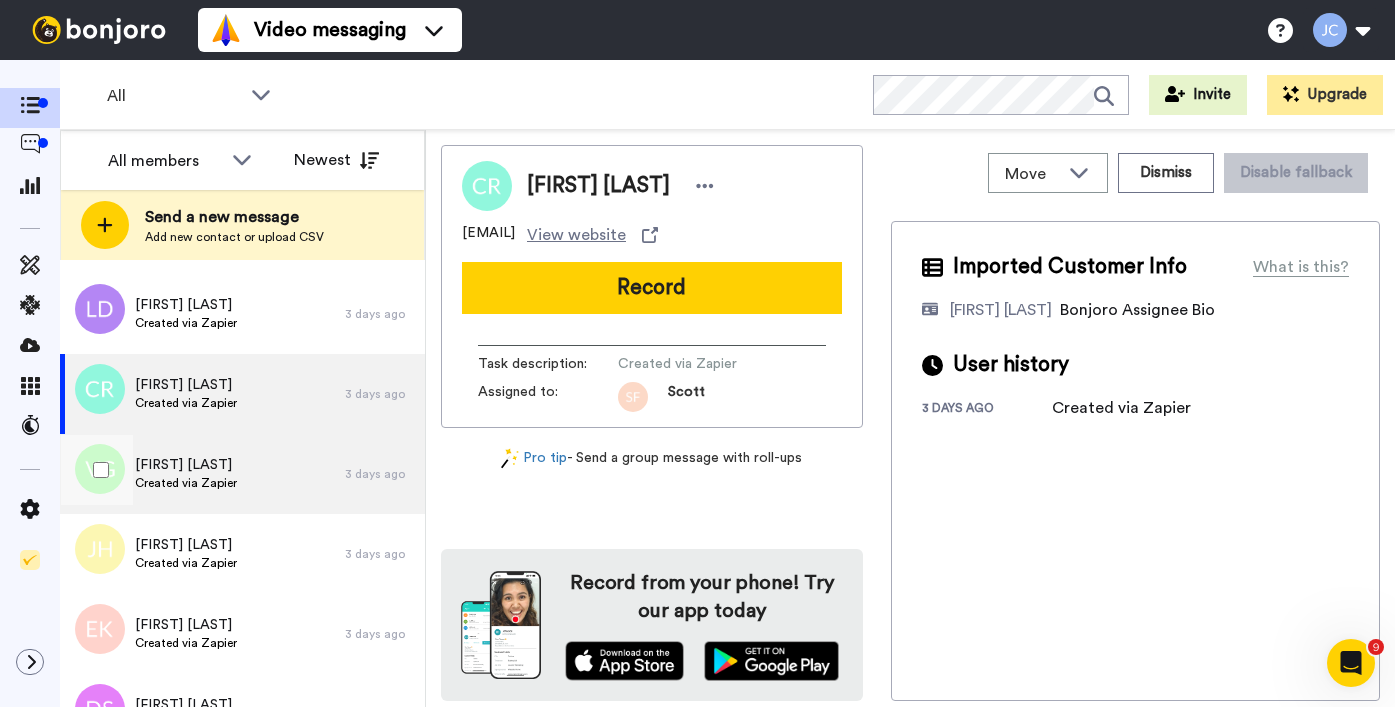 click on "Created via Zapier" at bounding box center [186, 483] 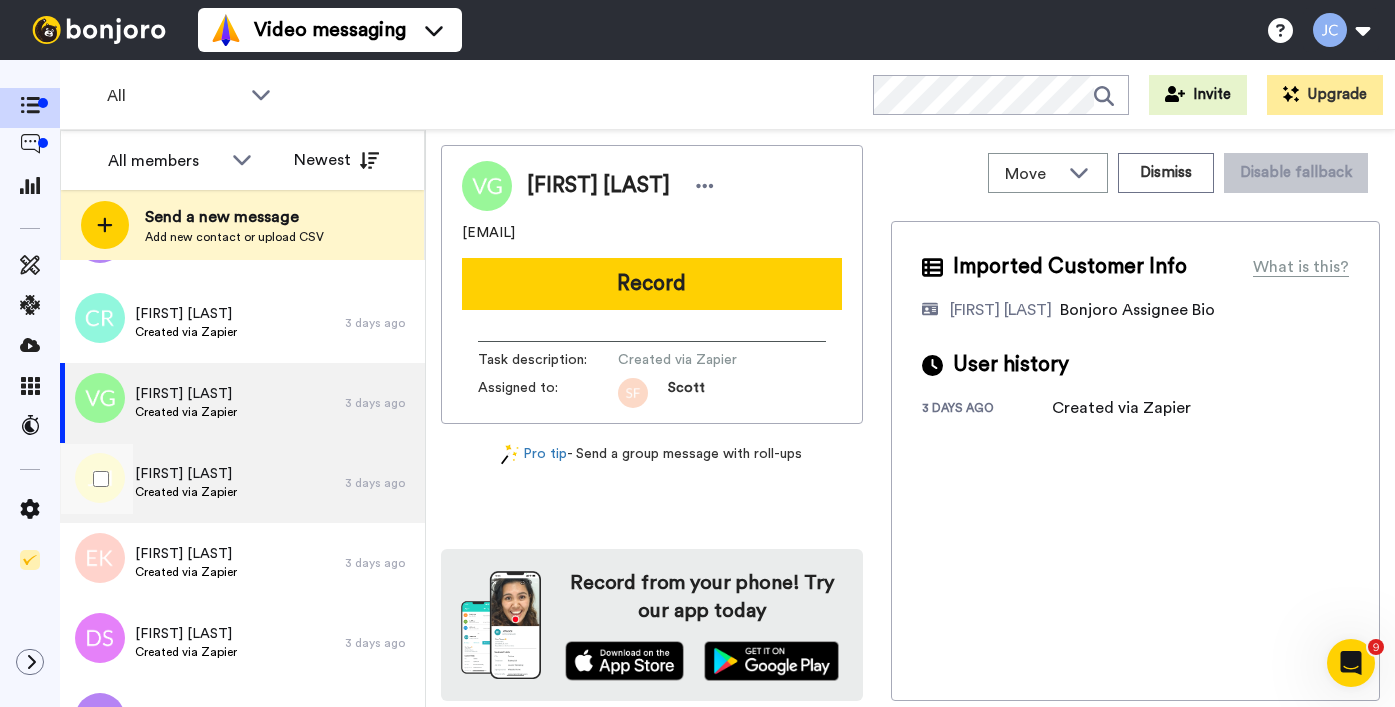 scroll, scrollTop: 5214, scrollLeft: 0, axis: vertical 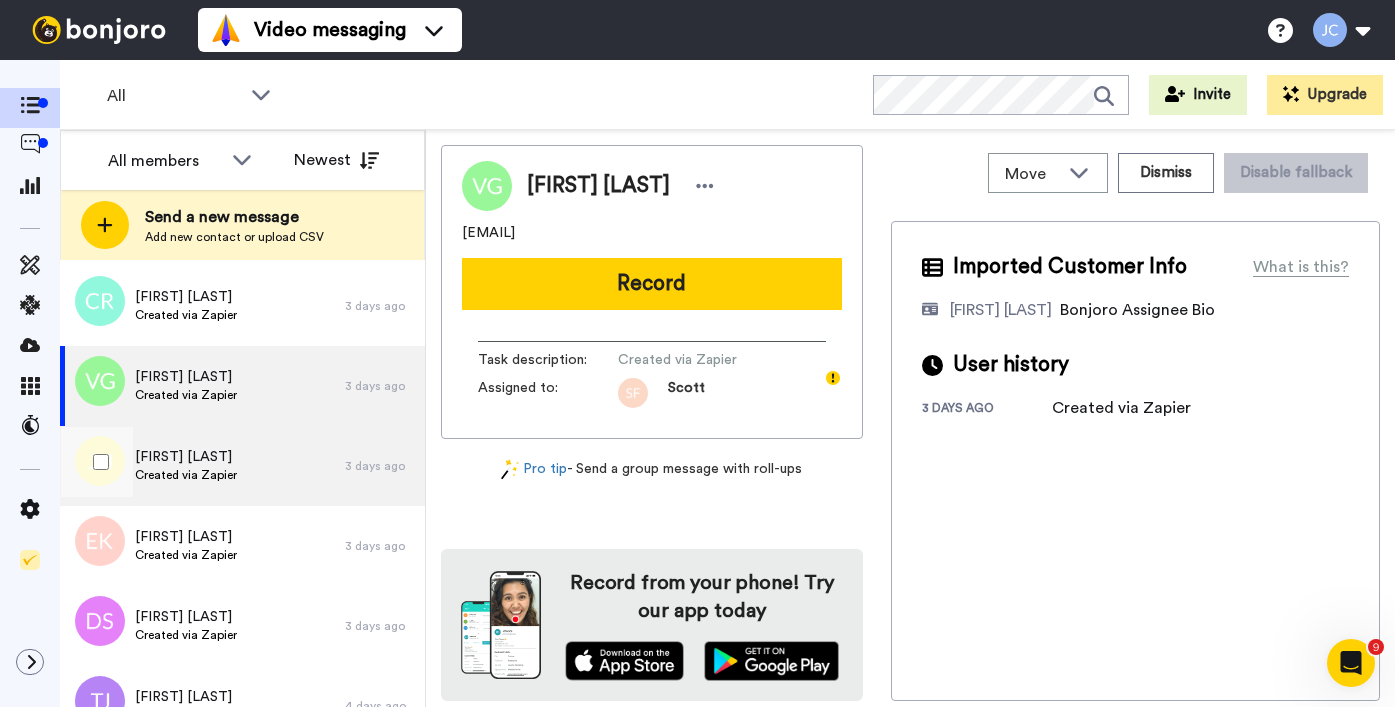 click on "Joi Holt Created via Zapier" at bounding box center (202, 466) 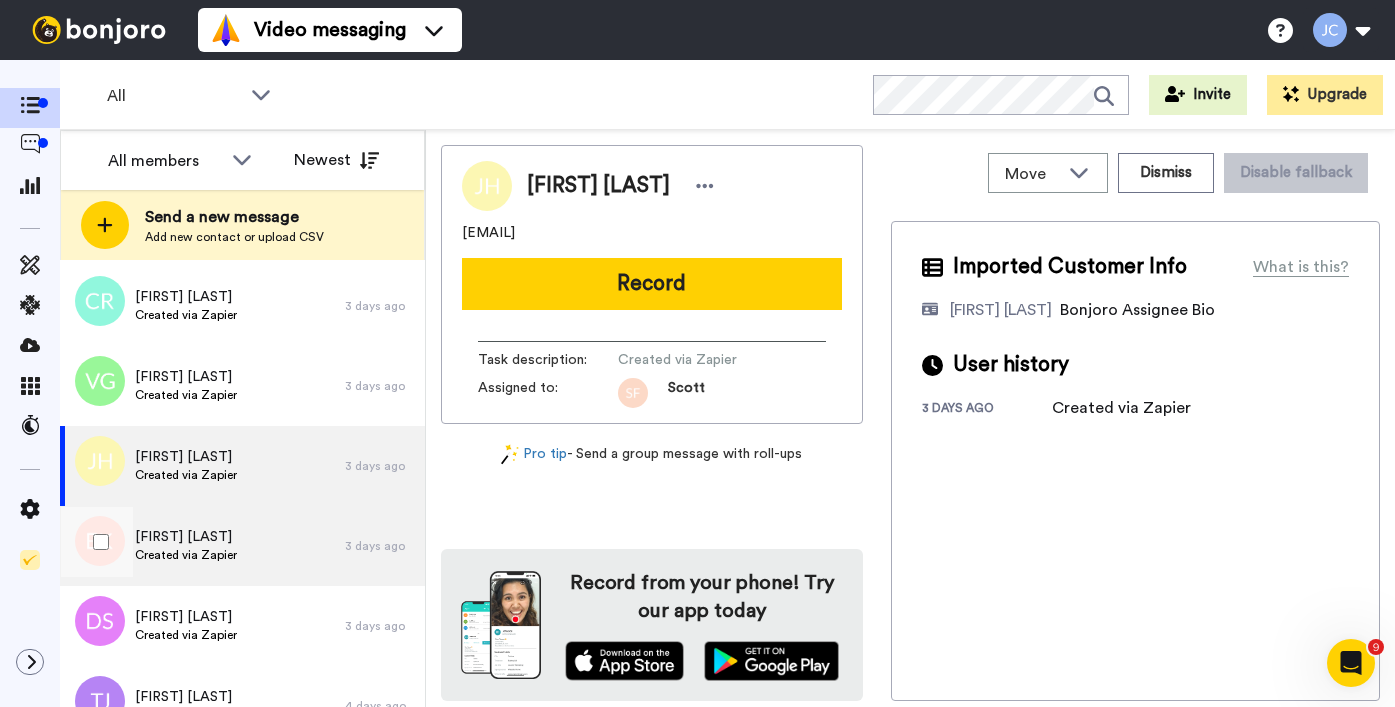 click on "Esther Kangau" at bounding box center (186, 537) 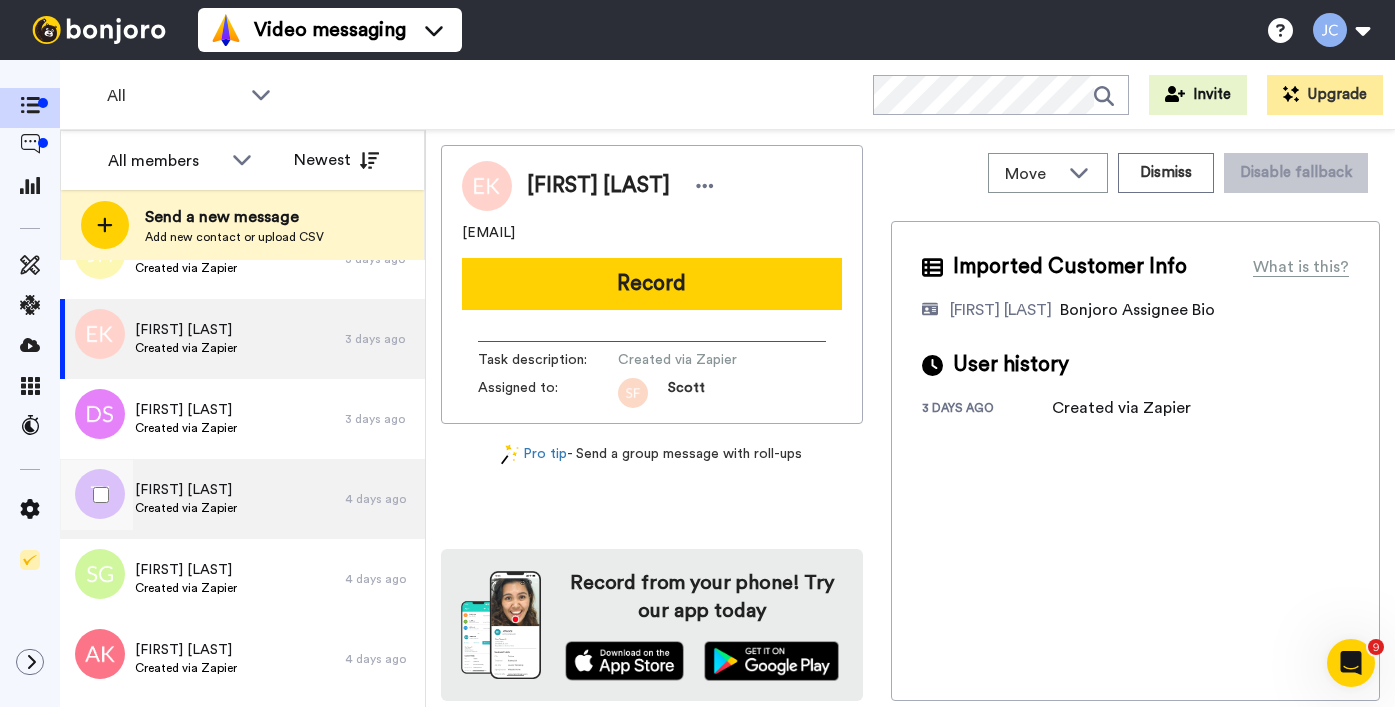 scroll, scrollTop: 5303, scrollLeft: 0, axis: vertical 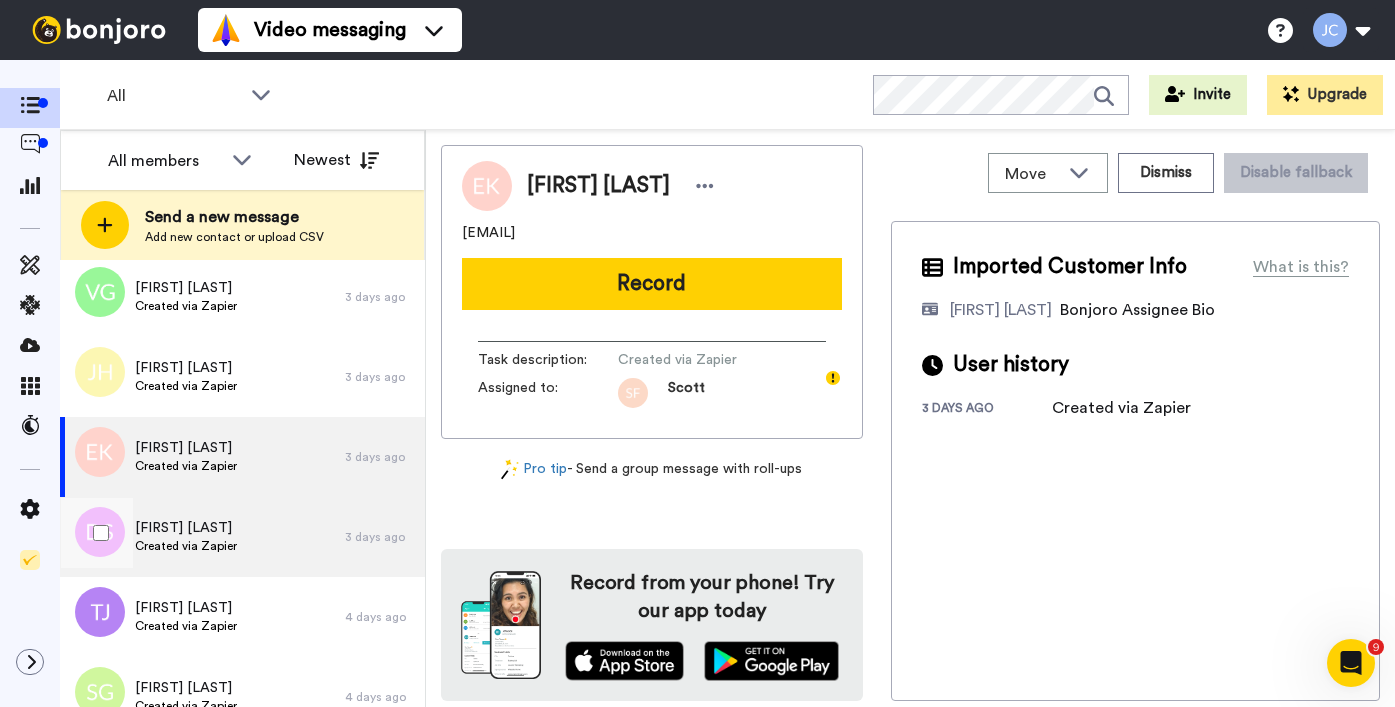 click on "Daniel Subach Created via Zapier" at bounding box center (202, 537) 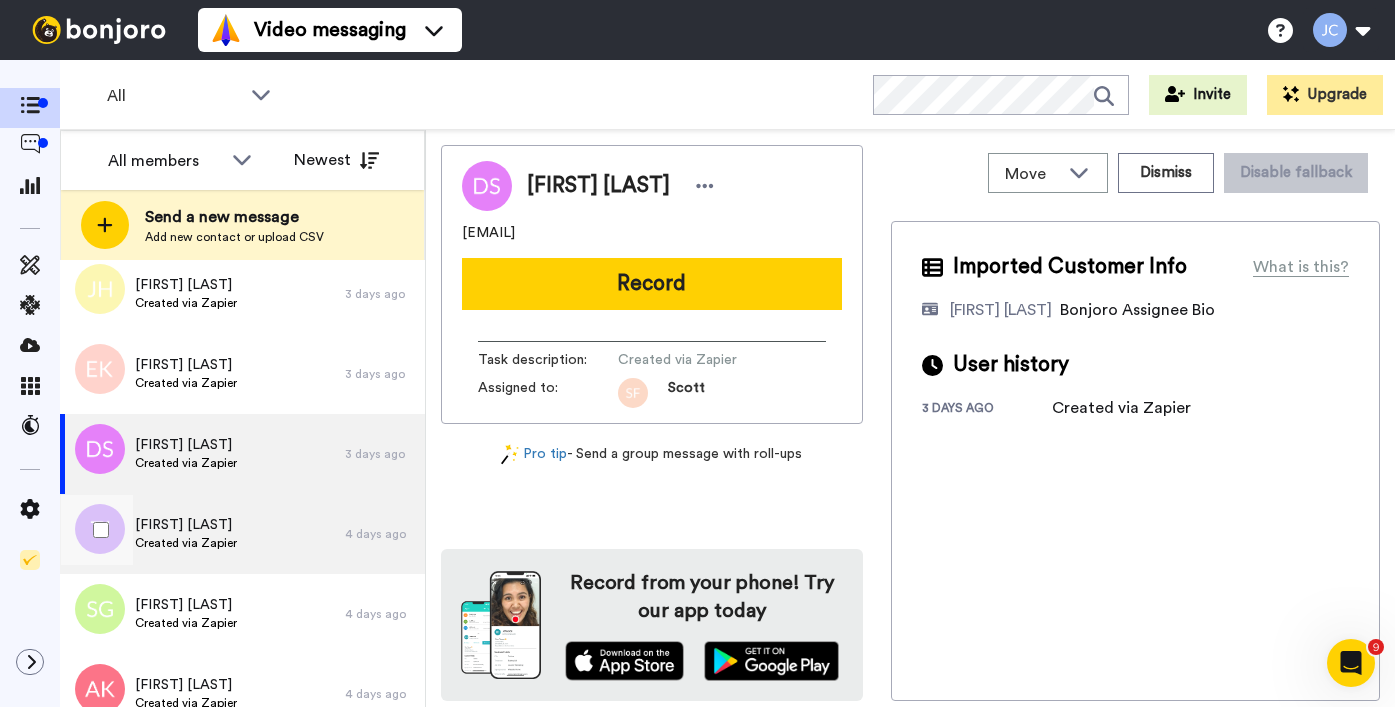 scroll, scrollTop: 5427, scrollLeft: 0, axis: vertical 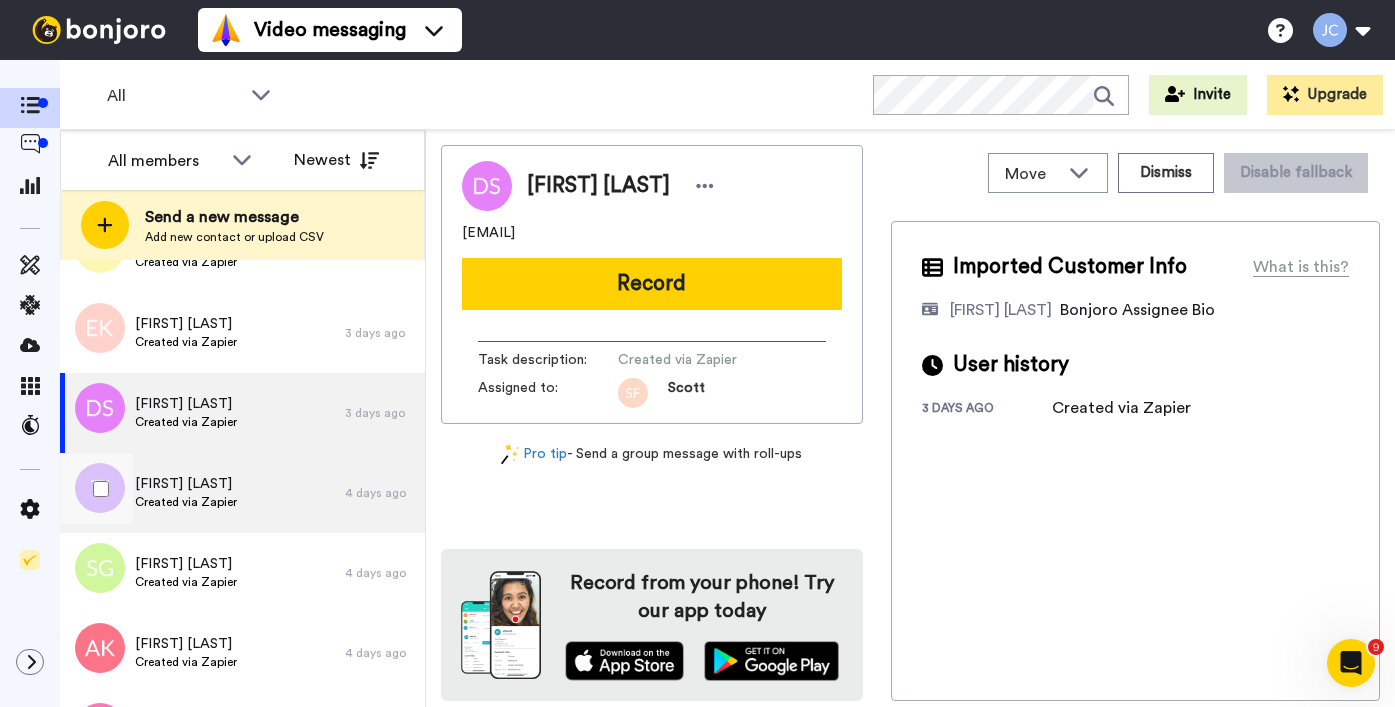 click on "Tracy Jones Created via Zapier" at bounding box center (202, 493) 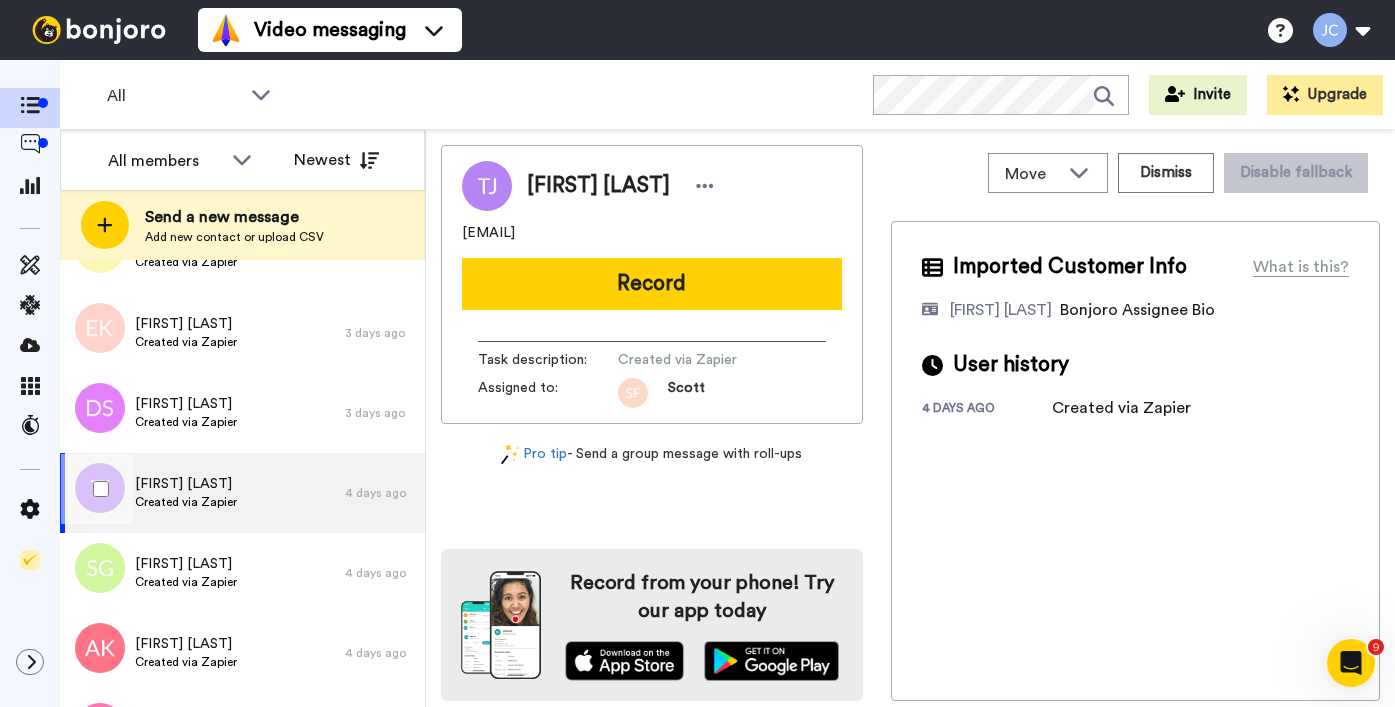 scroll, scrollTop: 5553, scrollLeft: 0, axis: vertical 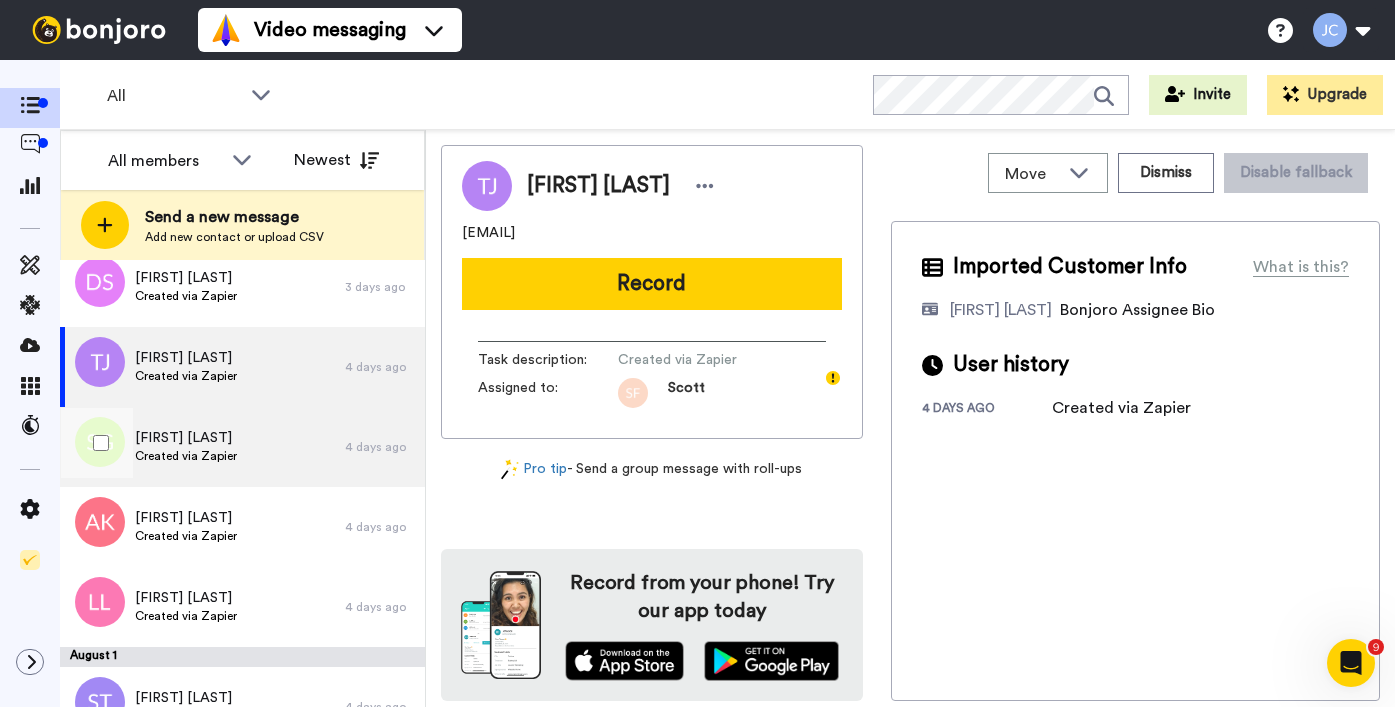 click on "Shanda Green Created via Zapier" at bounding box center [202, 447] 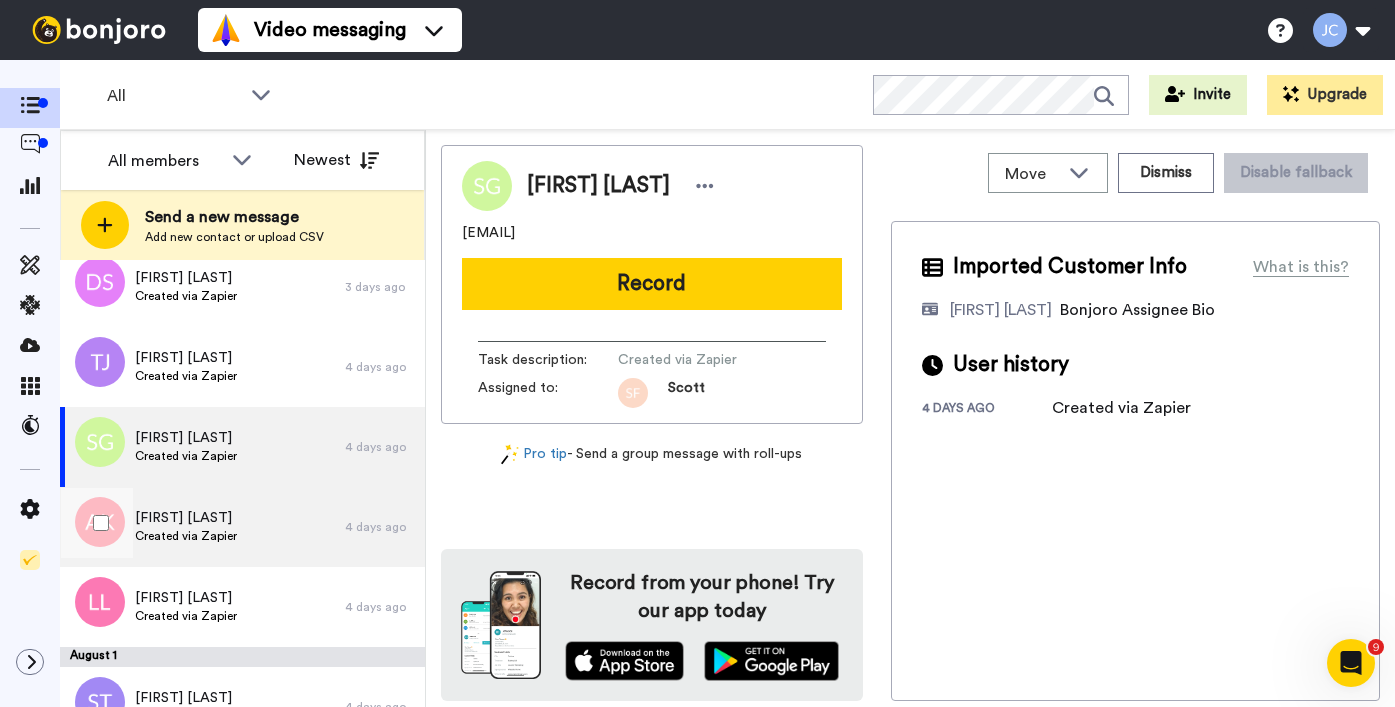 click on "A J Keogh Created via Zapier" at bounding box center [202, 527] 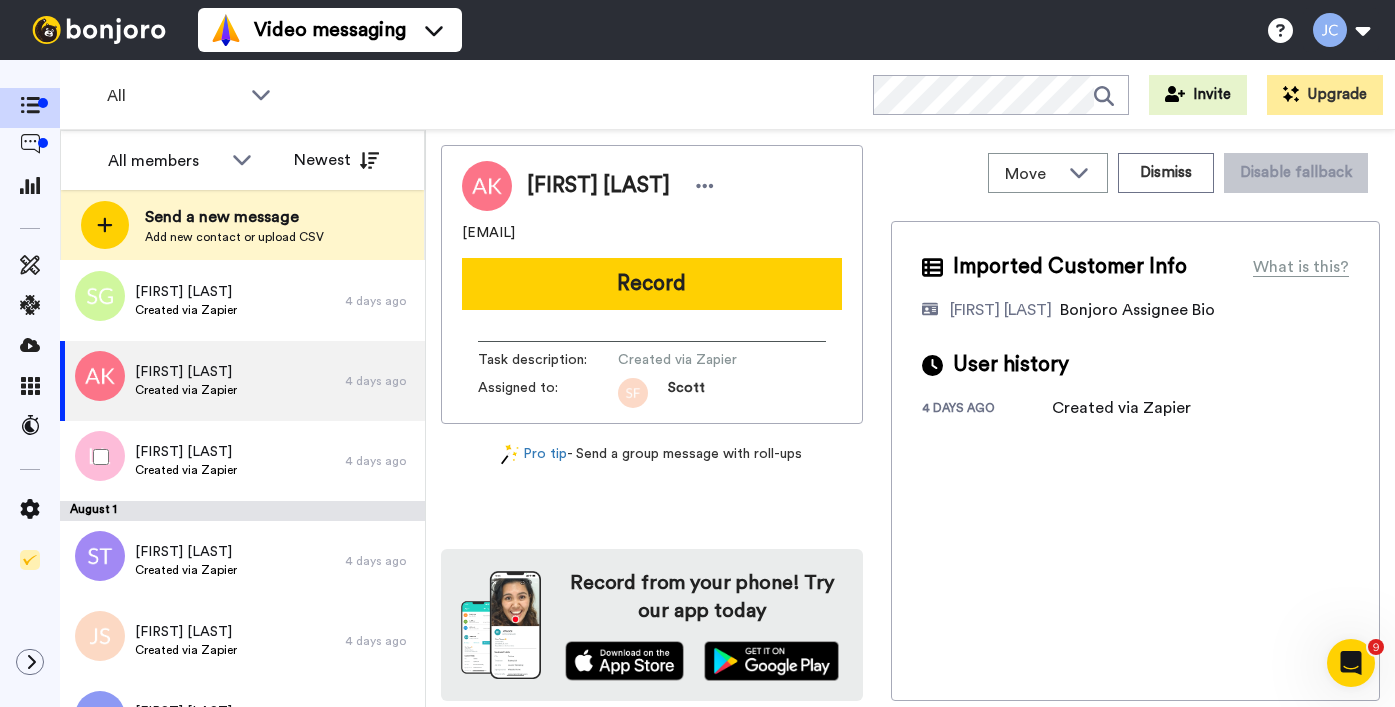 scroll, scrollTop: 5792, scrollLeft: 0, axis: vertical 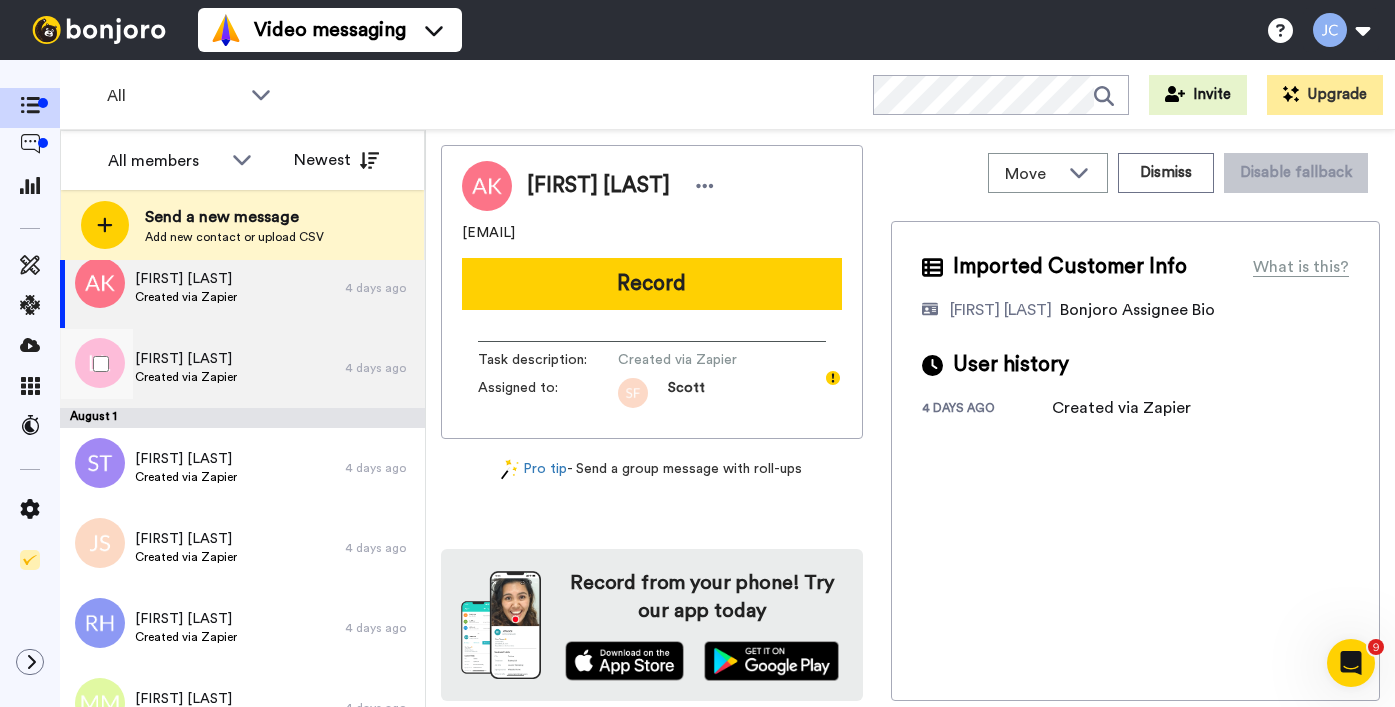 click on "Lynn Low Created via Zapier" at bounding box center [202, 368] 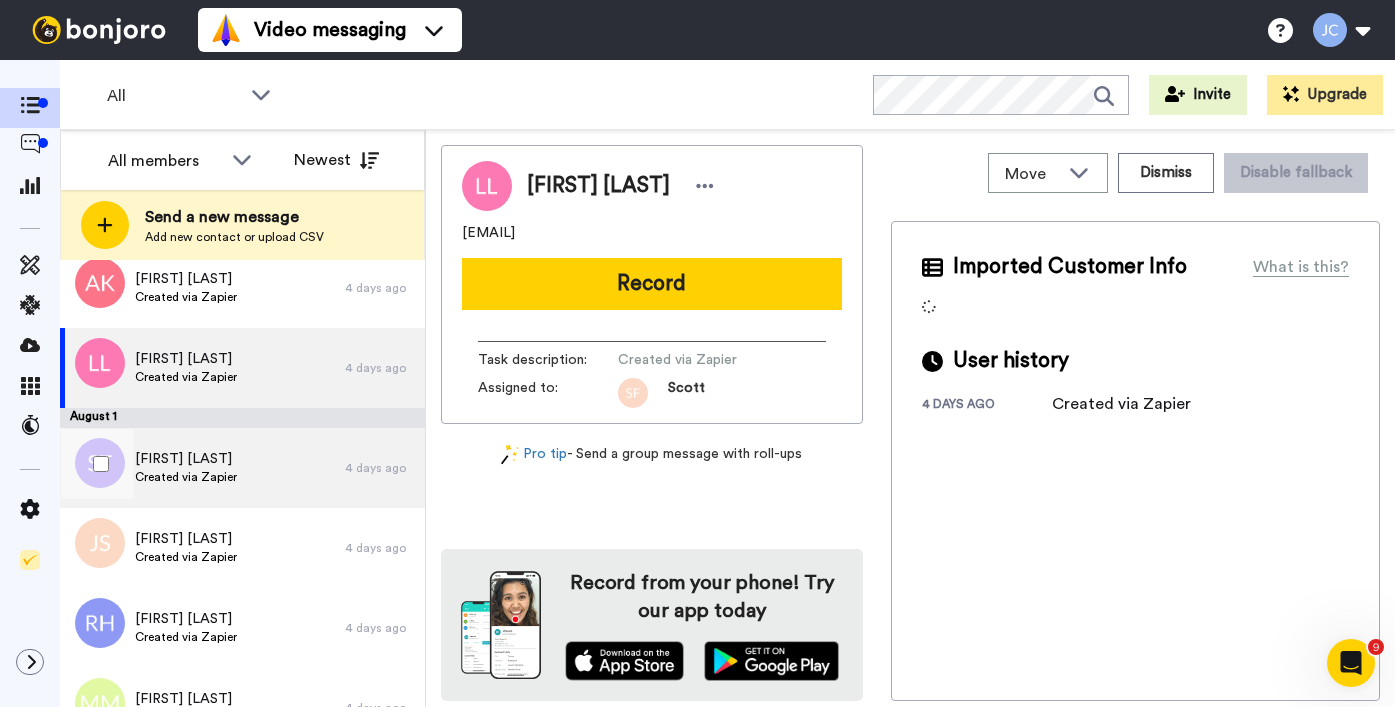 click on "Shad Tomkinson" at bounding box center [186, 459] 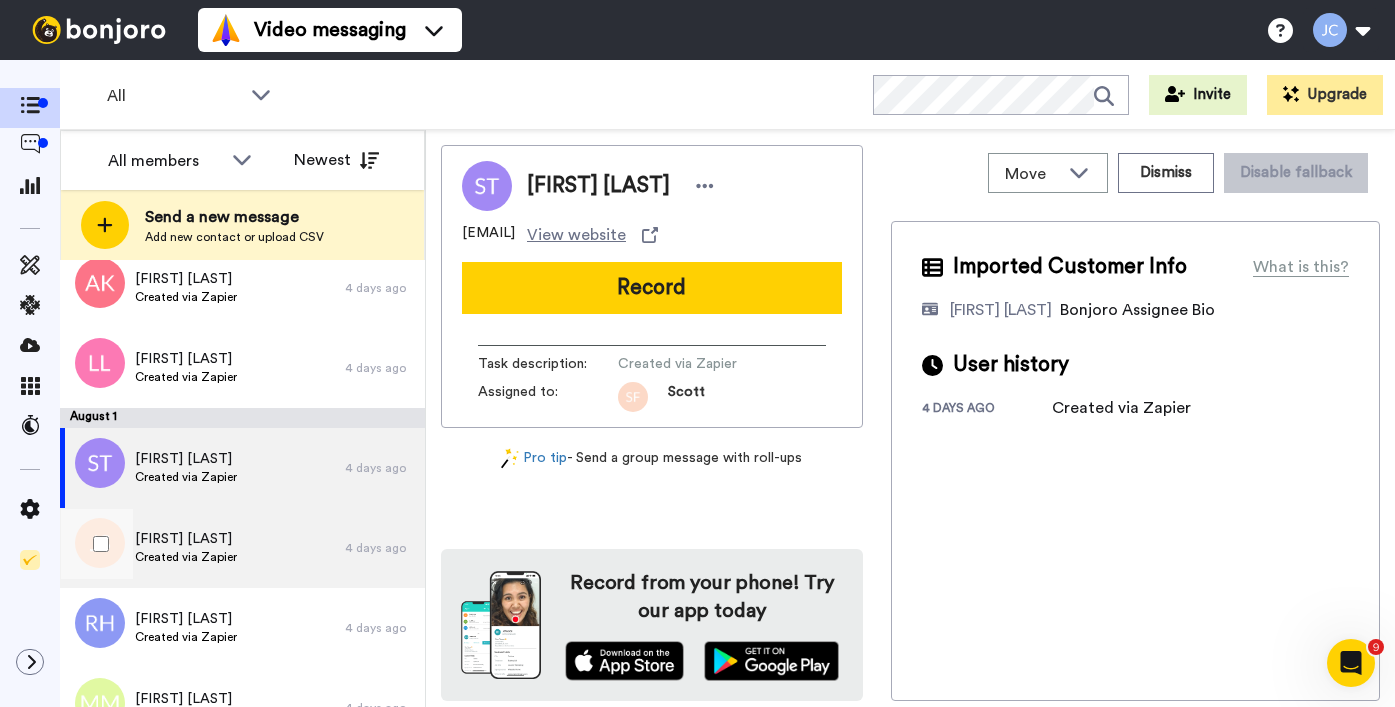click on "Jonitta Spriggs" at bounding box center (186, 539) 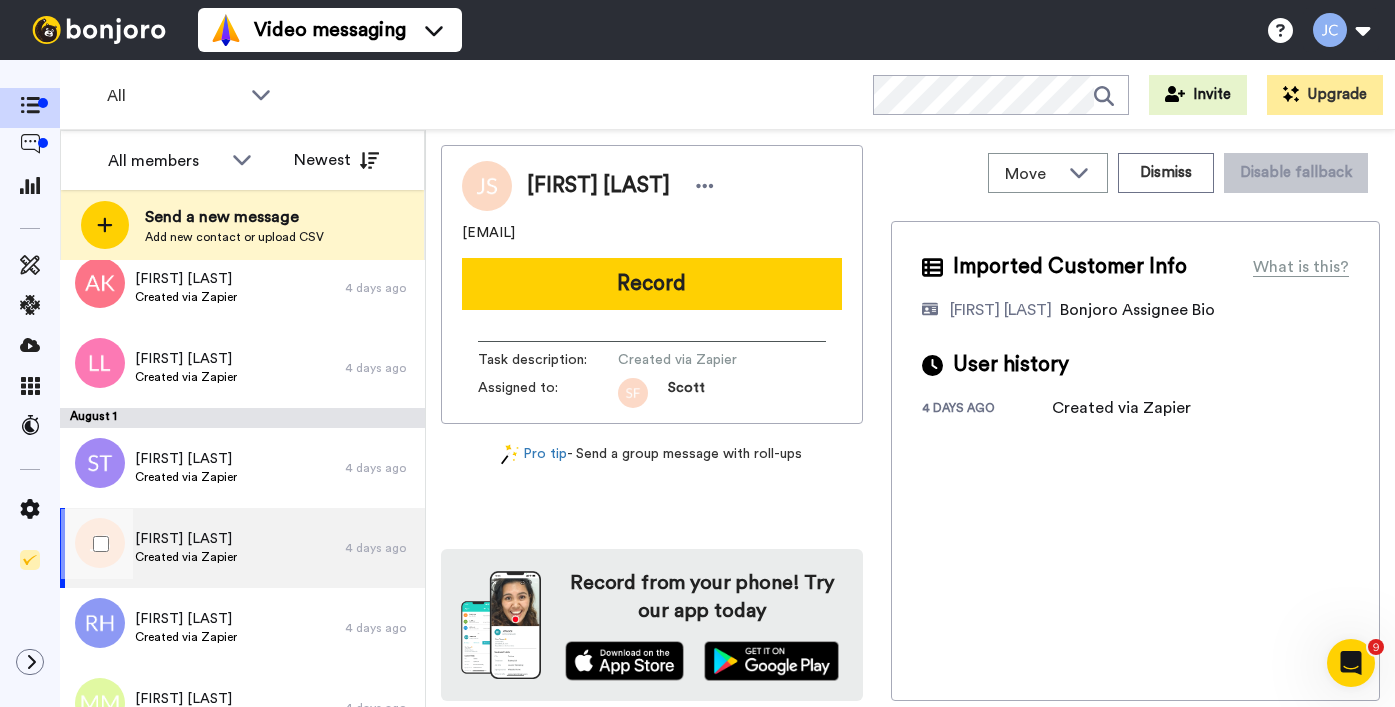 scroll, scrollTop: 5914, scrollLeft: 0, axis: vertical 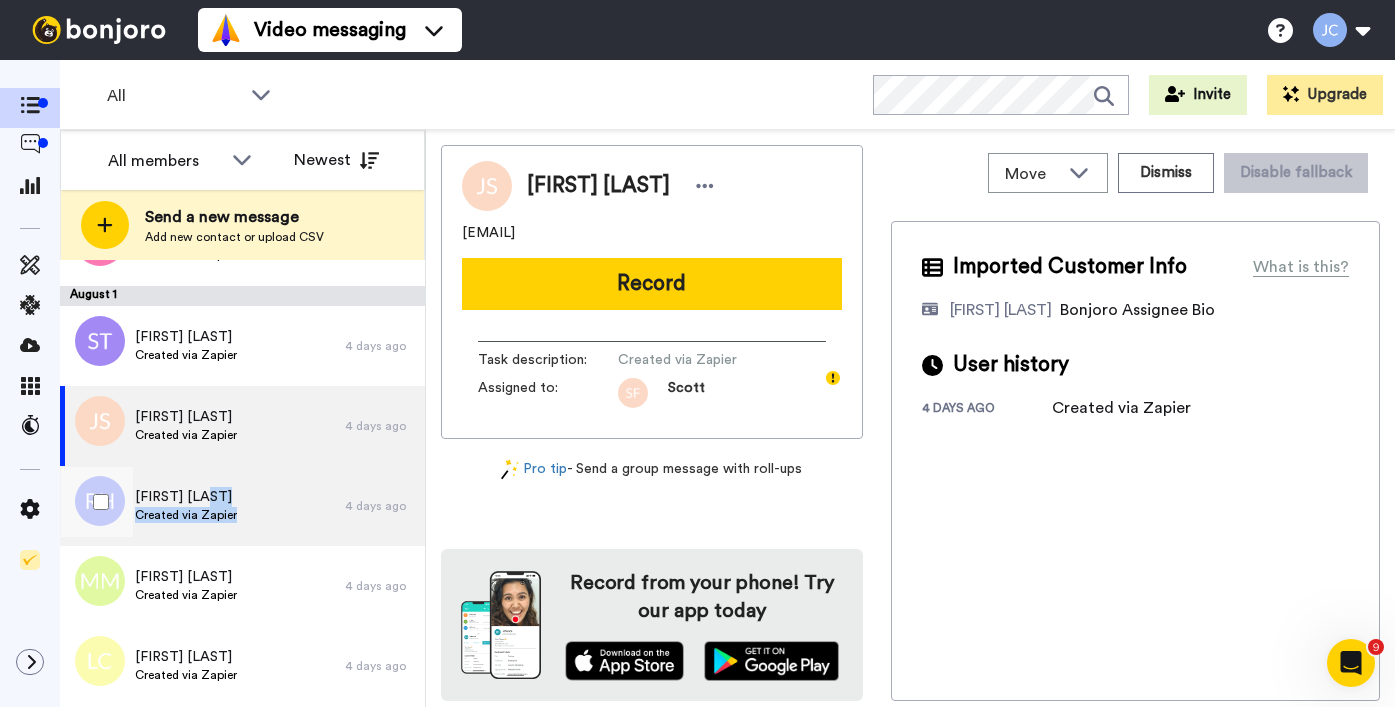 click on "Robert Hall Created via Zapier" at bounding box center [202, 506] 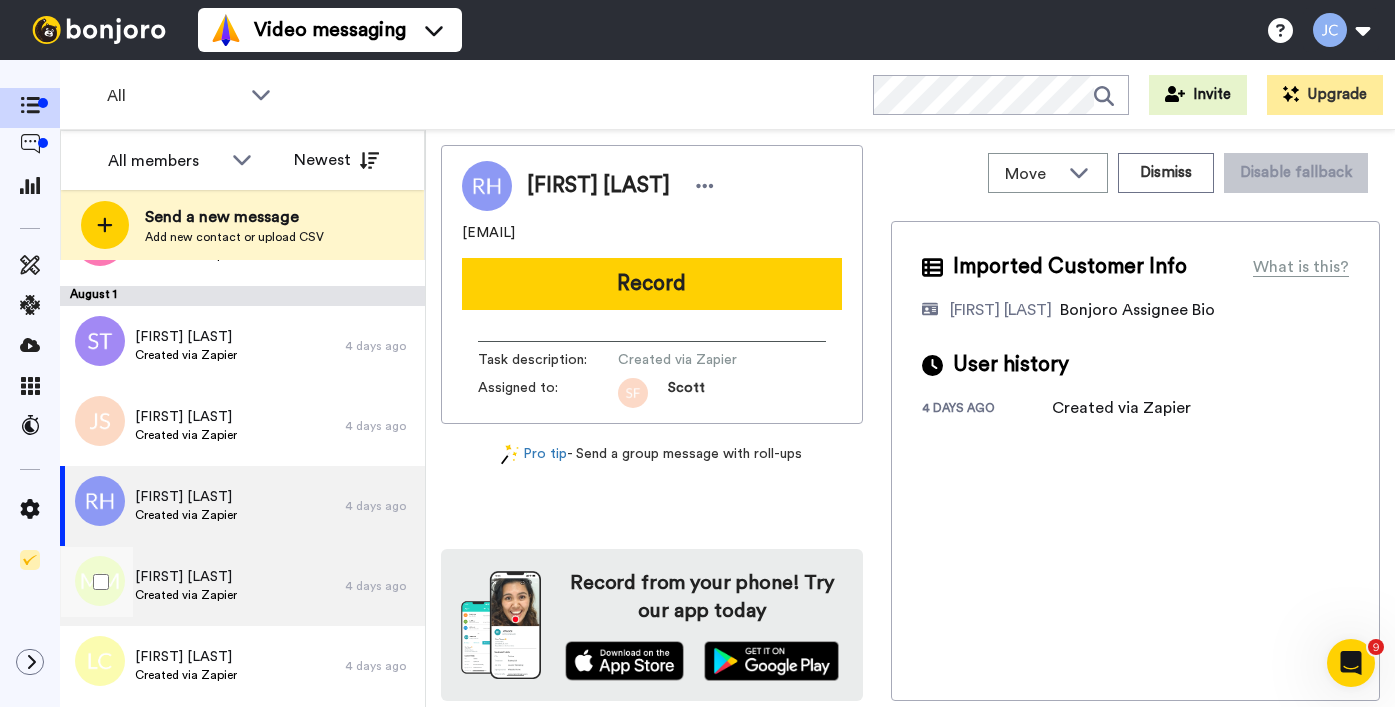 click on "Maturin Mackenzie Hill" at bounding box center [186, 577] 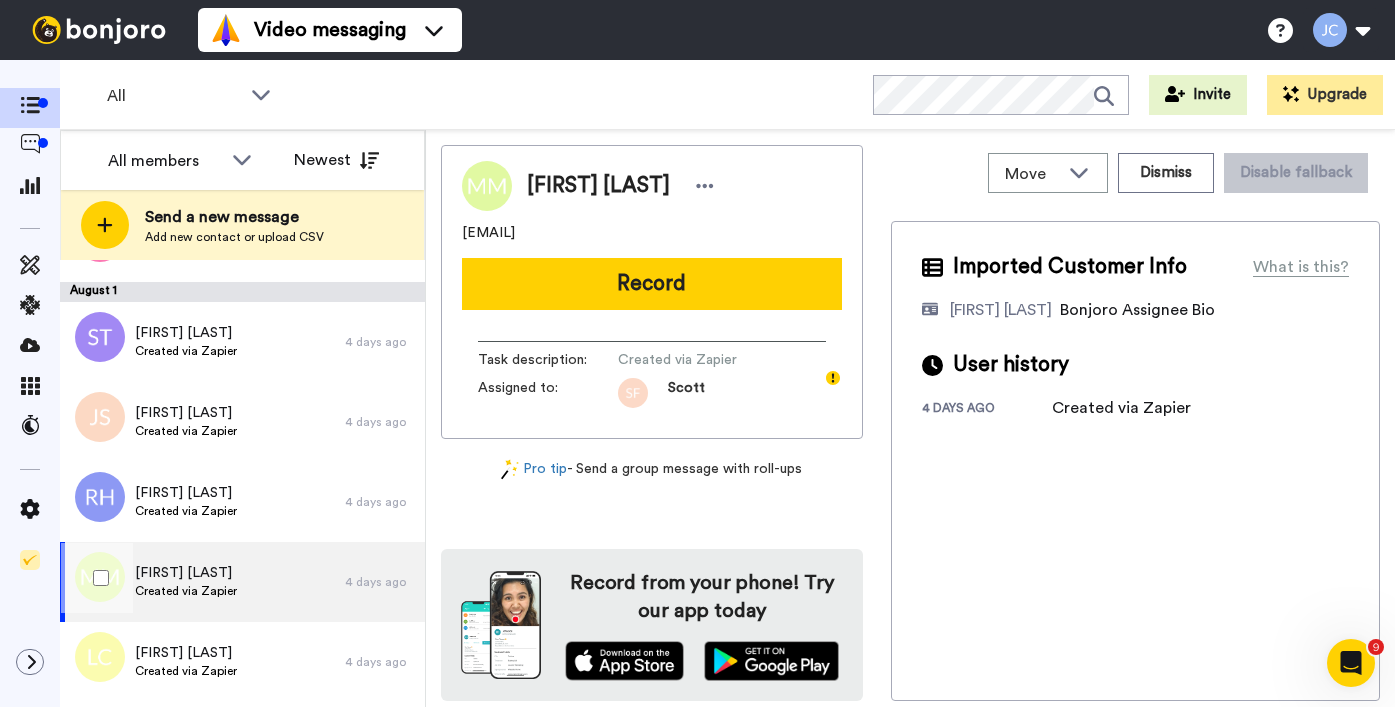 scroll, scrollTop: 5968, scrollLeft: 0, axis: vertical 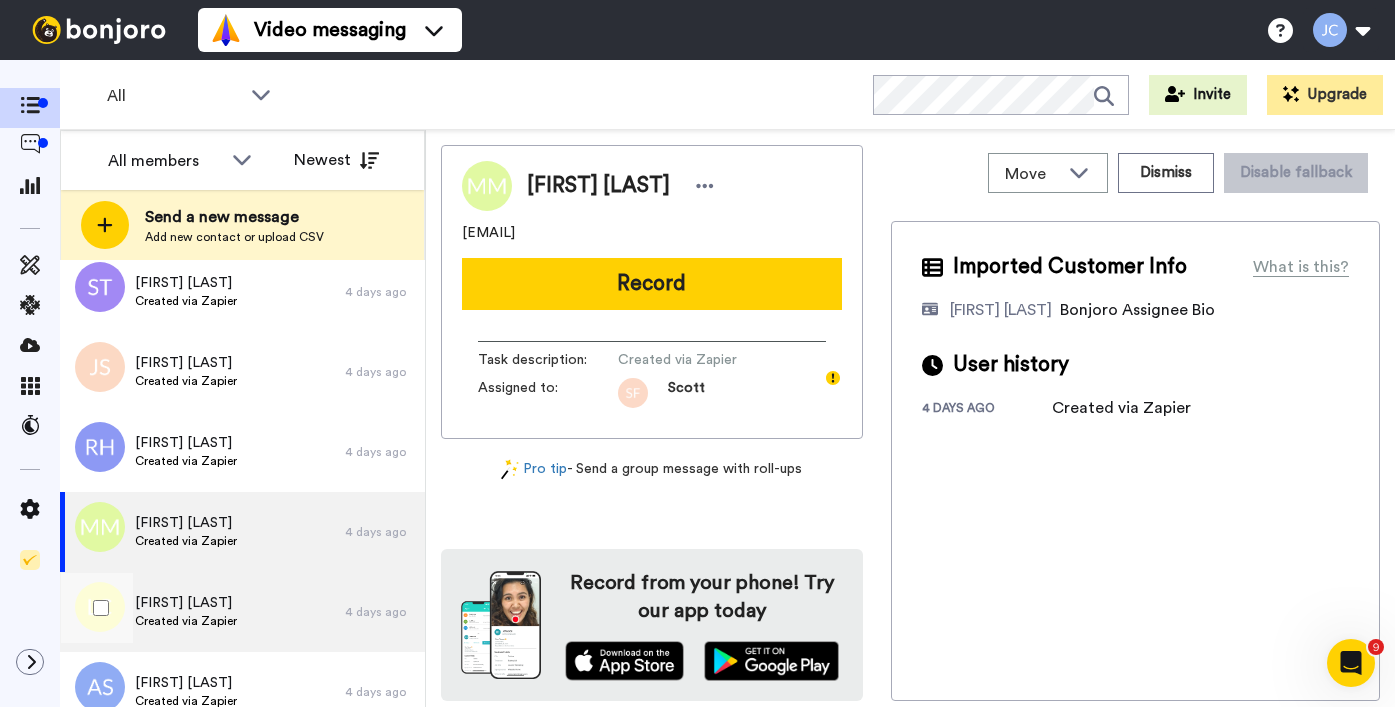 click on "Lakisha Cole" at bounding box center [186, 603] 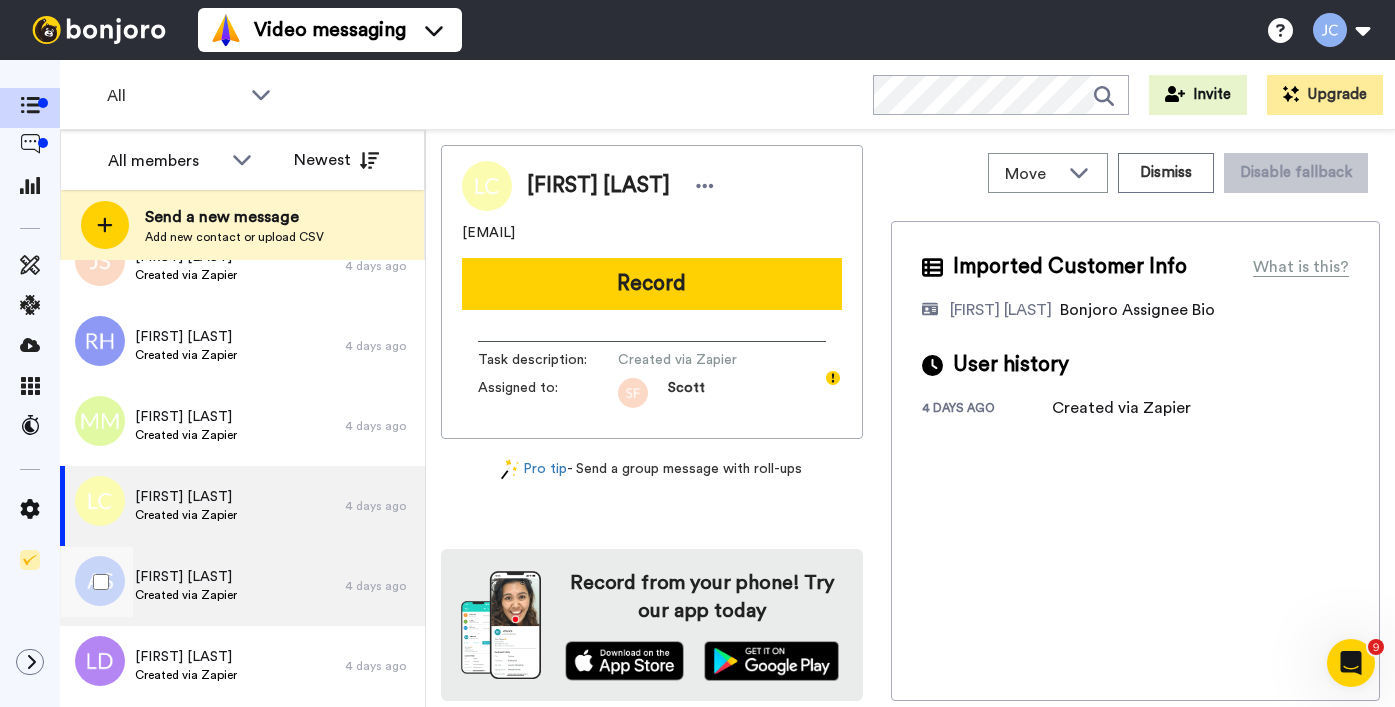 scroll, scrollTop: 6088, scrollLeft: 0, axis: vertical 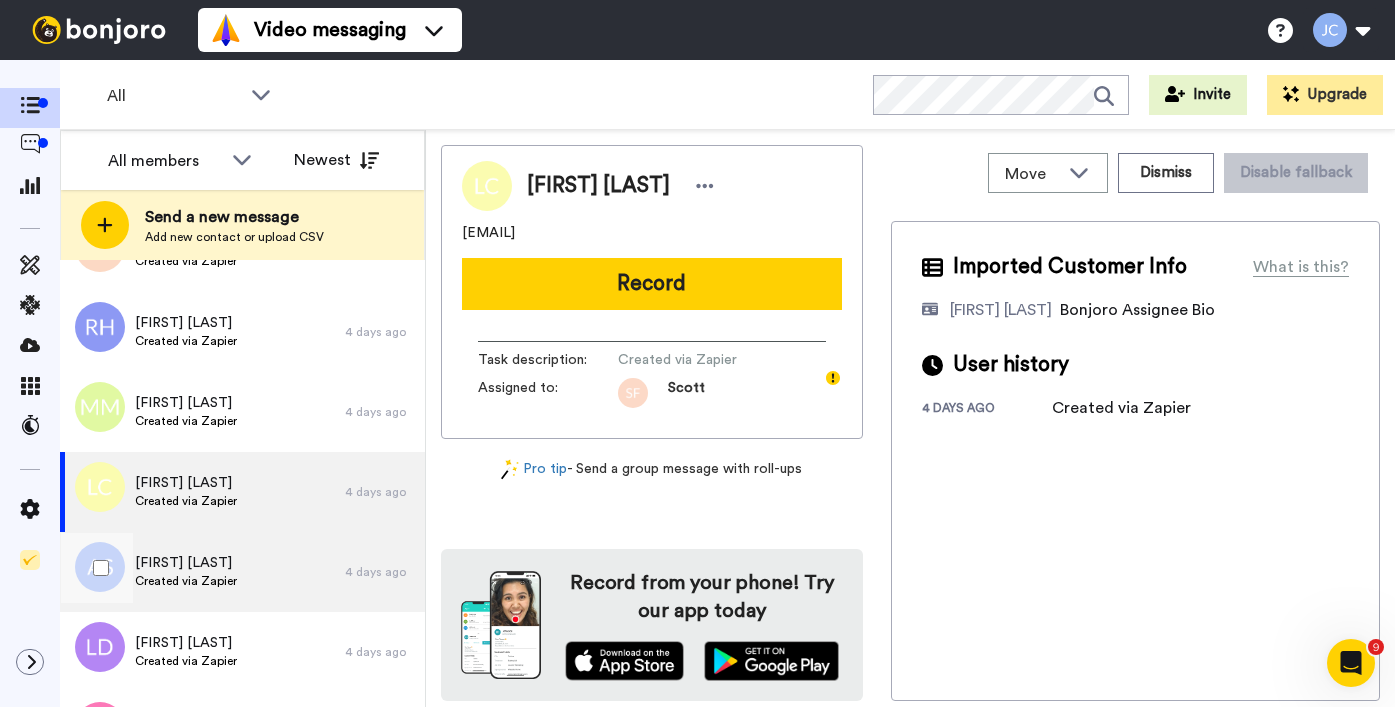 click on "Alison Smith Created via Zapier" at bounding box center (202, 572) 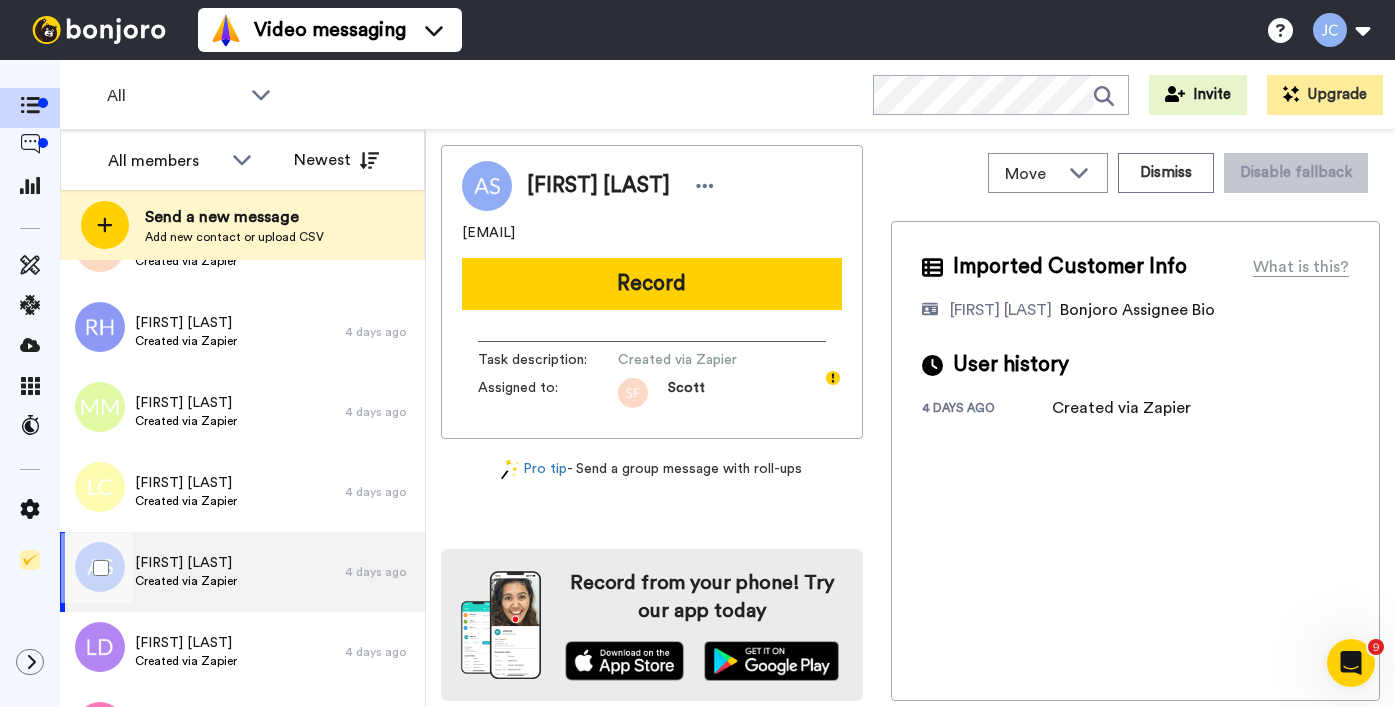 scroll, scrollTop: 6217, scrollLeft: 0, axis: vertical 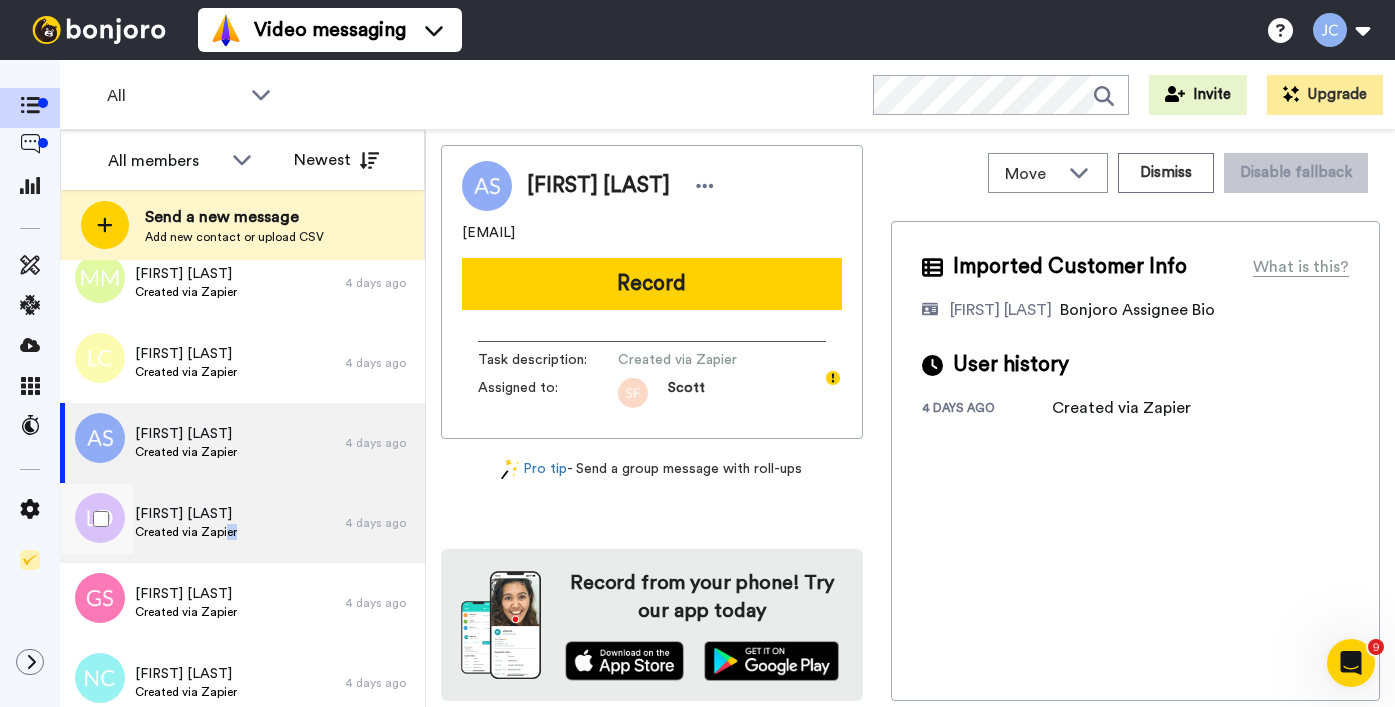 click on "Created via Zapier" at bounding box center (186, 532) 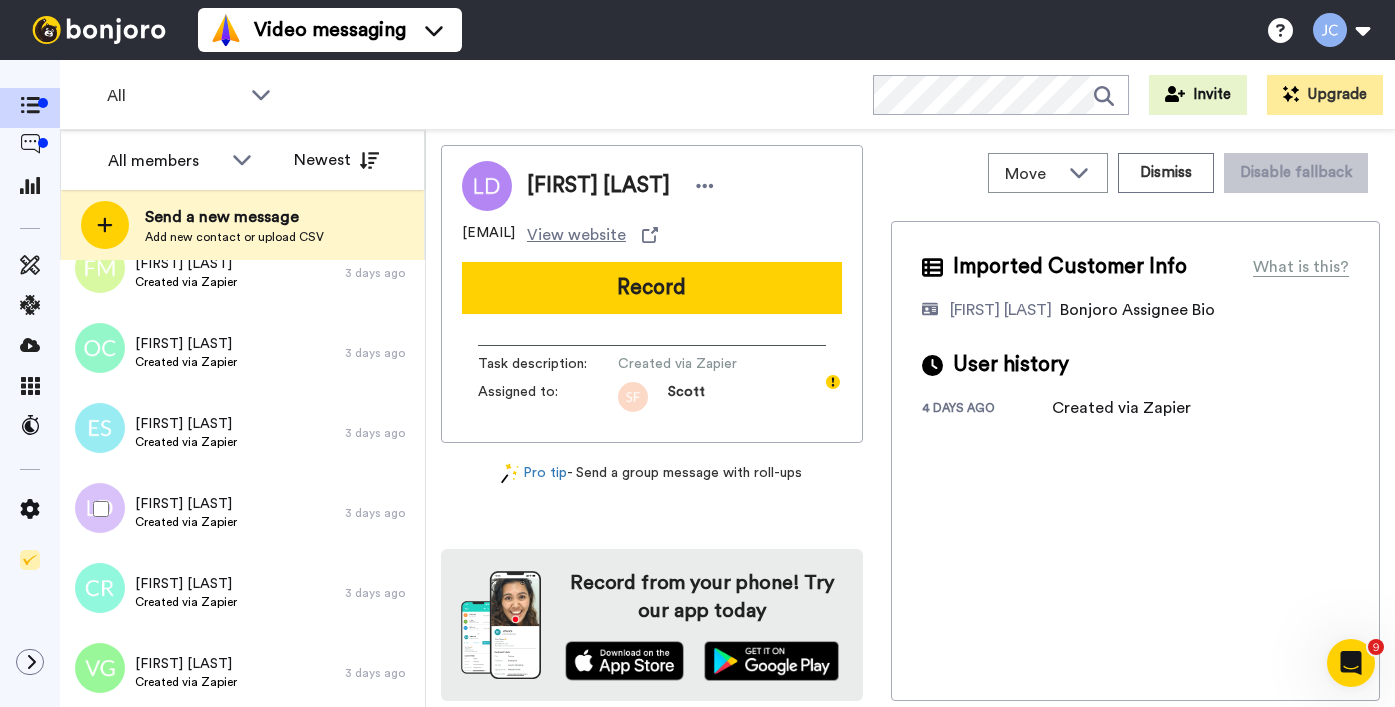 scroll, scrollTop: 3295, scrollLeft: 0, axis: vertical 